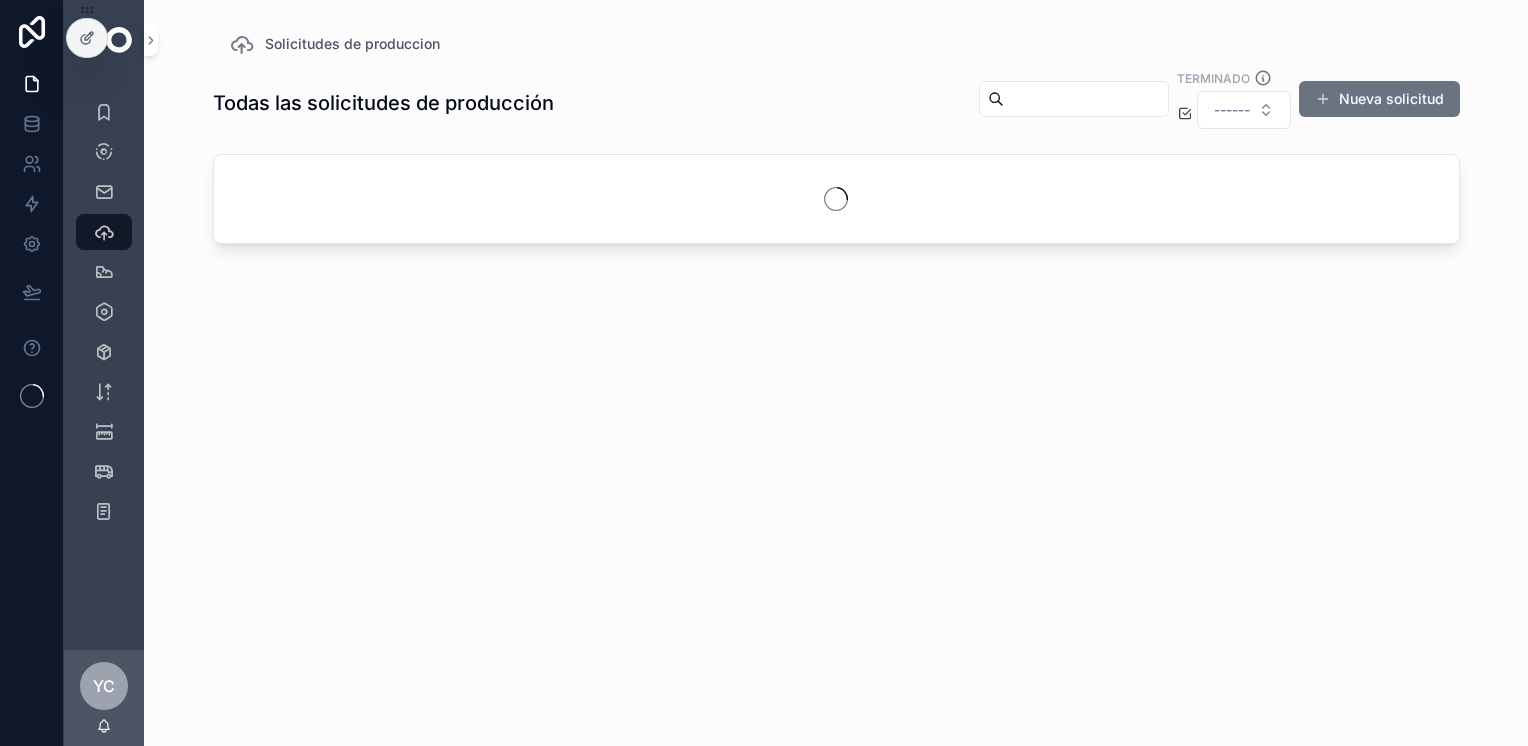 scroll, scrollTop: 0, scrollLeft: 0, axis: both 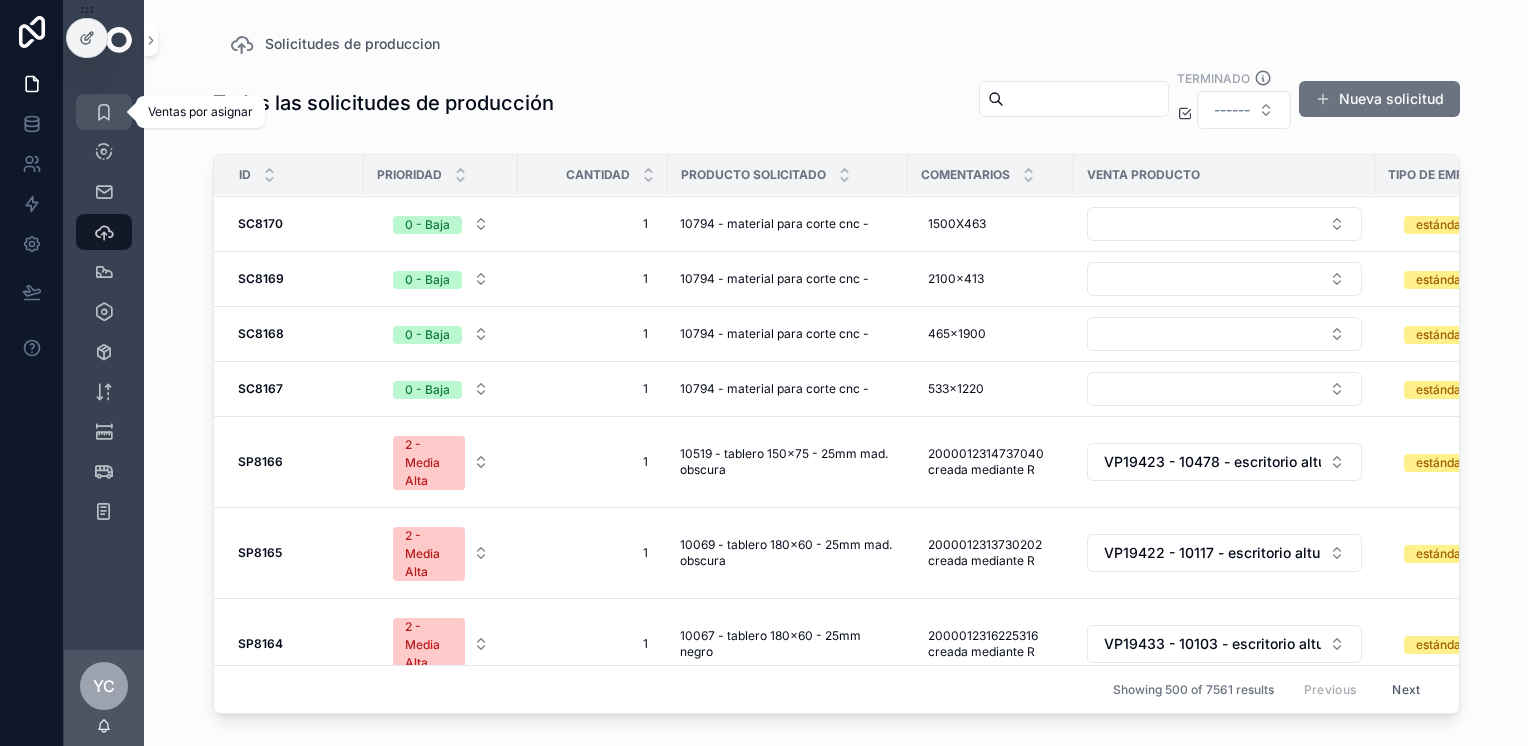 click at bounding box center (104, 112) 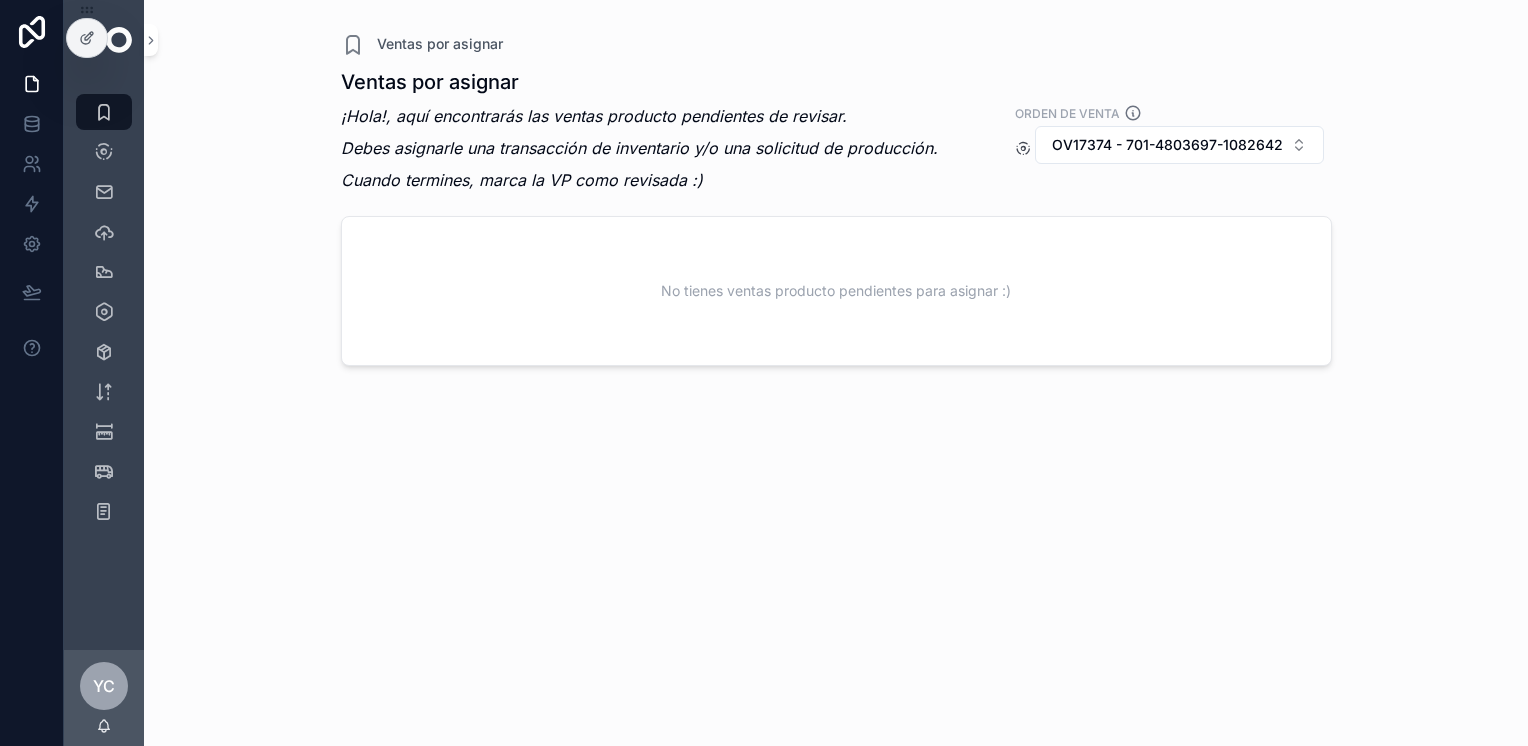 scroll, scrollTop: 0, scrollLeft: 0, axis: both 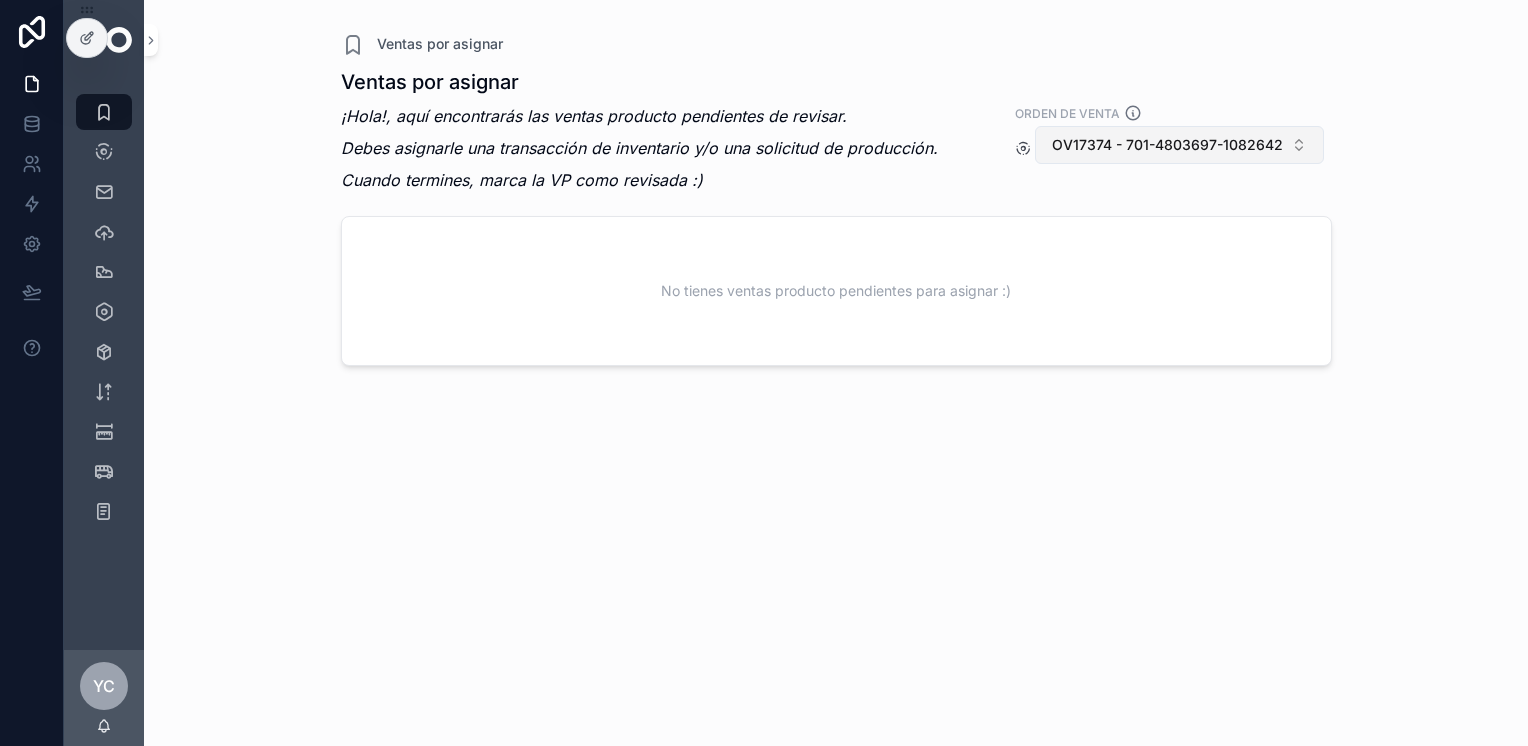 click on "OV17374 - 701-4803697-1082642" at bounding box center (1167, 145) 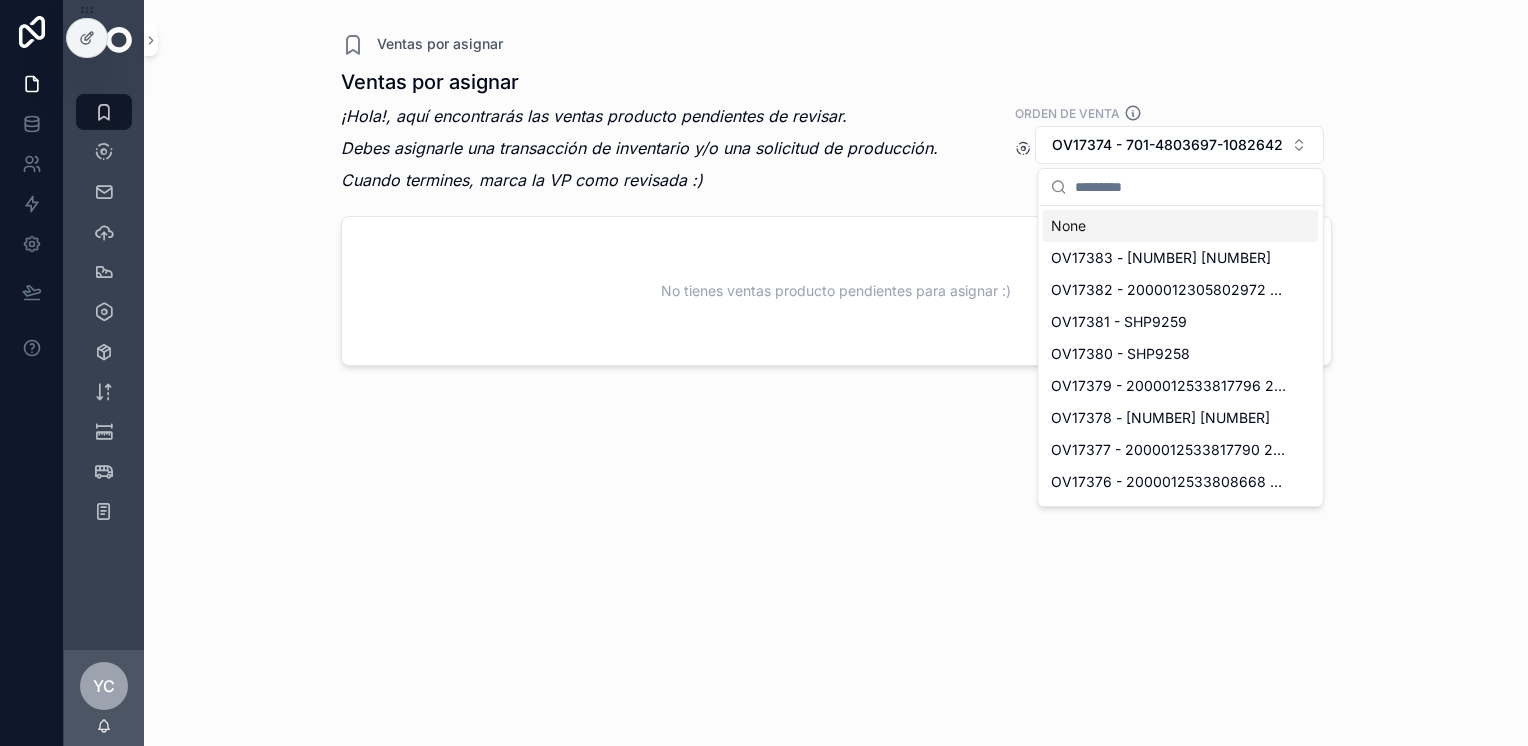 click on "None" at bounding box center [1181, 226] 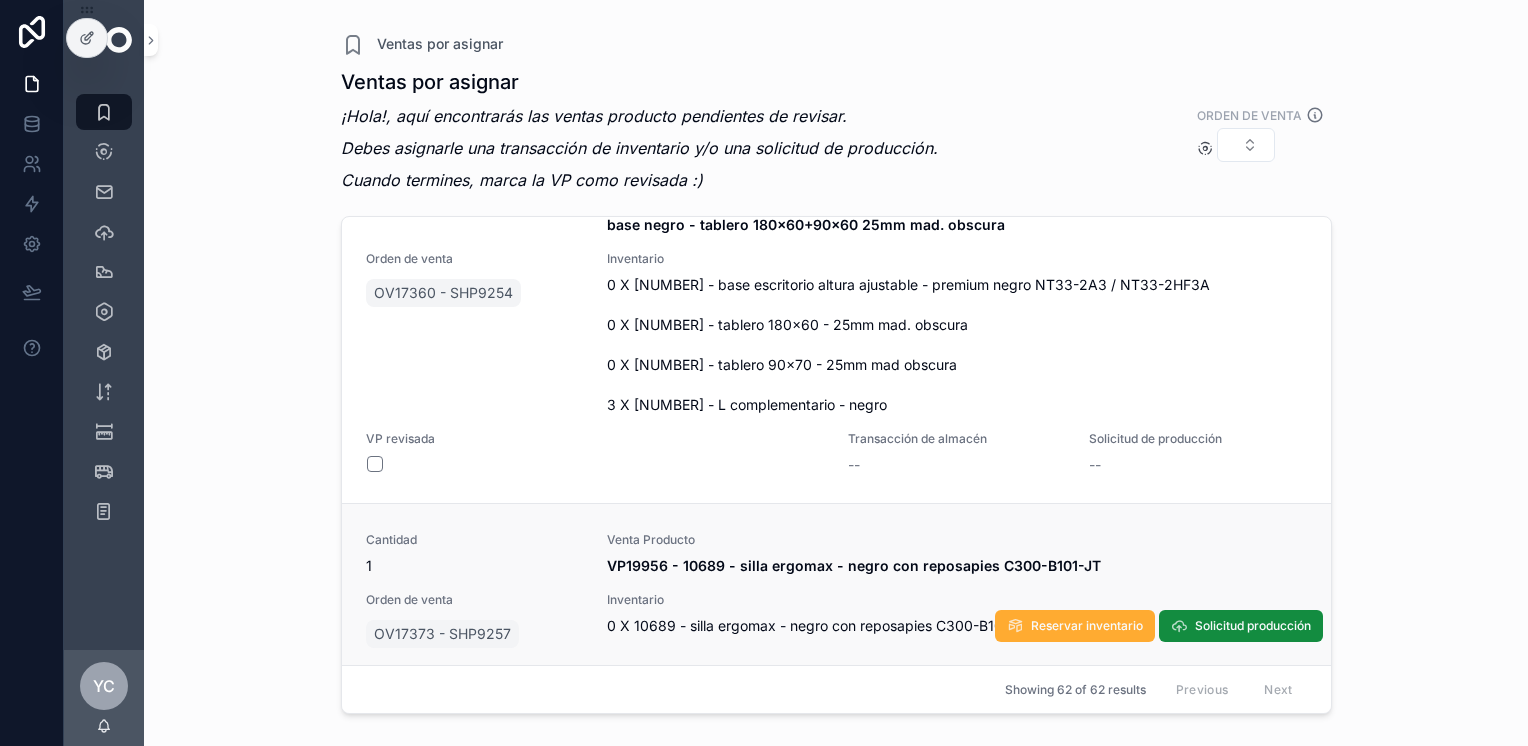 scroll, scrollTop: 16276, scrollLeft: 0, axis: vertical 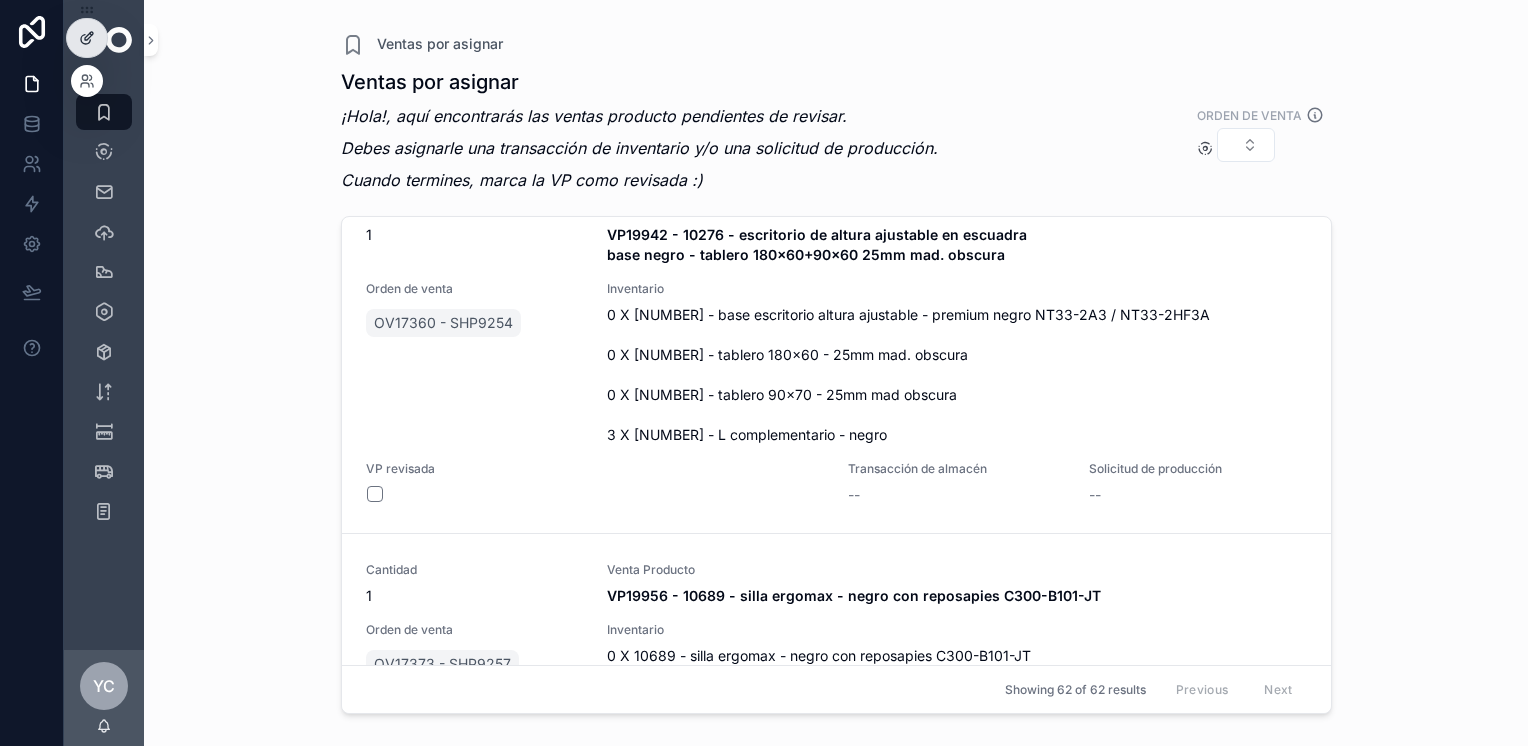 click at bounding box center [87, 38] 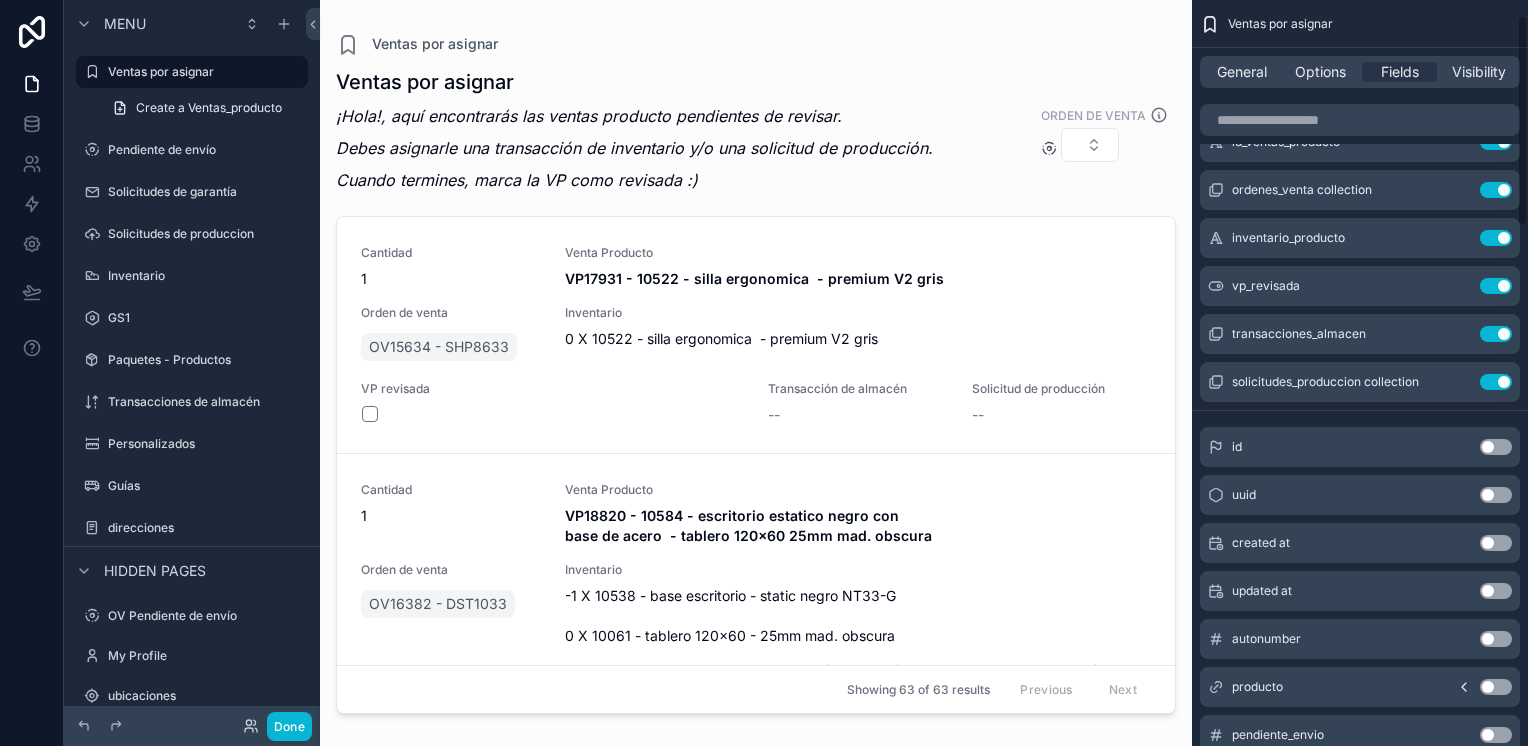 scroll, scrollTop: 400, scrollLeft: 0, axis: vertical 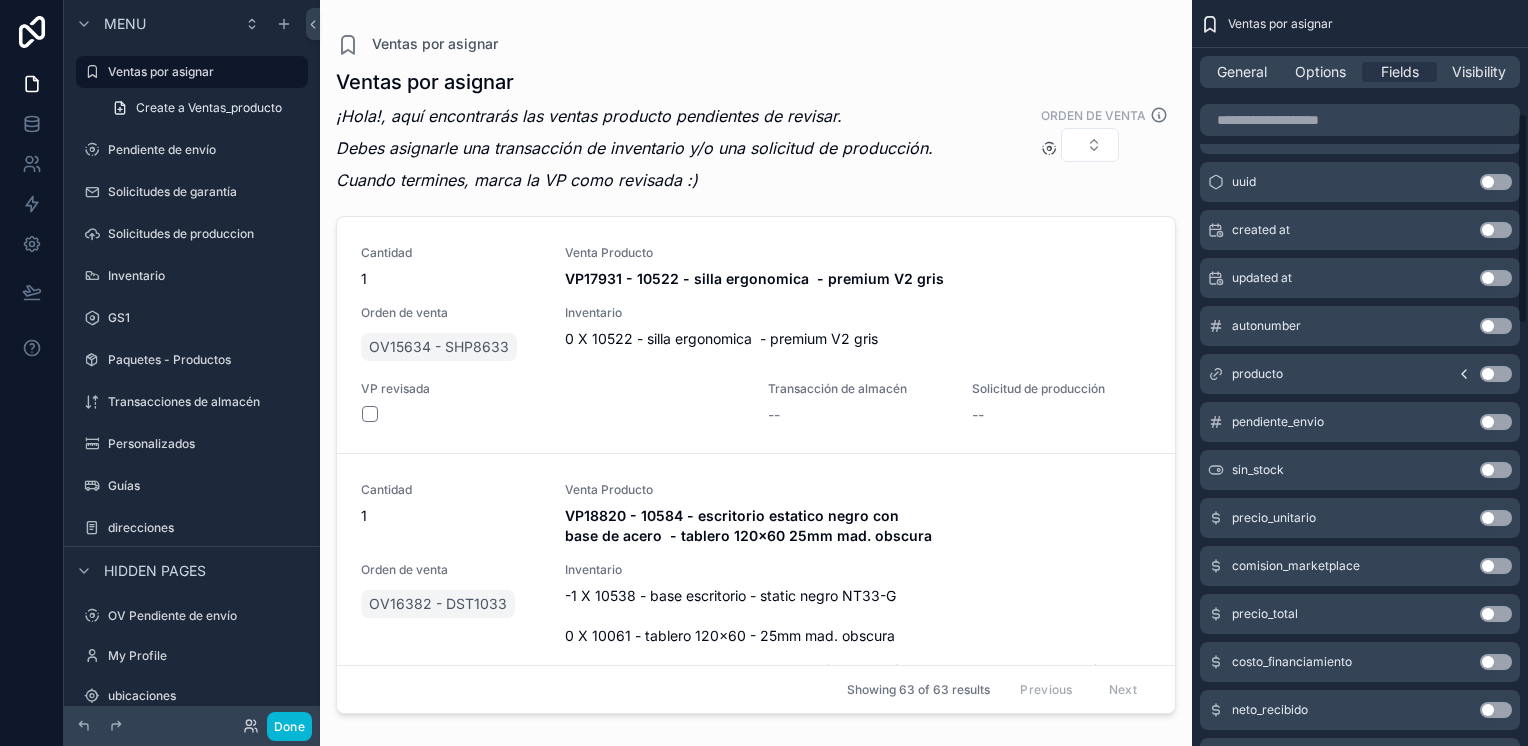 click on "General Options Fields Visibility" at bounding box center [1360, 72] 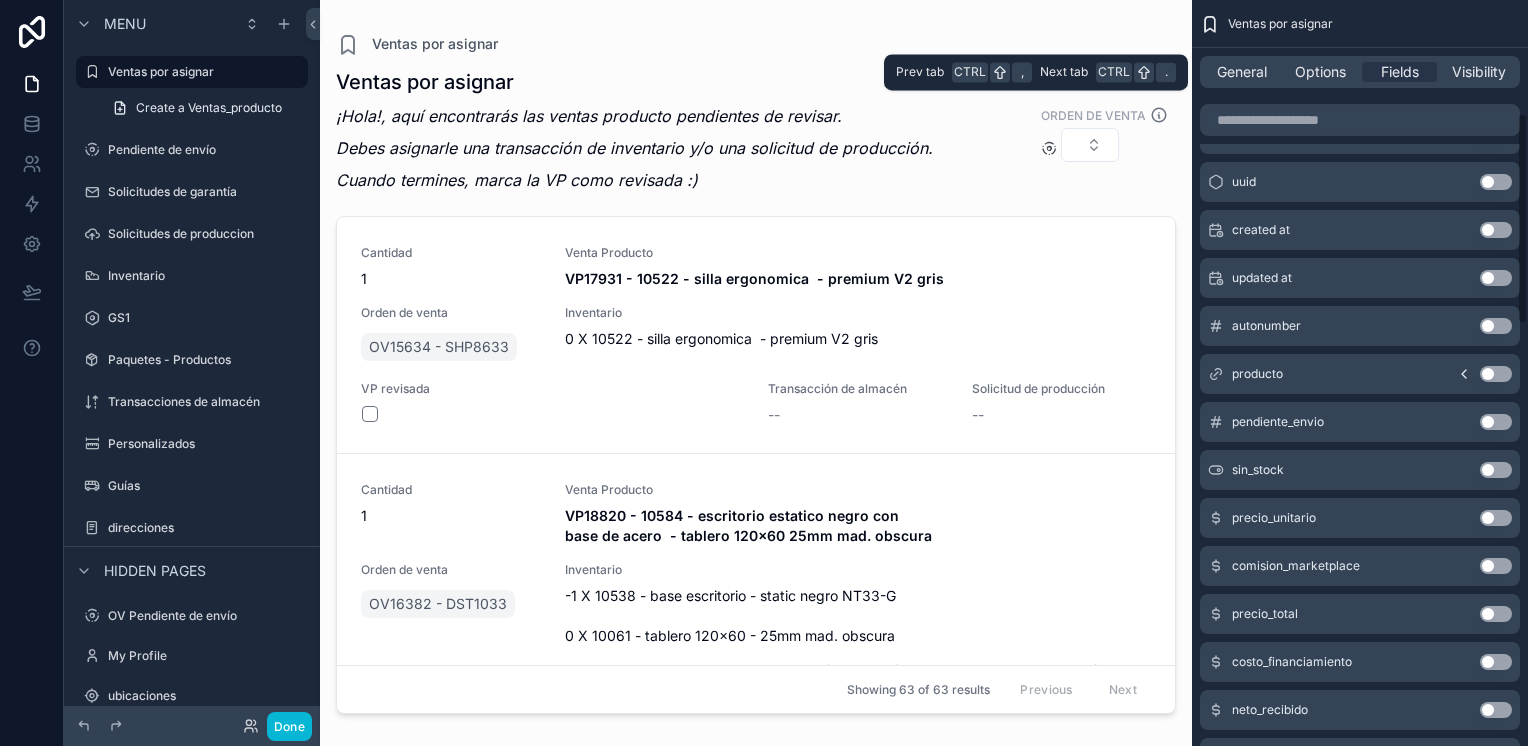 click on "General Options Fields Visibility" at bounding box center [1360, 72] 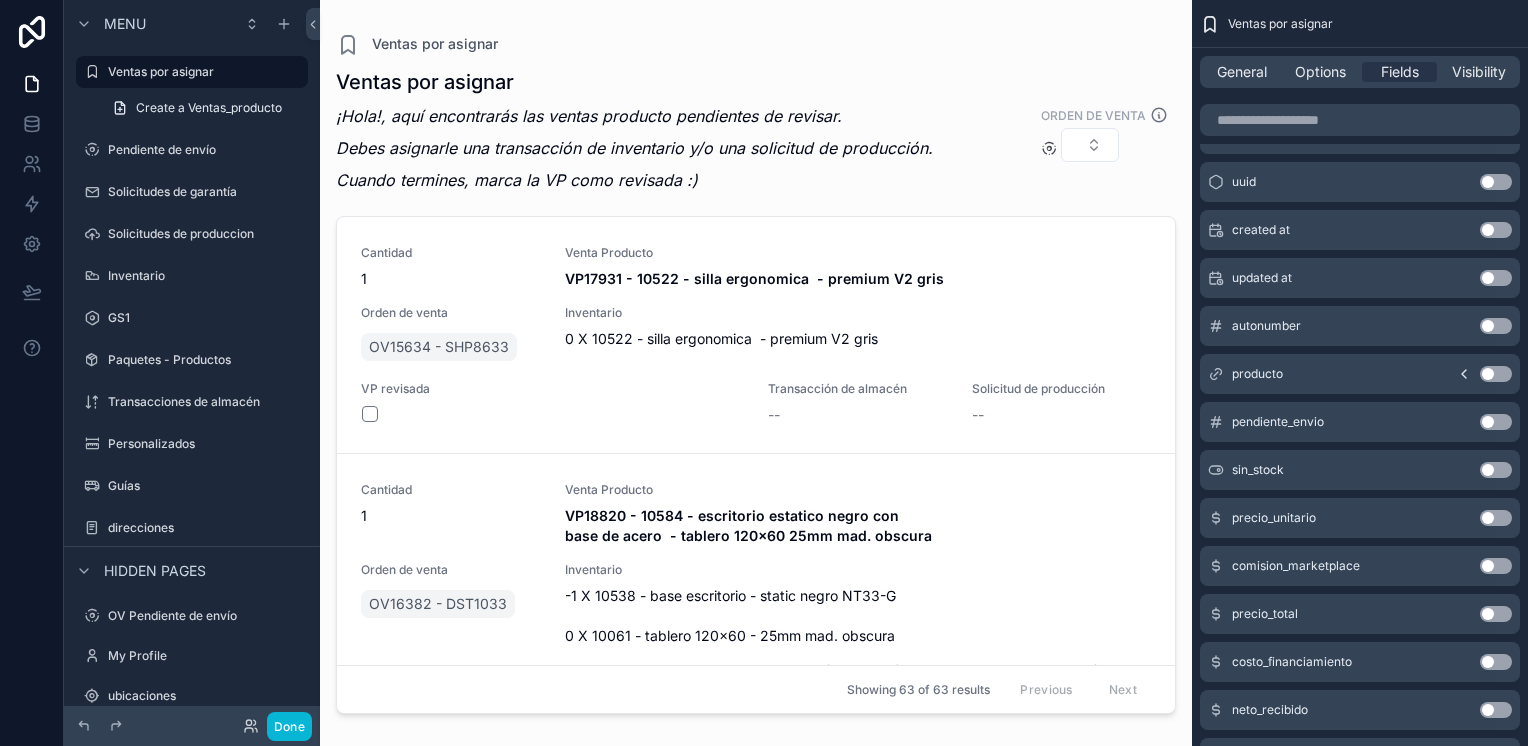 click on "General Options Fields Visibility" at bounding box center (1360, 72) 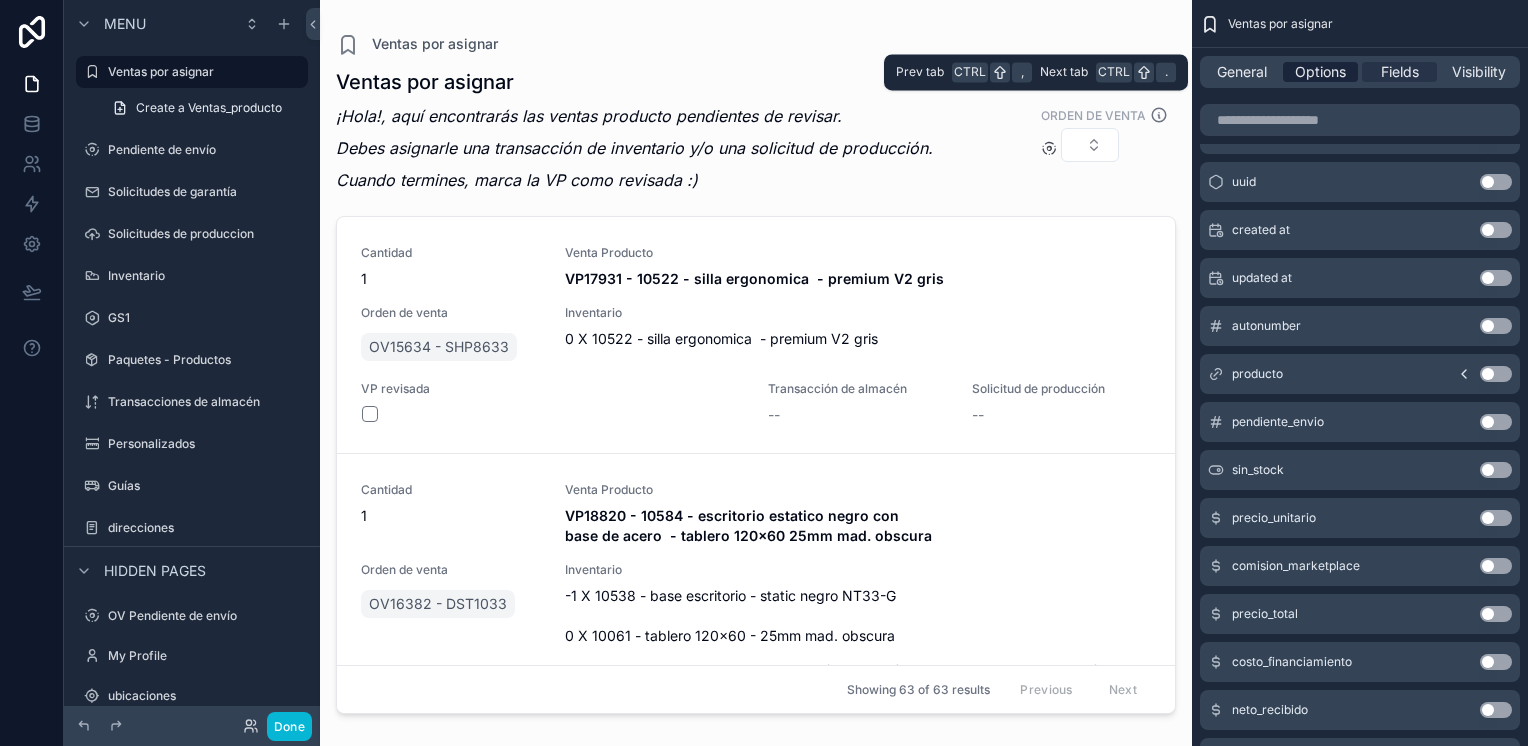 click on "Options" at bounding box center (1320, 72) 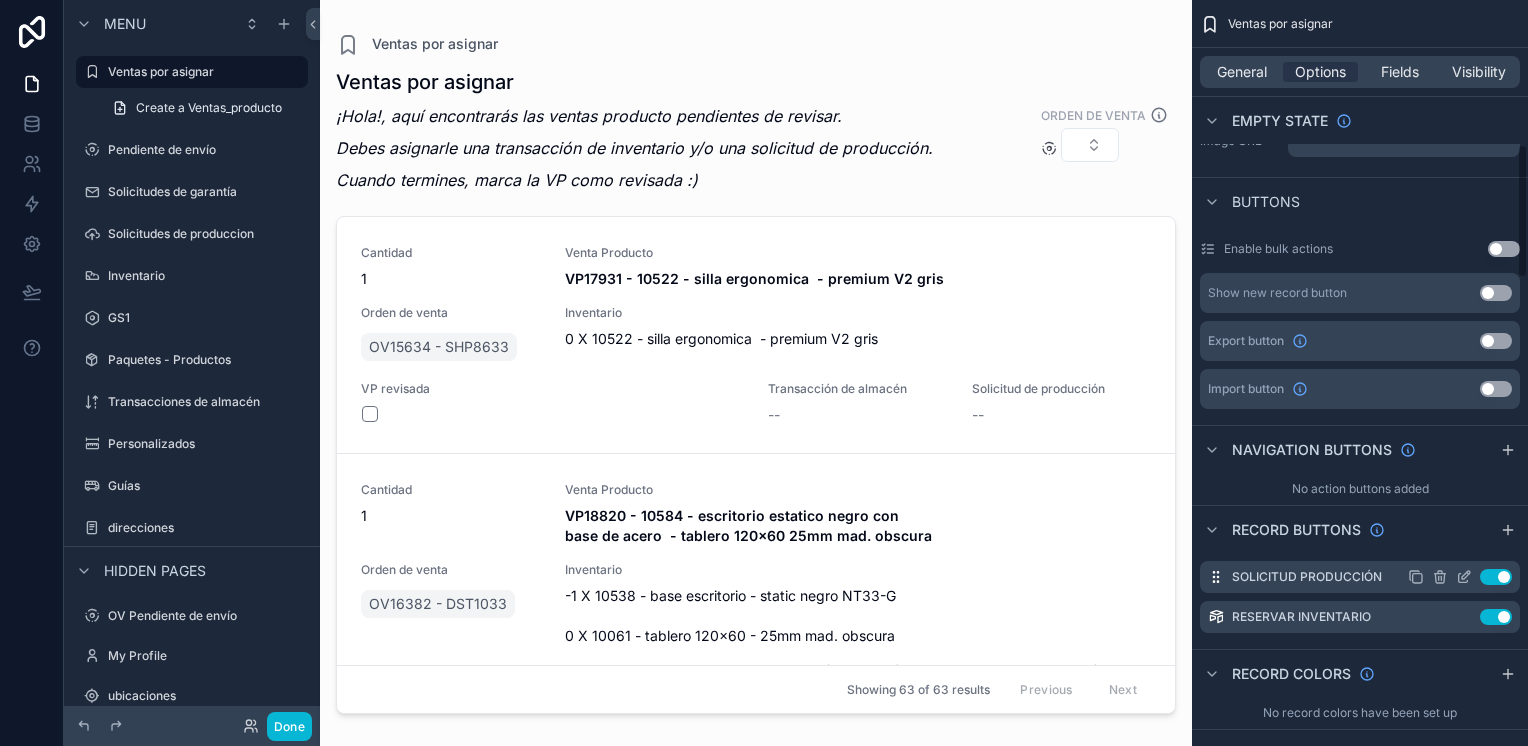 scroll, scrollTop: 800, scrollLeft: 0, axis: vertical 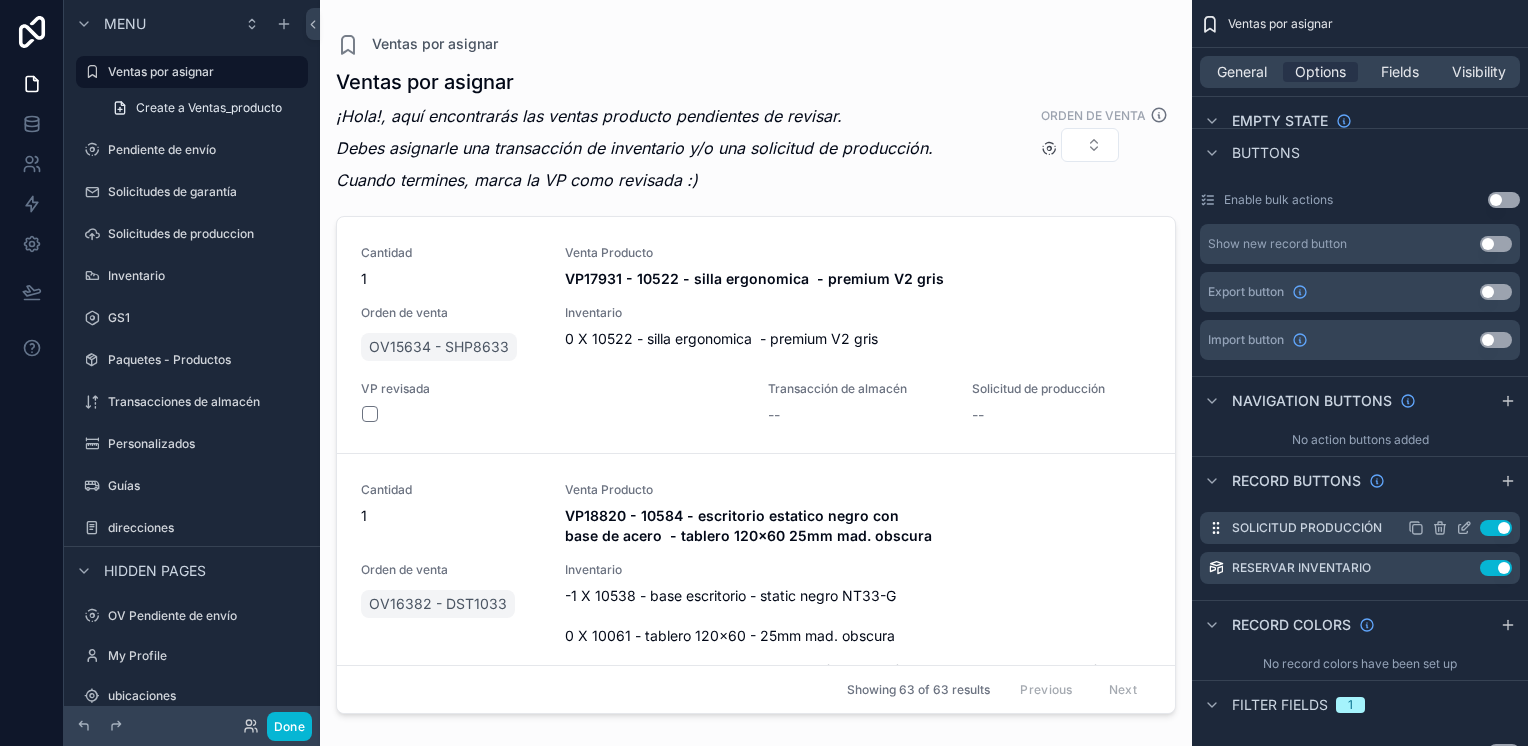 click 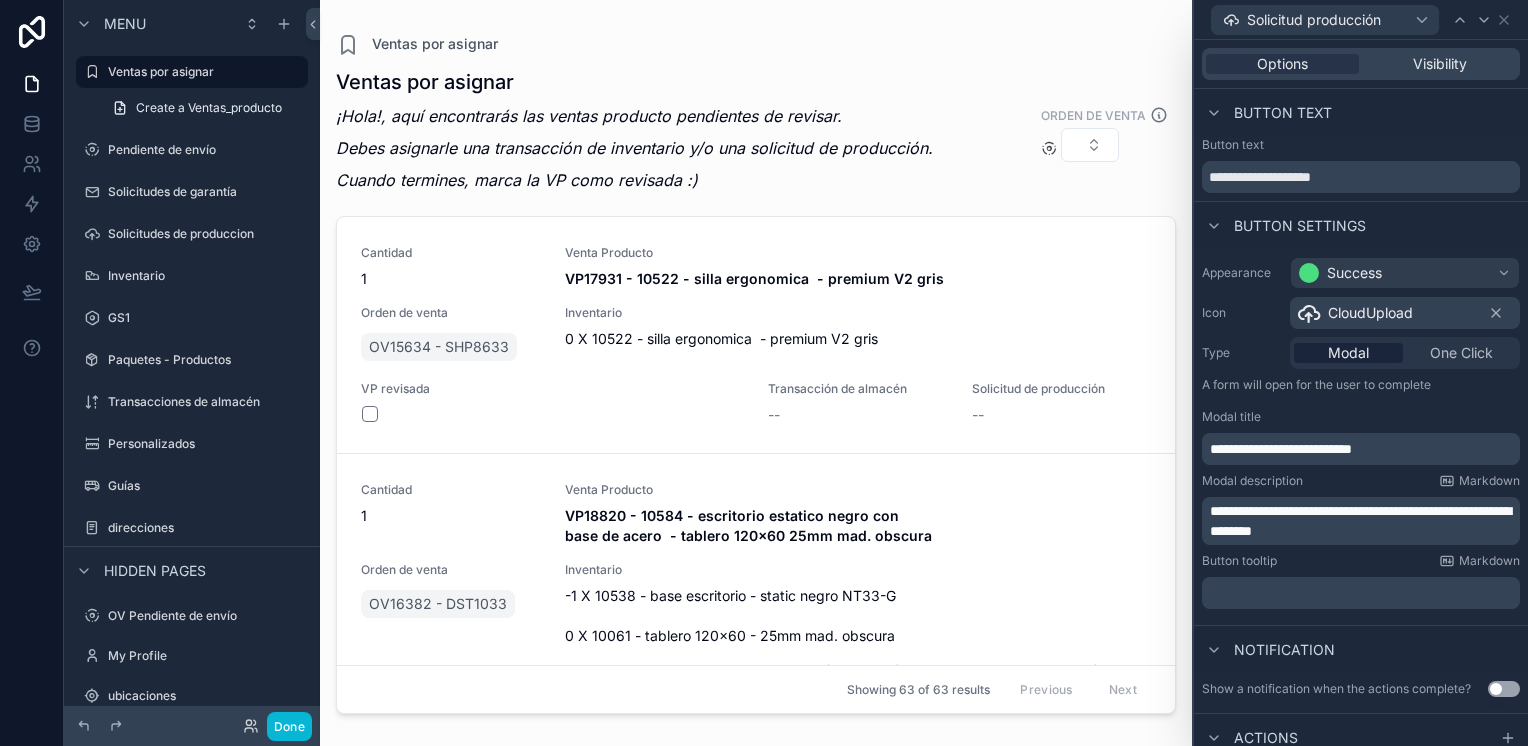 scroll, scrollTop: 300, scrollLeft: 0, axis: vertical 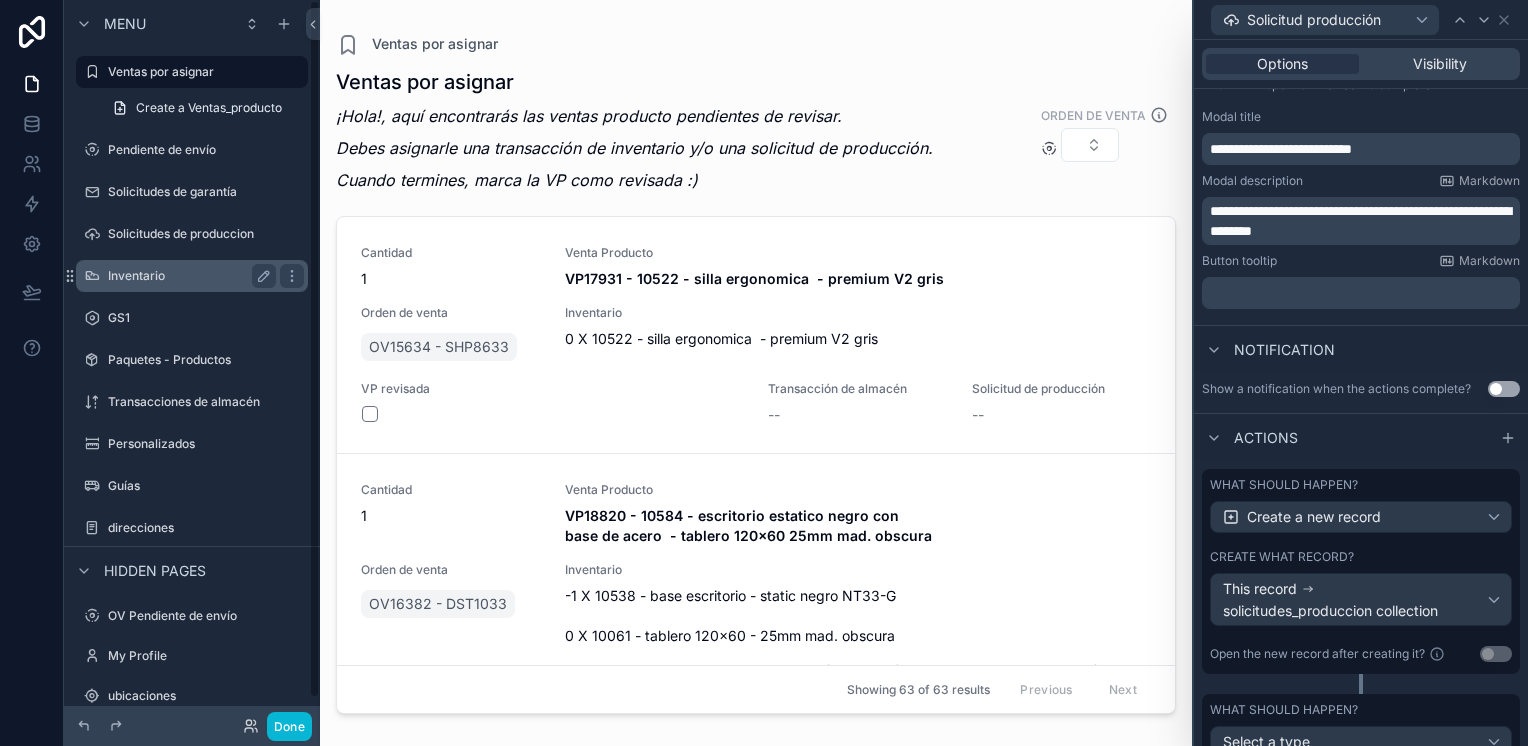 drag, startPoint x: 188, startPoint y: 235, endPoint x: 200, endPoint y: 285, distance: 51.41984 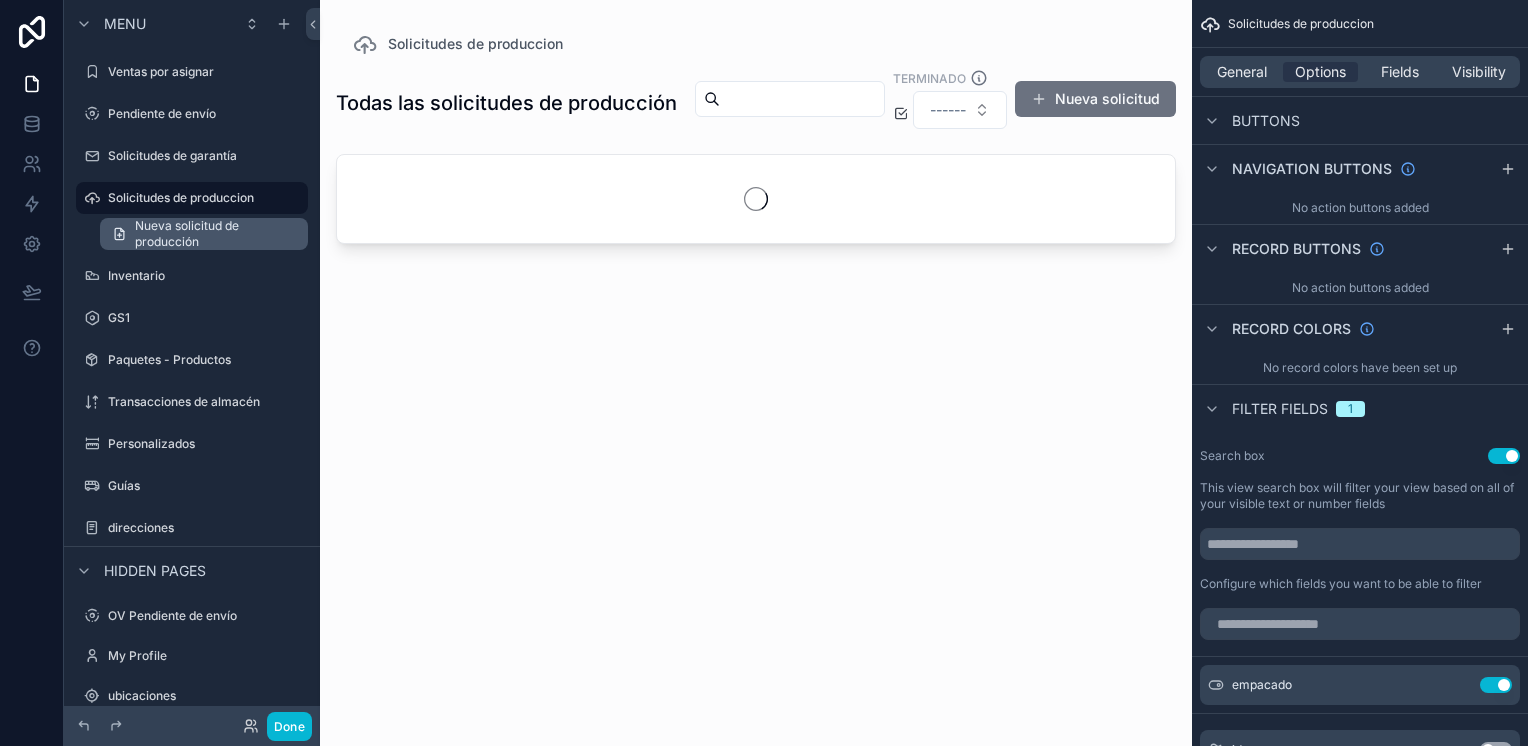 click on "Nueva solicitud de producción" at bounding box center [215, 234] 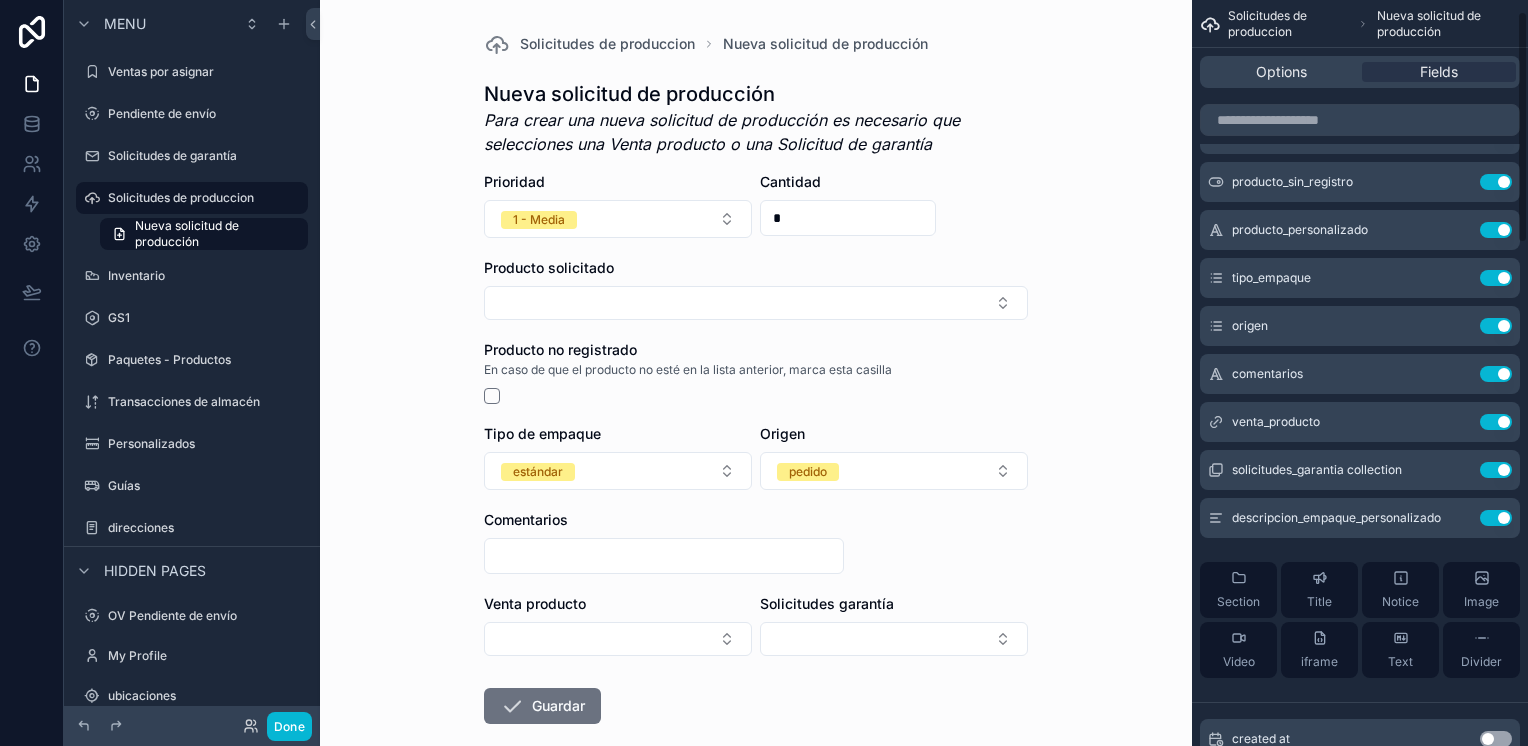 scroll, scrollTop: 0, scrollLeft: 0, axis: both 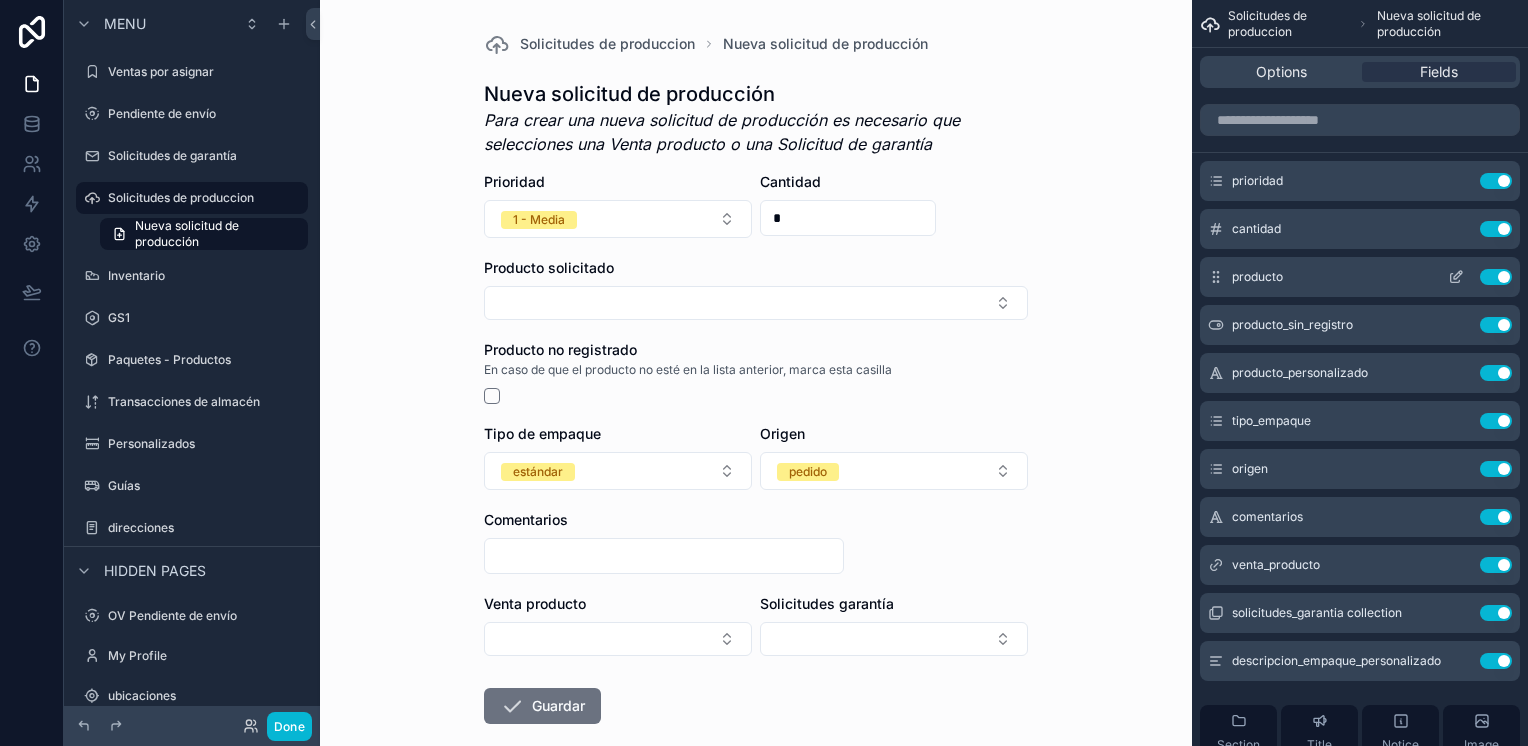 click 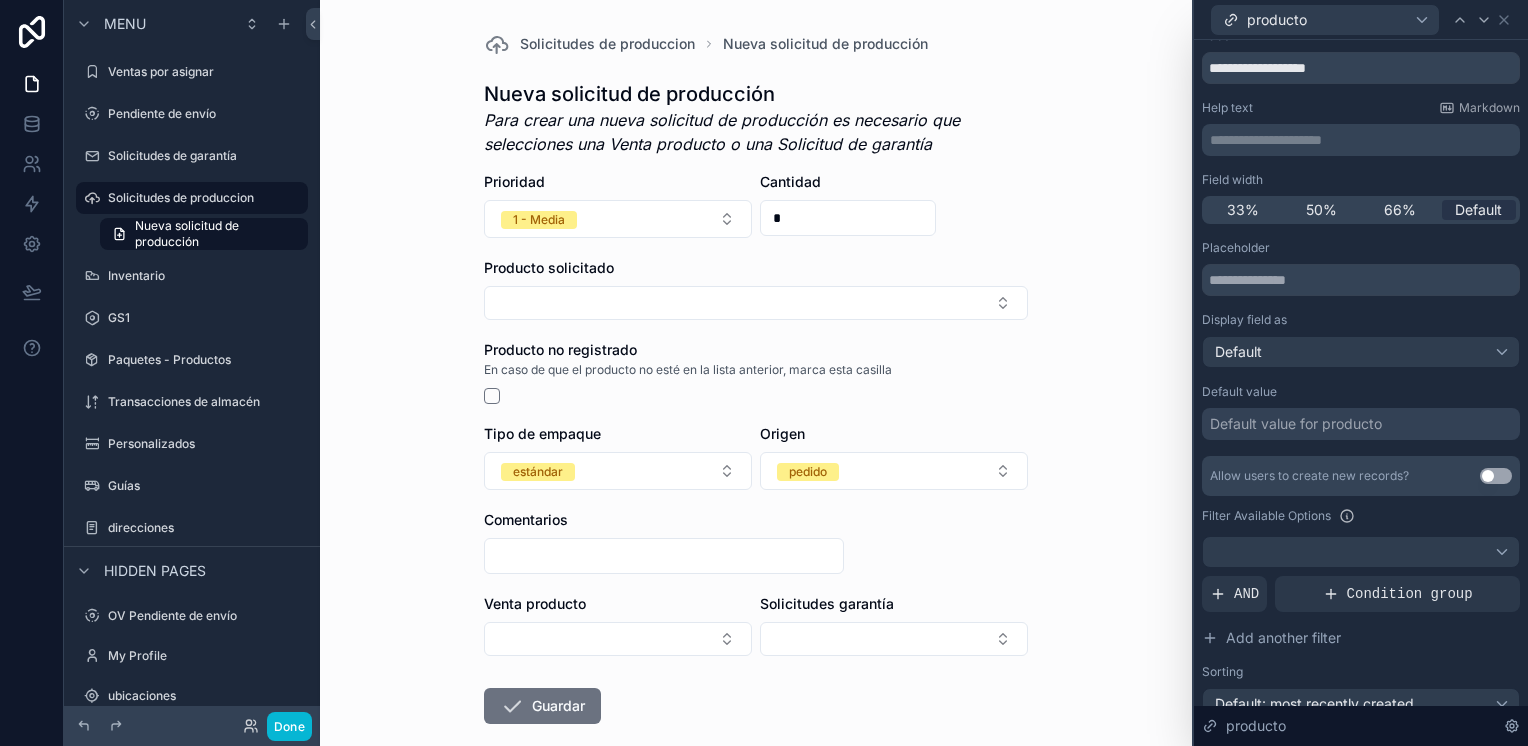 scroll, scrollTop: 0, scrollLeft: 0, axis: both 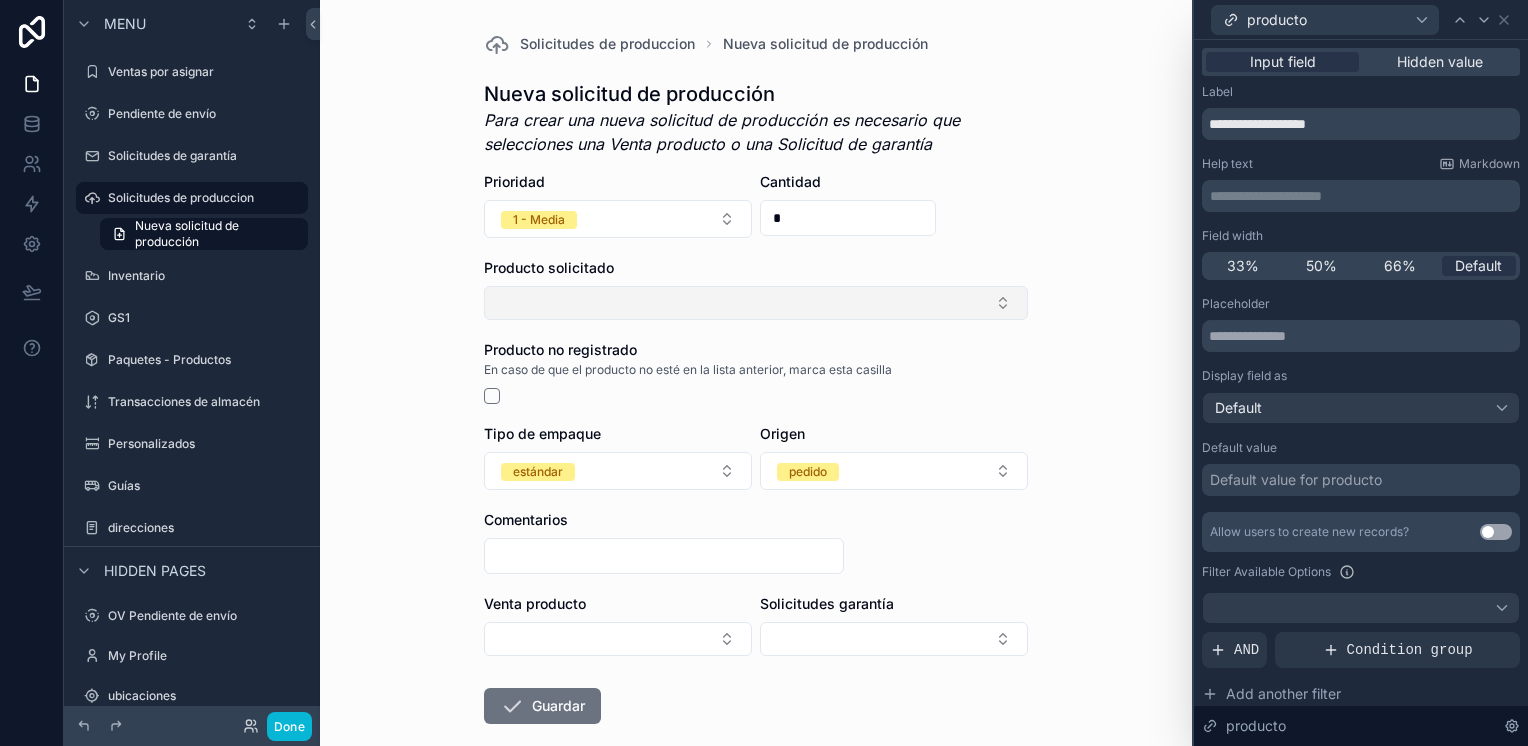 click at bounding box center (756, 303) 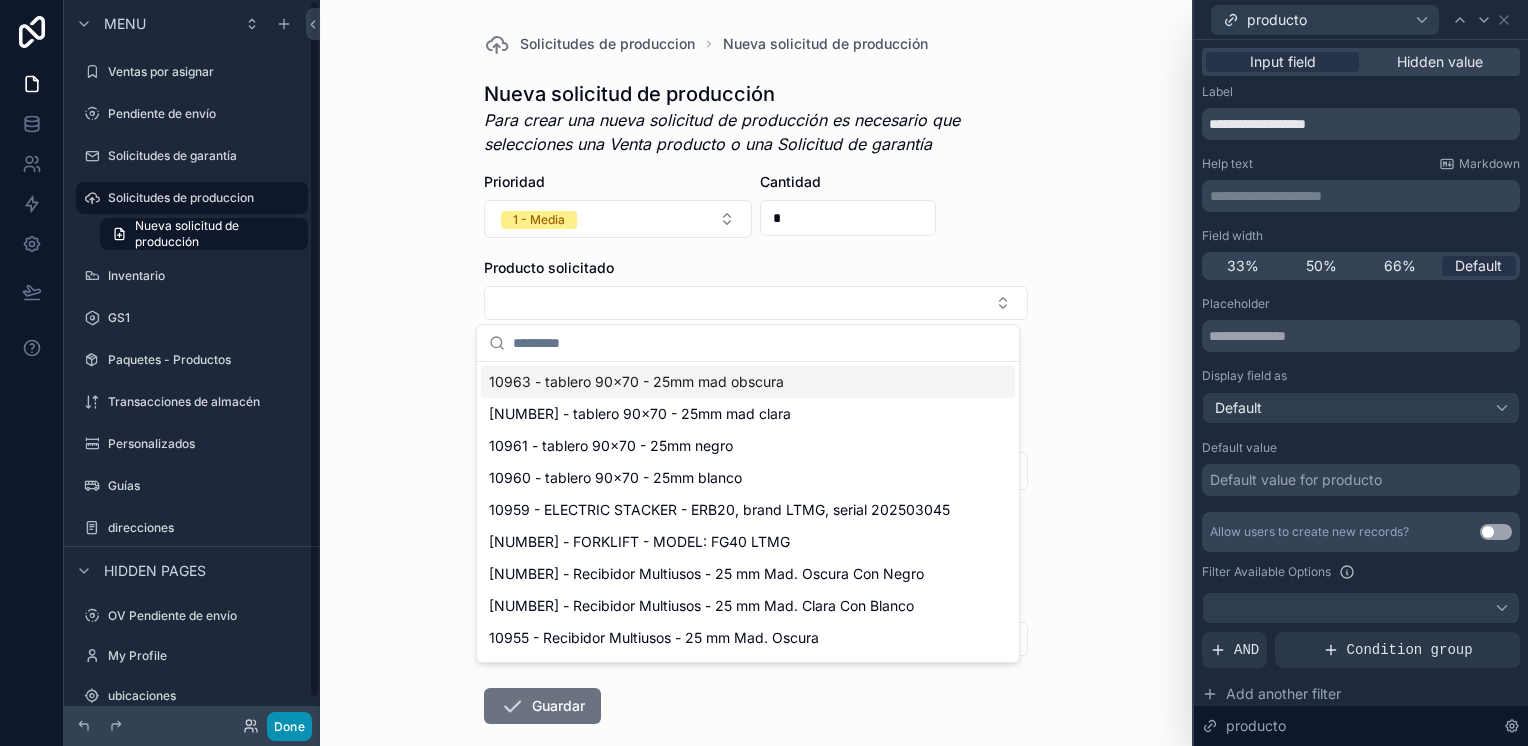 drag, startPoint x: 288, startPoint y: 726, endPoint x: 276, endPoint y: 653, distance: 73.97973 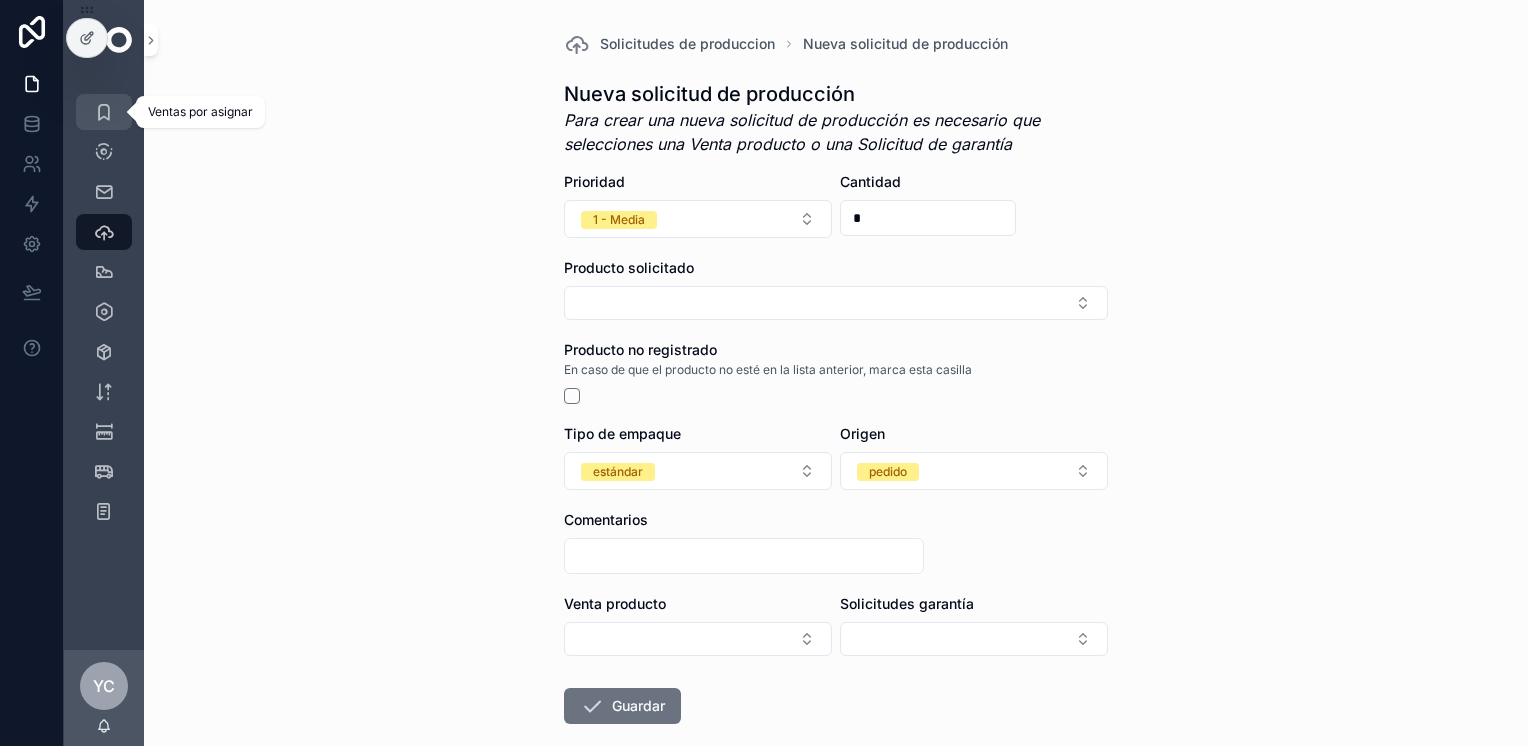 click at bounding box center [104, 112] 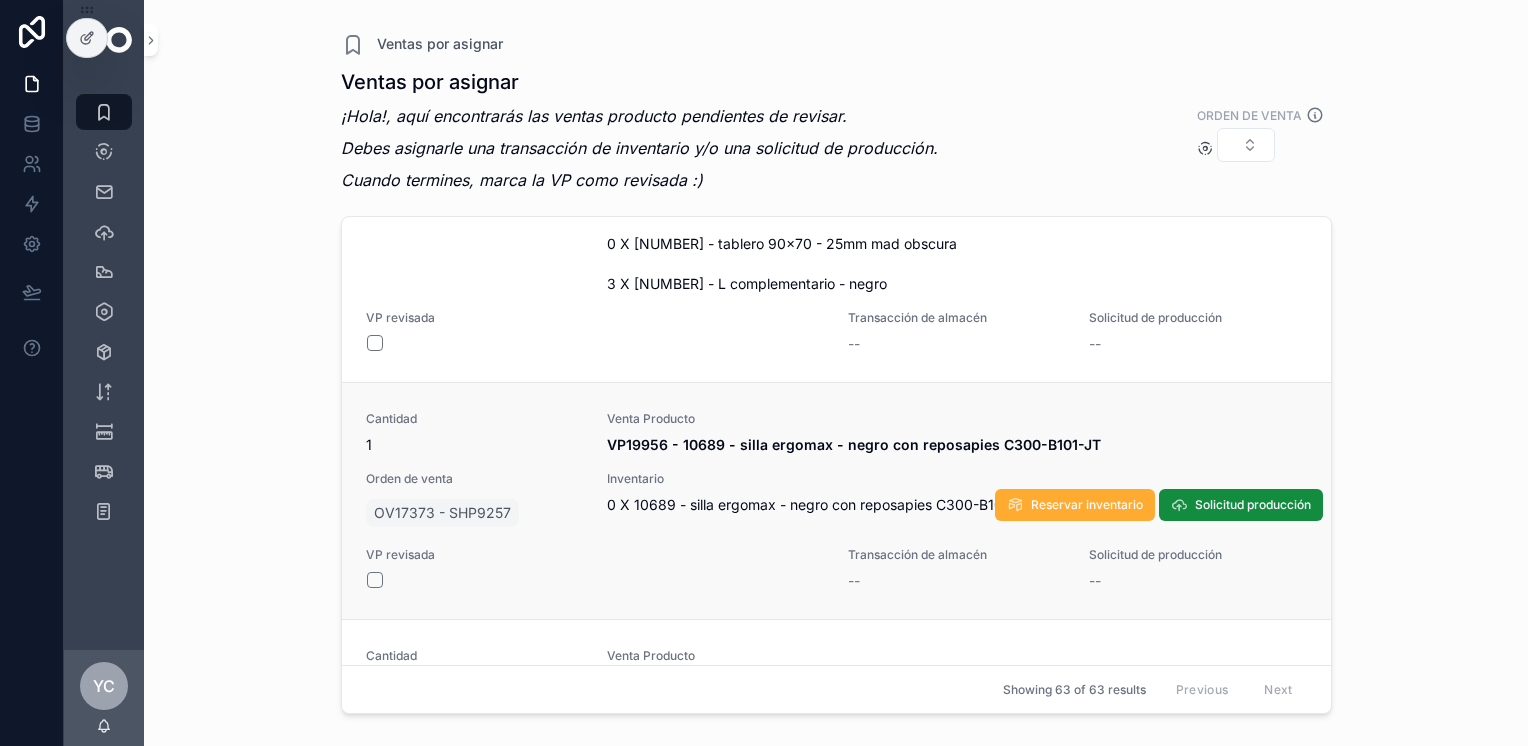 scroll, scrollTop: 15956, scrollLeft: 0, axis: vertical 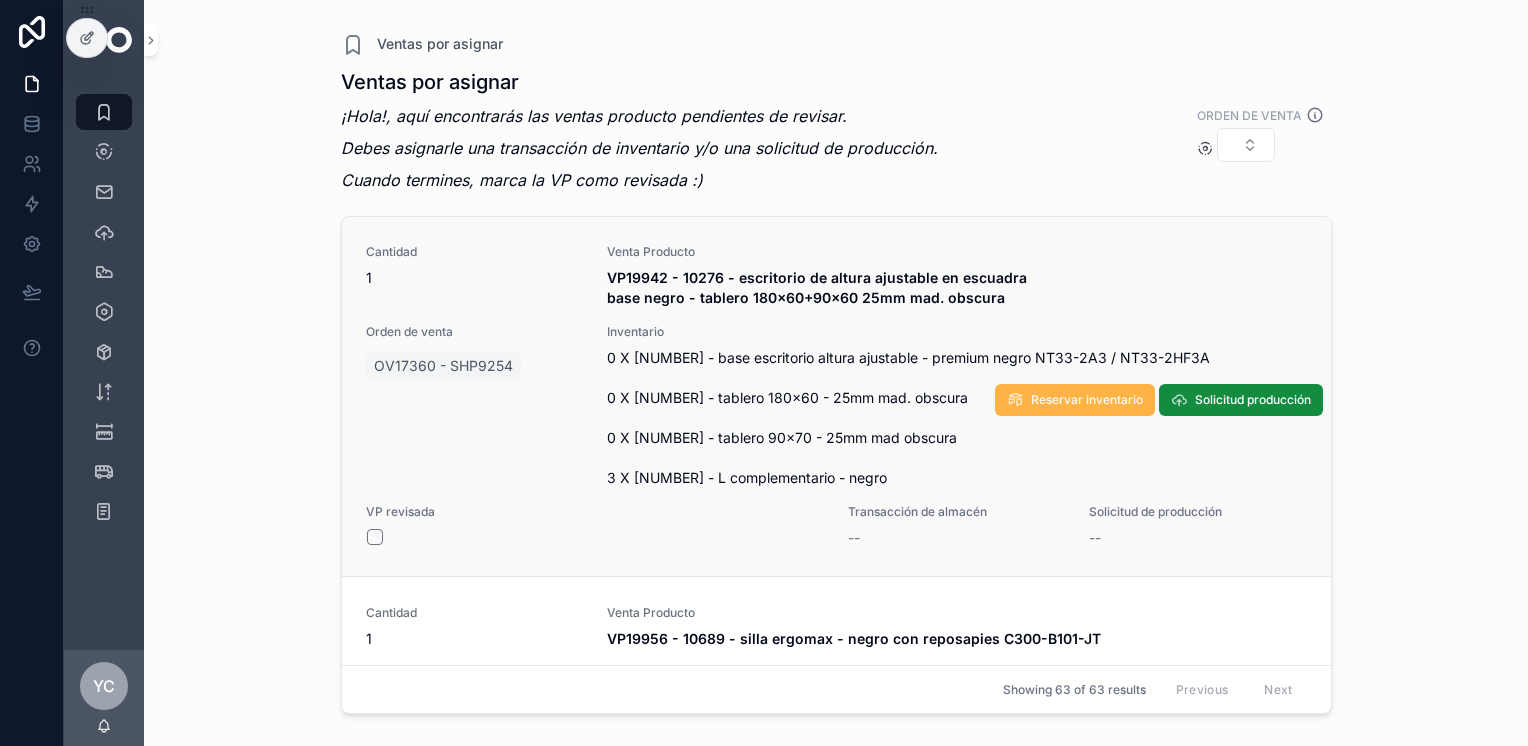 click on "Reservar inventario" at bounding box center [1087, 400] 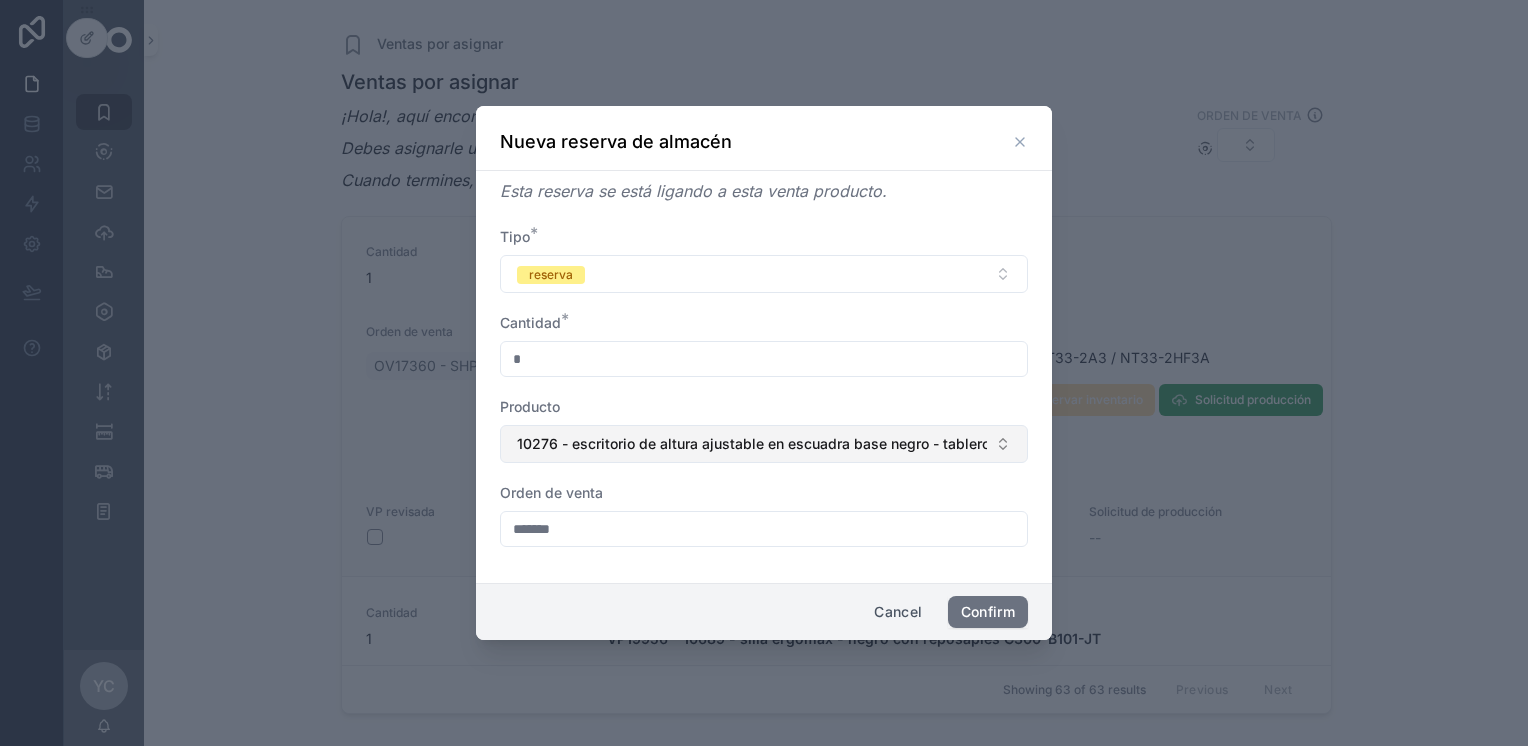 click on "10276 - escritorio de altura ajustable en escuadra base negro - tablero 180x60+90x60 25mm mad. obscura" at bounding box center (752, 444) 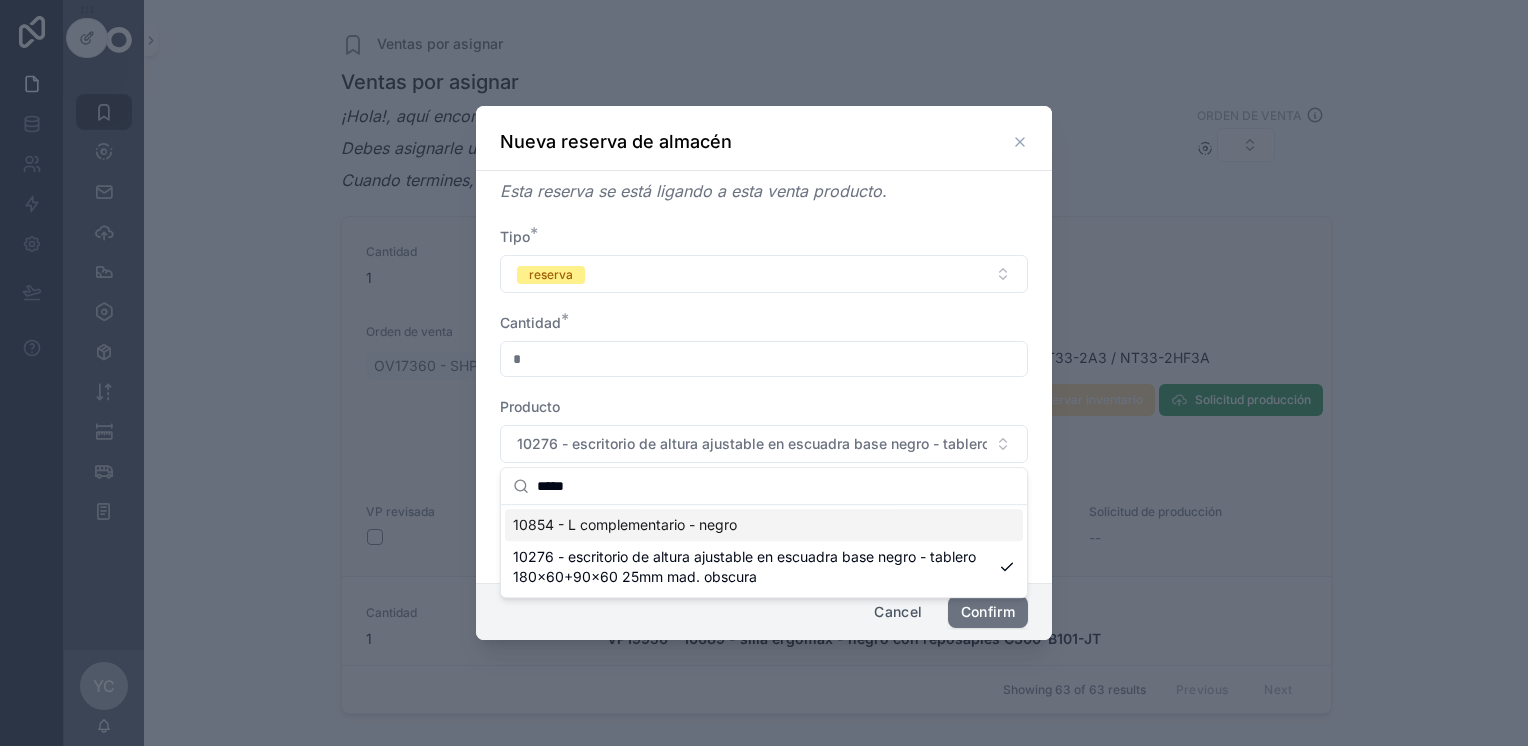 type on "*****" 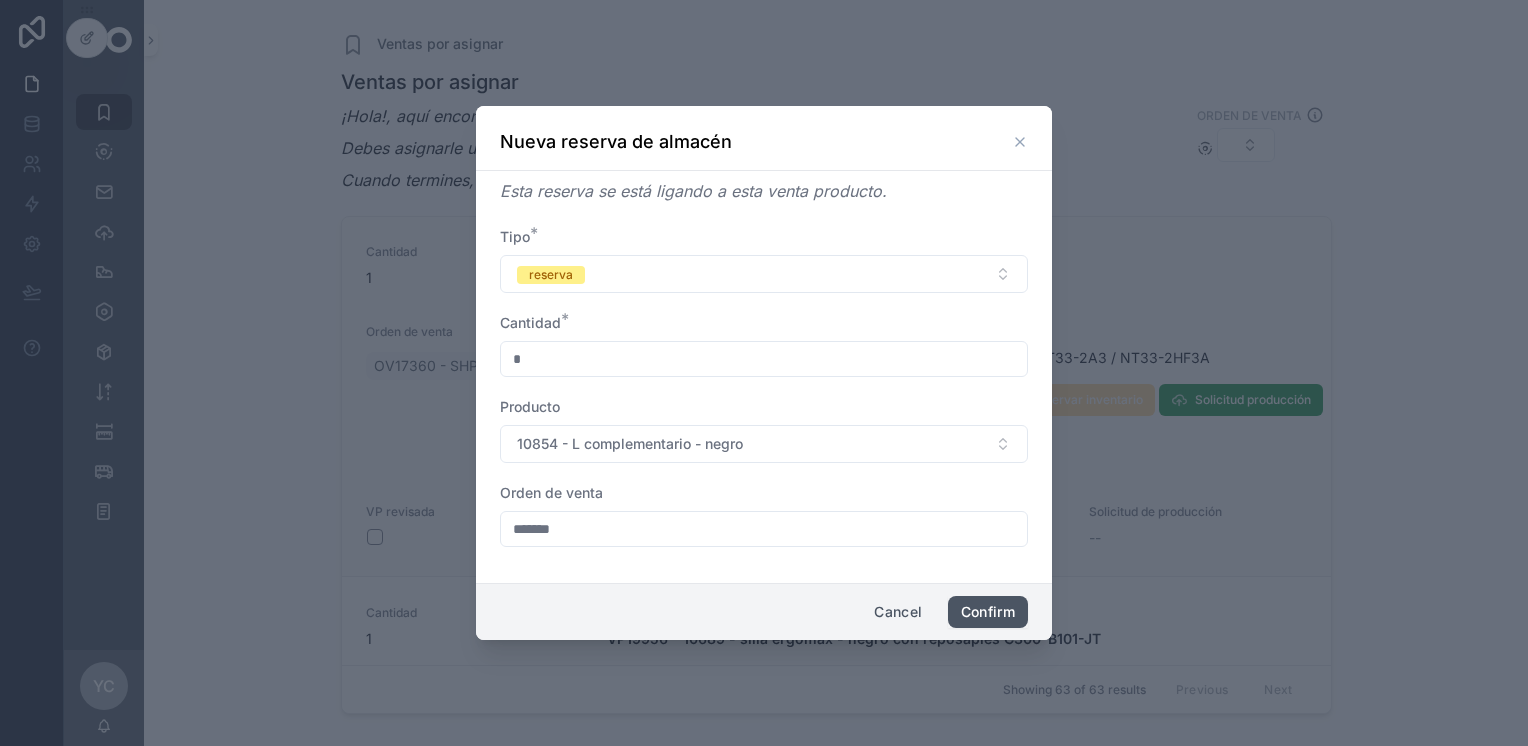 click on "Confirm" at bounding box center [988, 612] 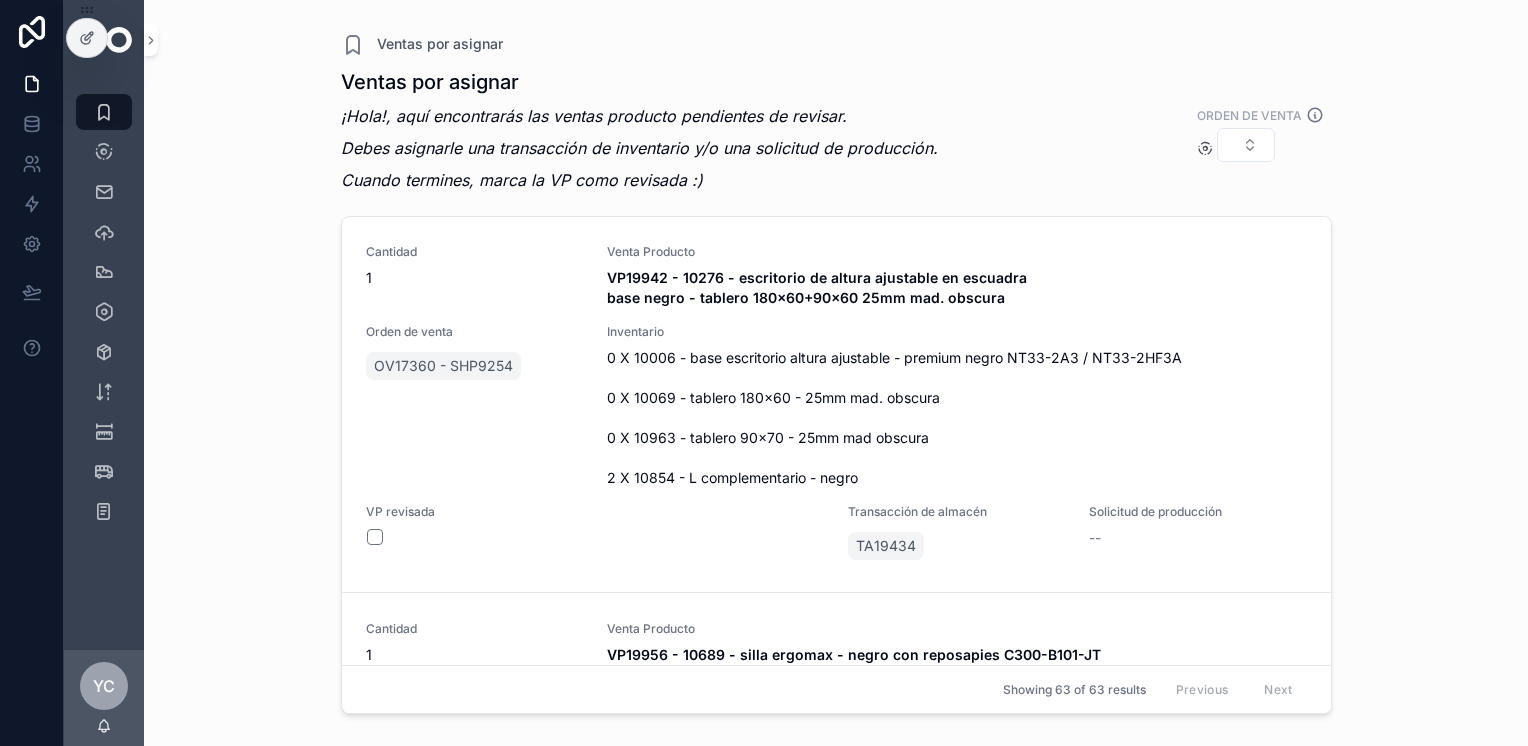 scroll, scrollTop: 15972, scrollLeft: 0, axis: vertical 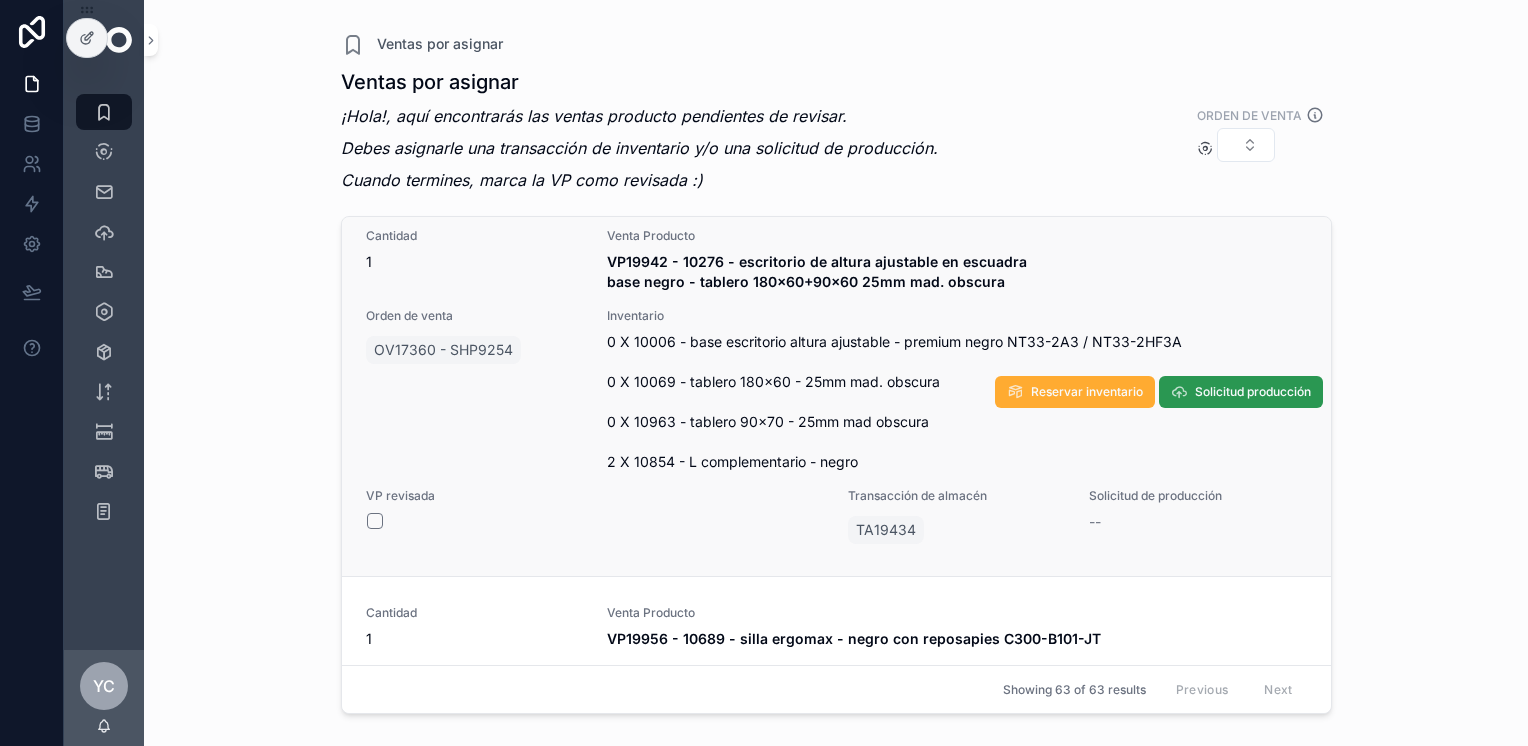 click on "Solicitud producción" at bounding box center [1241, 392] 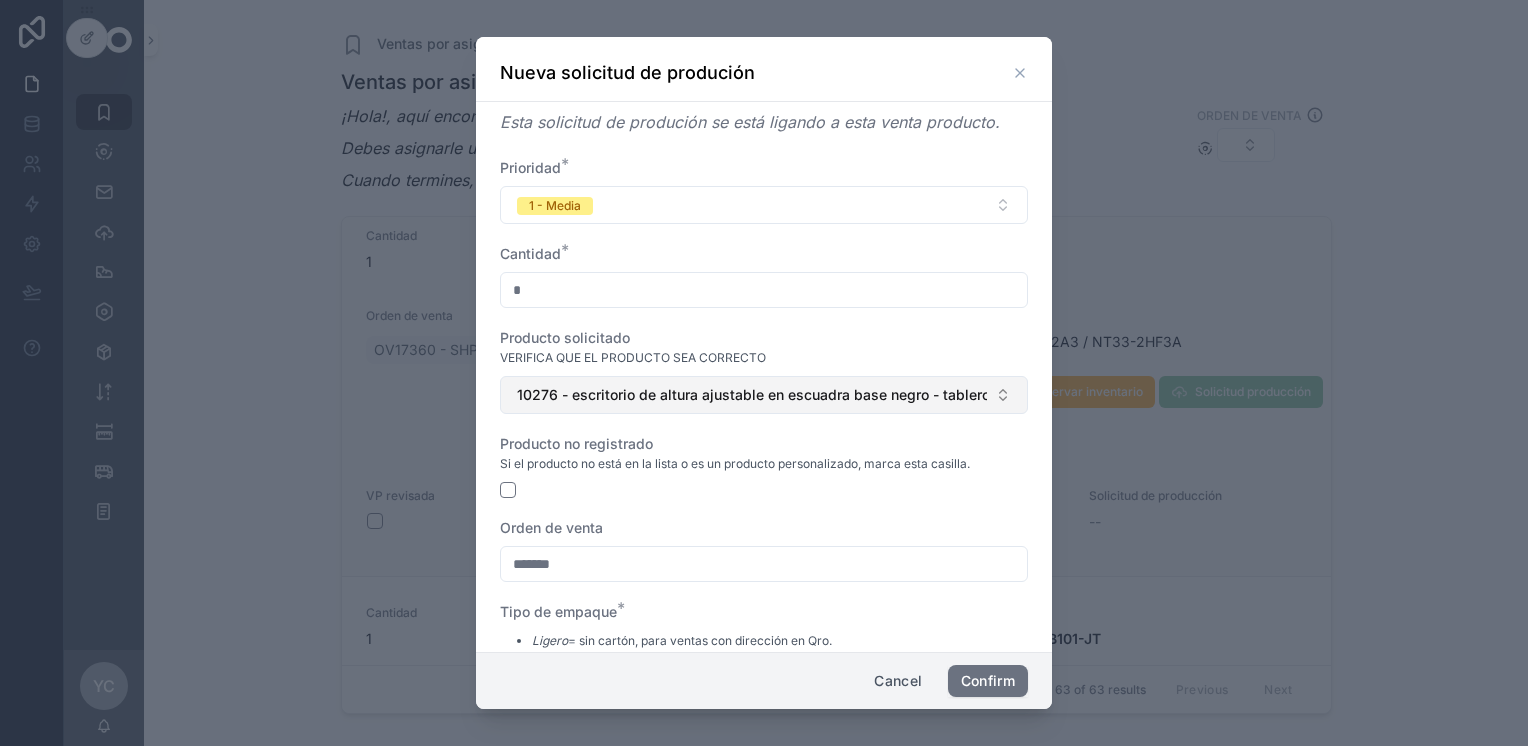 click on "10276 - escritorio de altura ajustable en escuadra base negro - tablero 180x60+90x60 25mm mad. obscura" at bounding box center [752, 395] 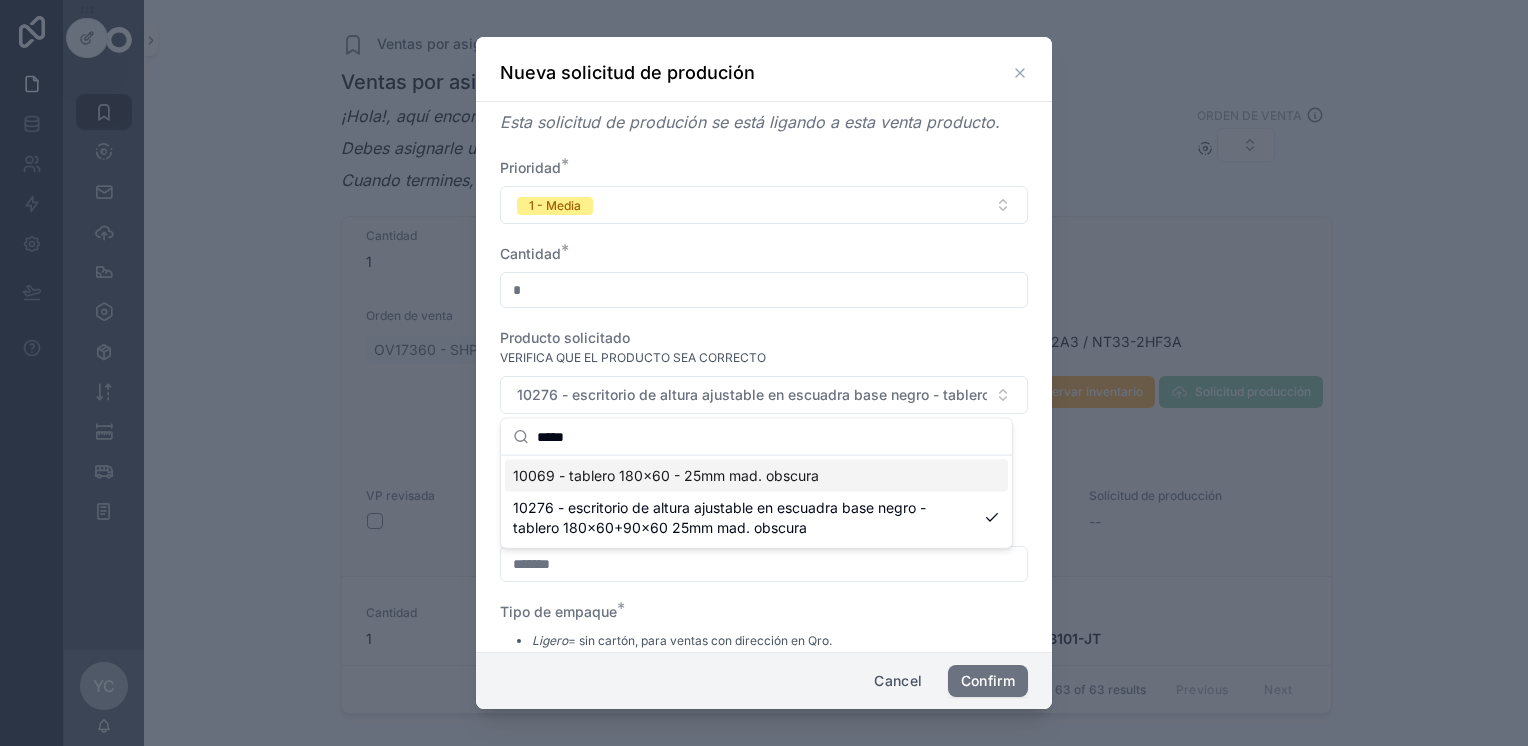type on "*****" 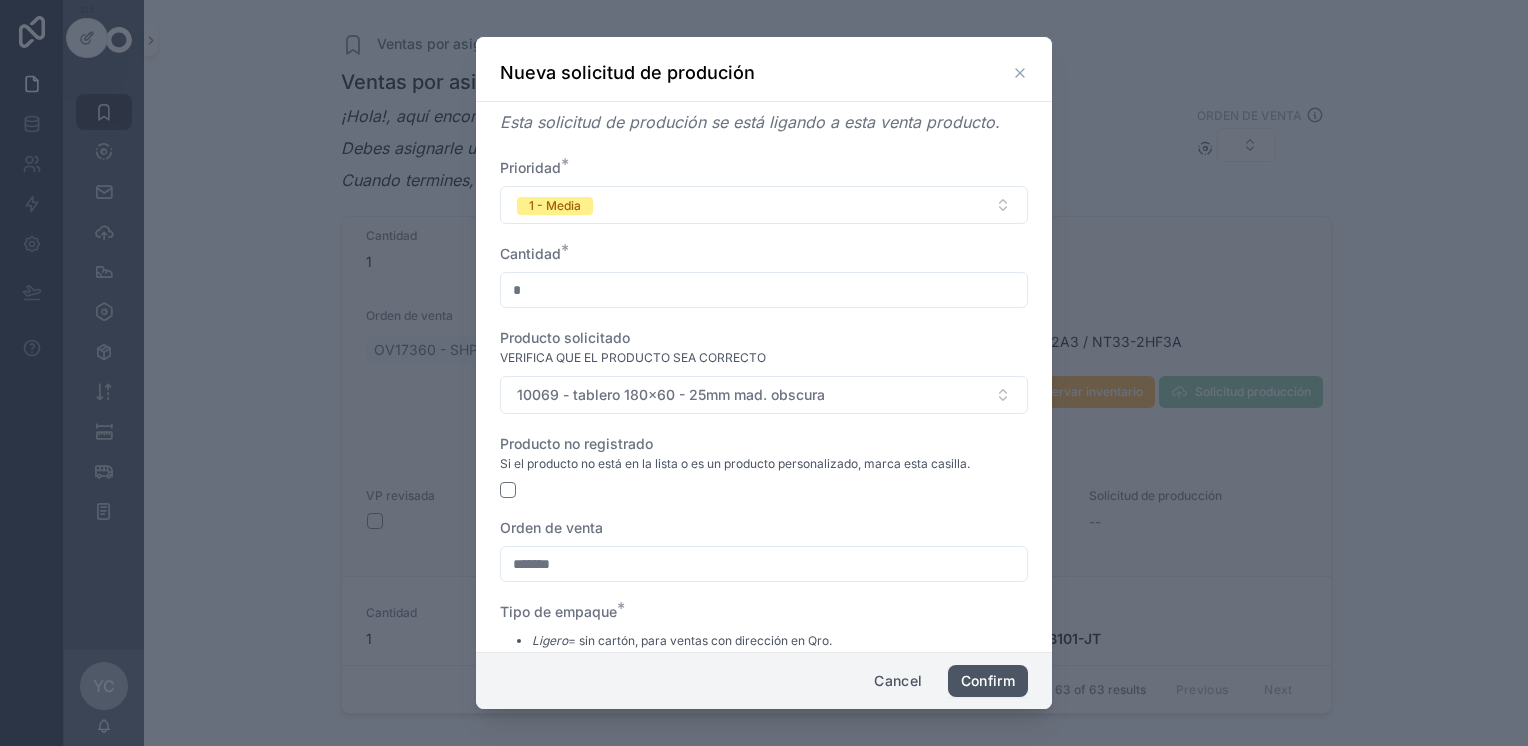 click on "Confirm" at bounding box center [988, 681] 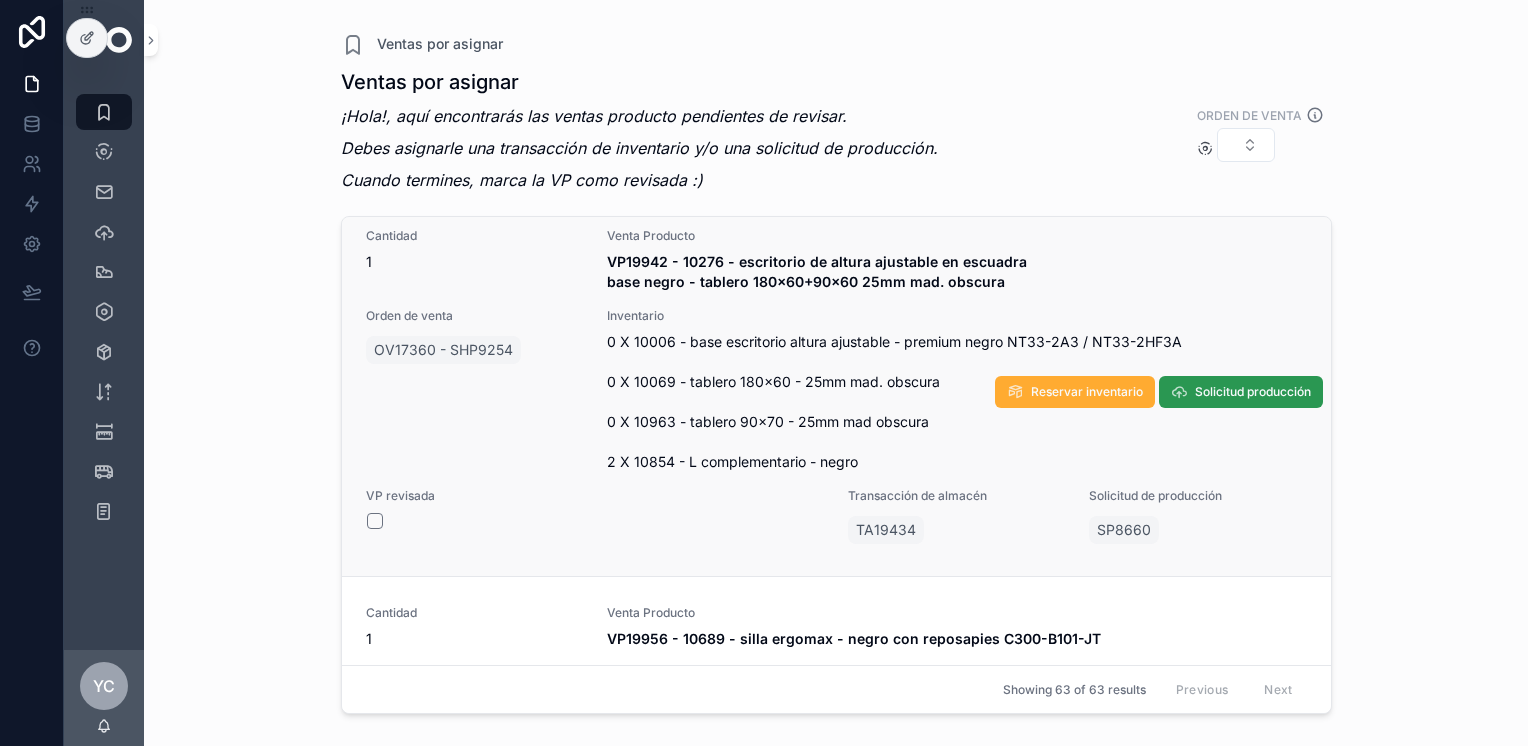 click on "Solicitud producción" at bounding box center (1253, 392) 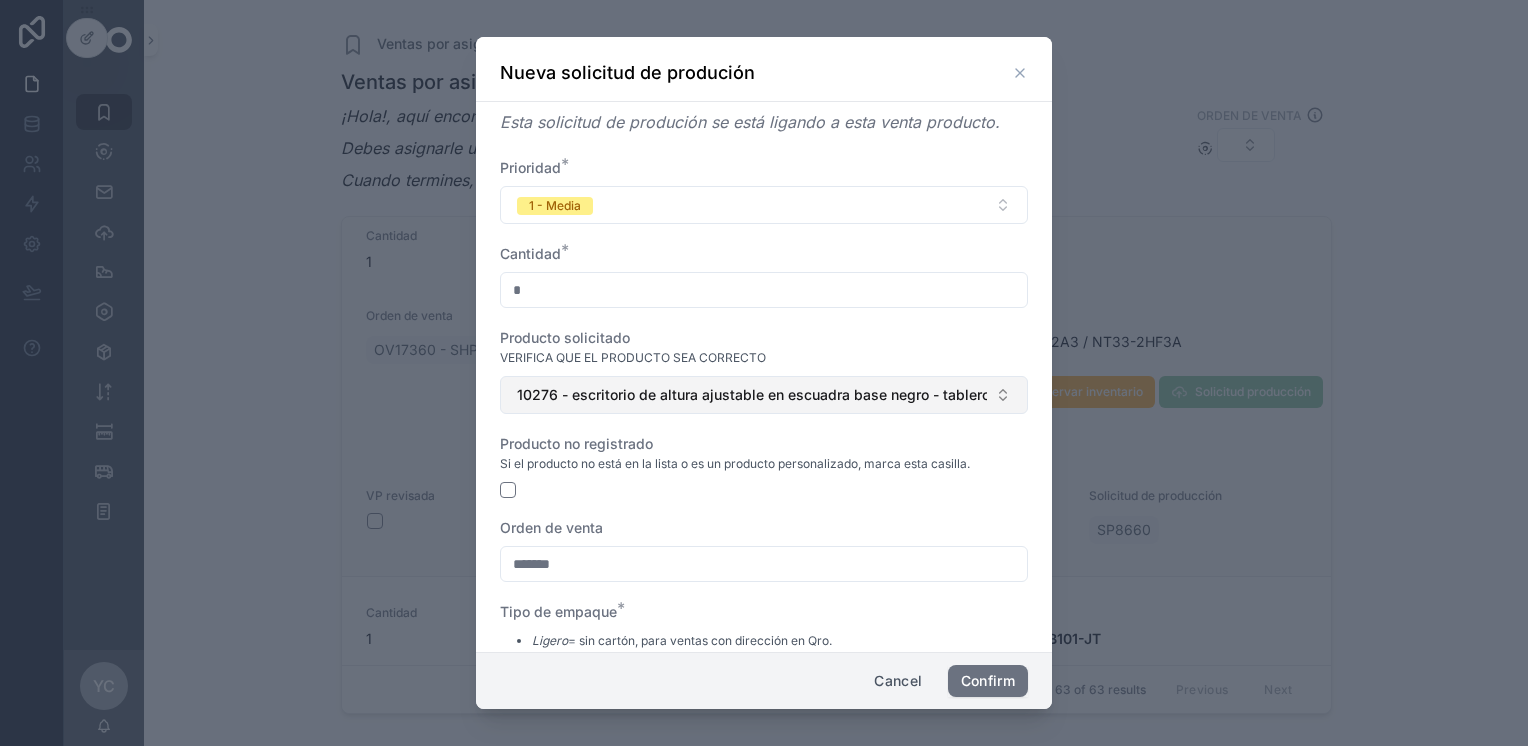 click on "10276 - escritorio de altura ajustable en escuadra base negro - tablero 180x60+90x60 25mm mad. obscura" at bounding box center [752, 395] 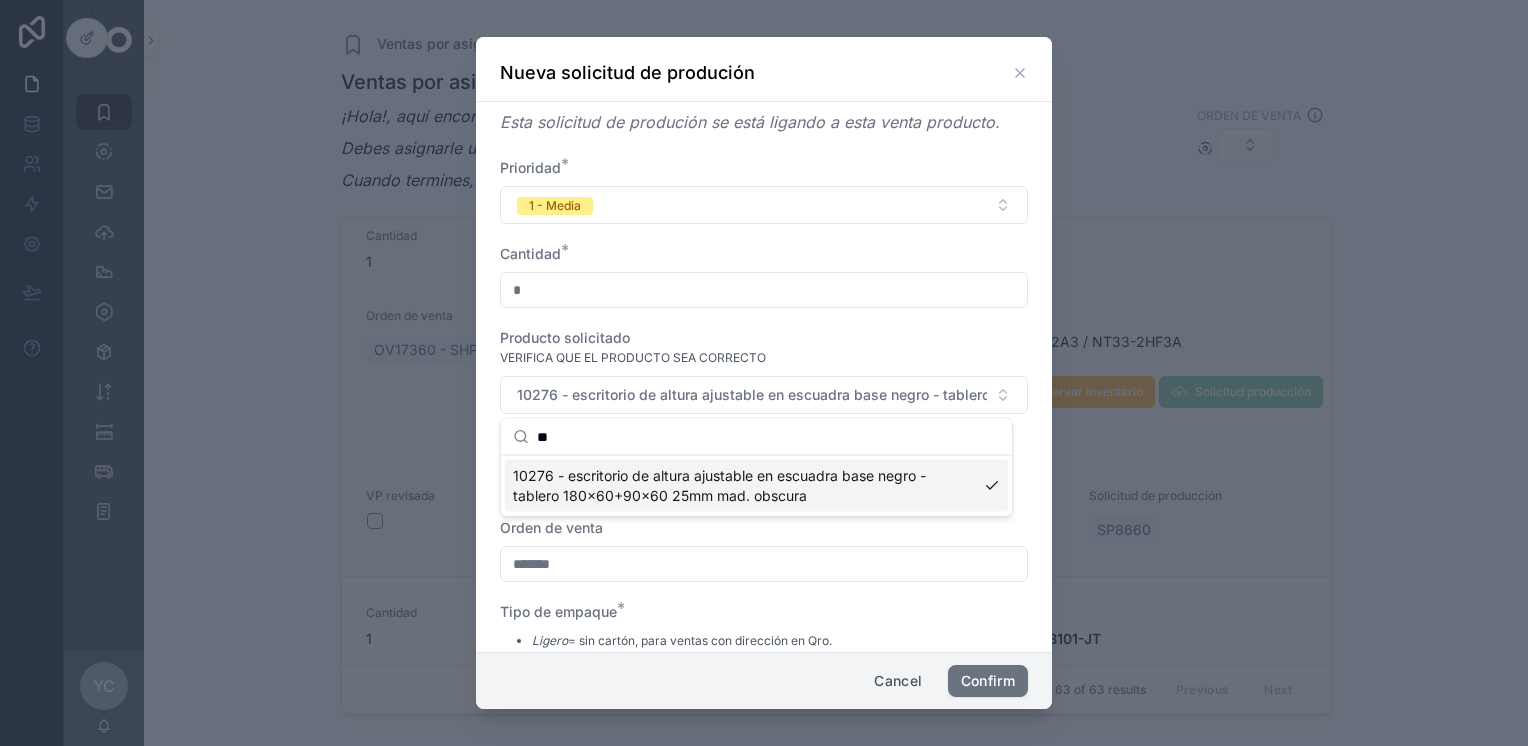 type on "*" 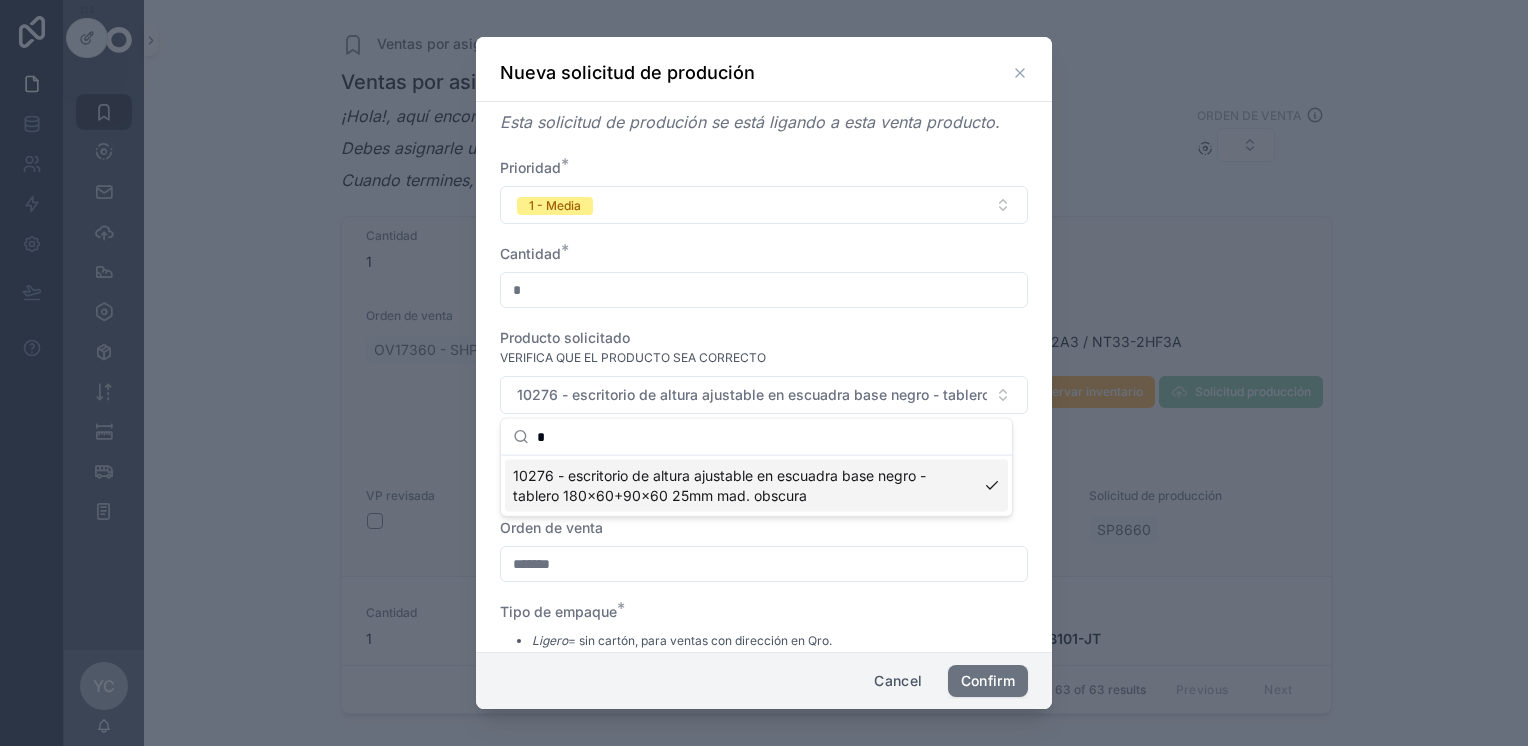 type 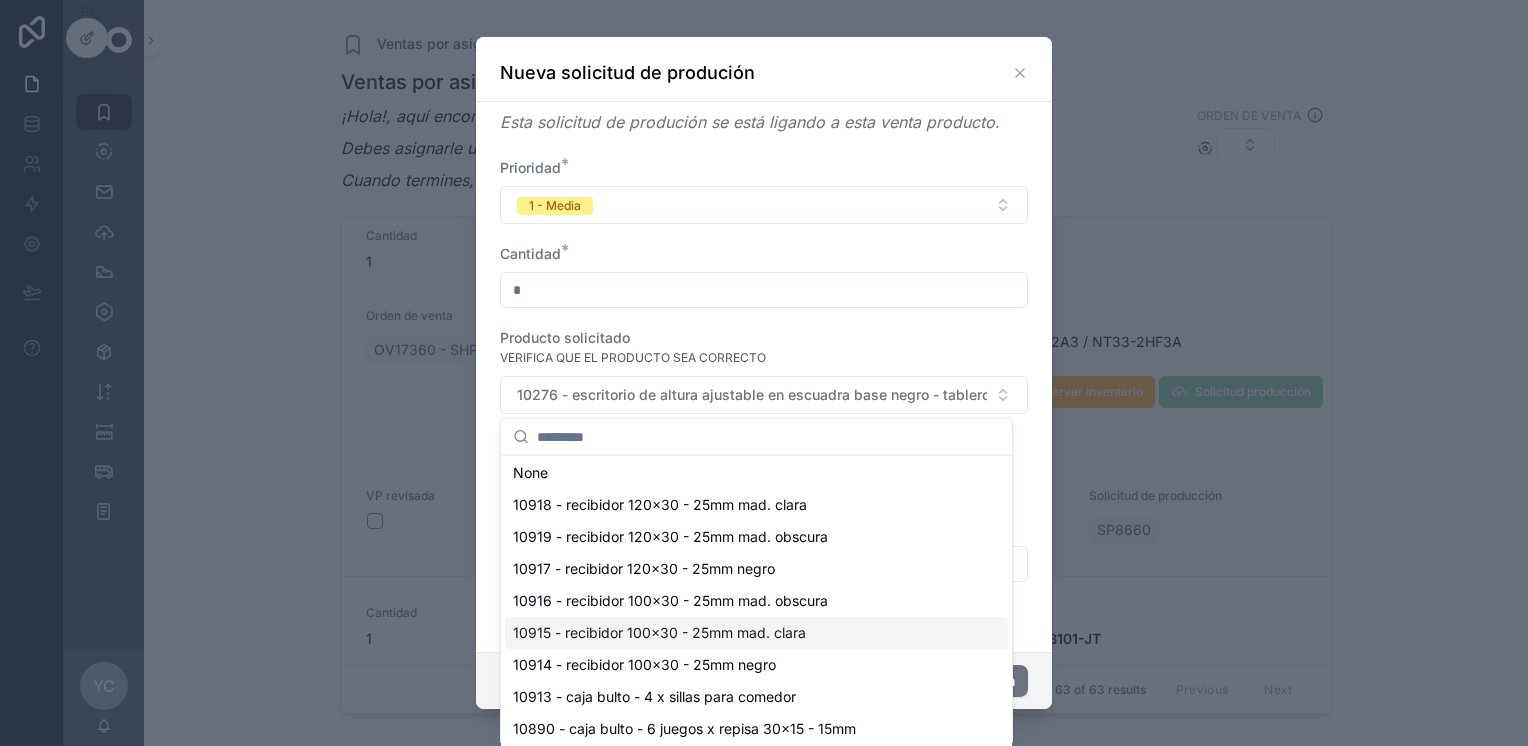 scroll, scrollTop: 0, scrollLeft: 0, axis: both 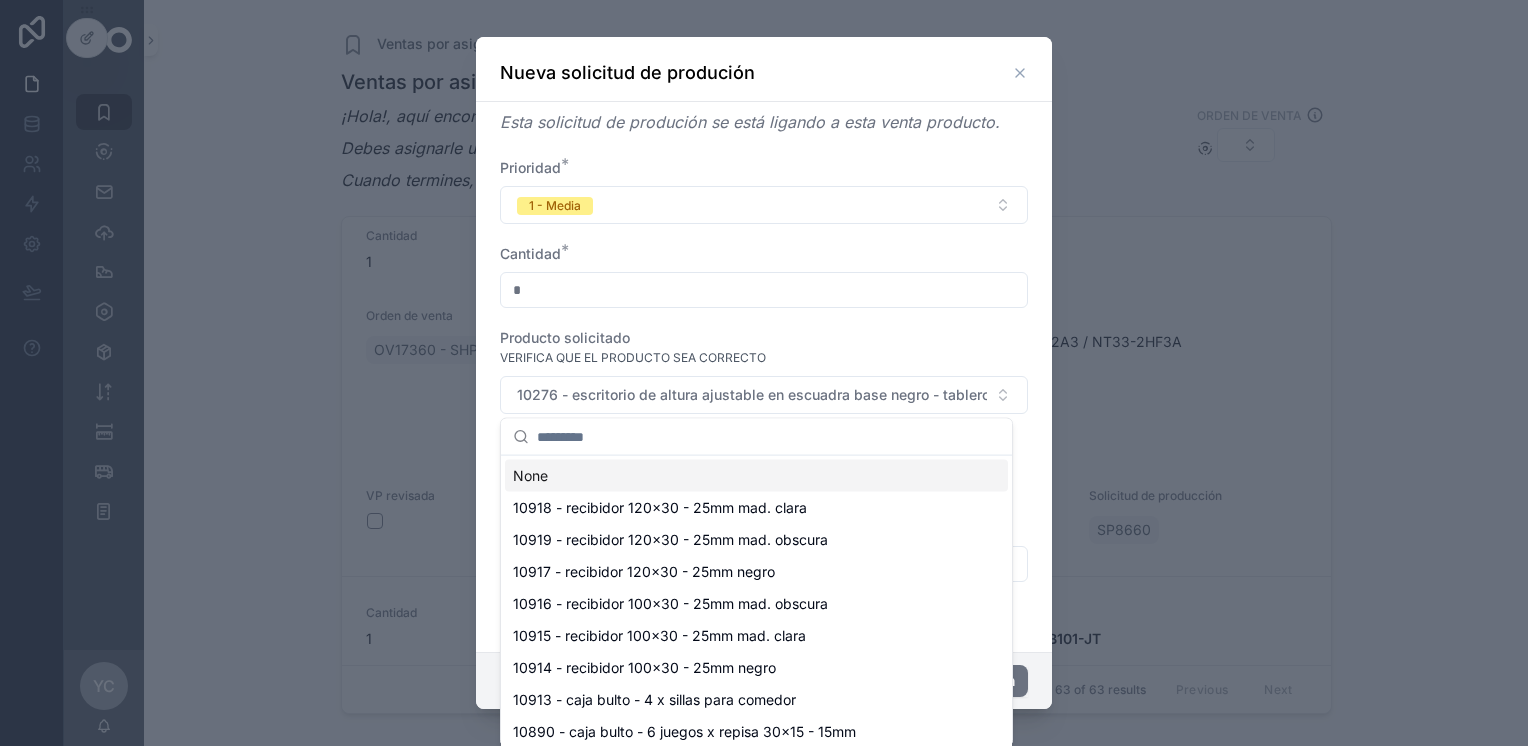 click at bounding box center (764, 373) 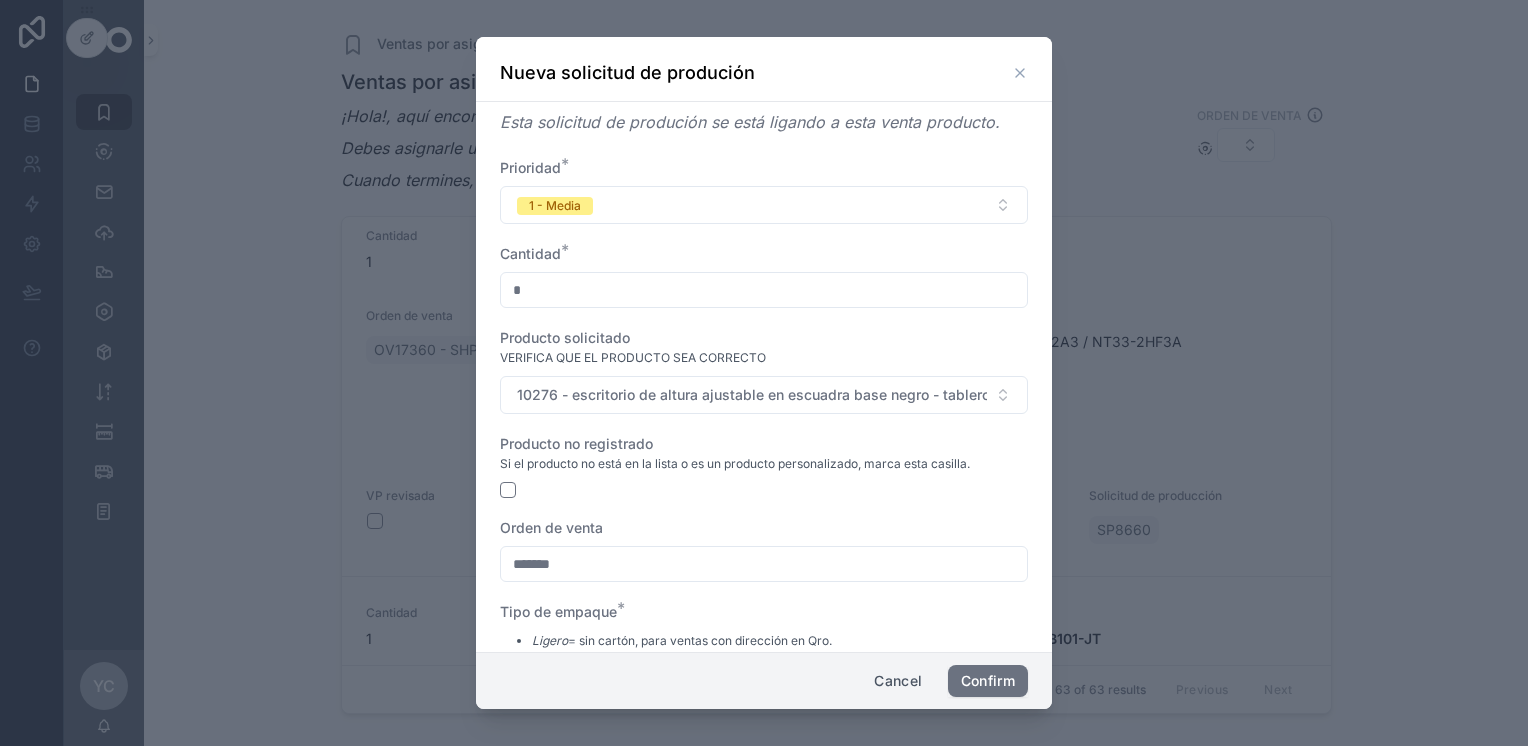 click at bounding box center (764, 373) 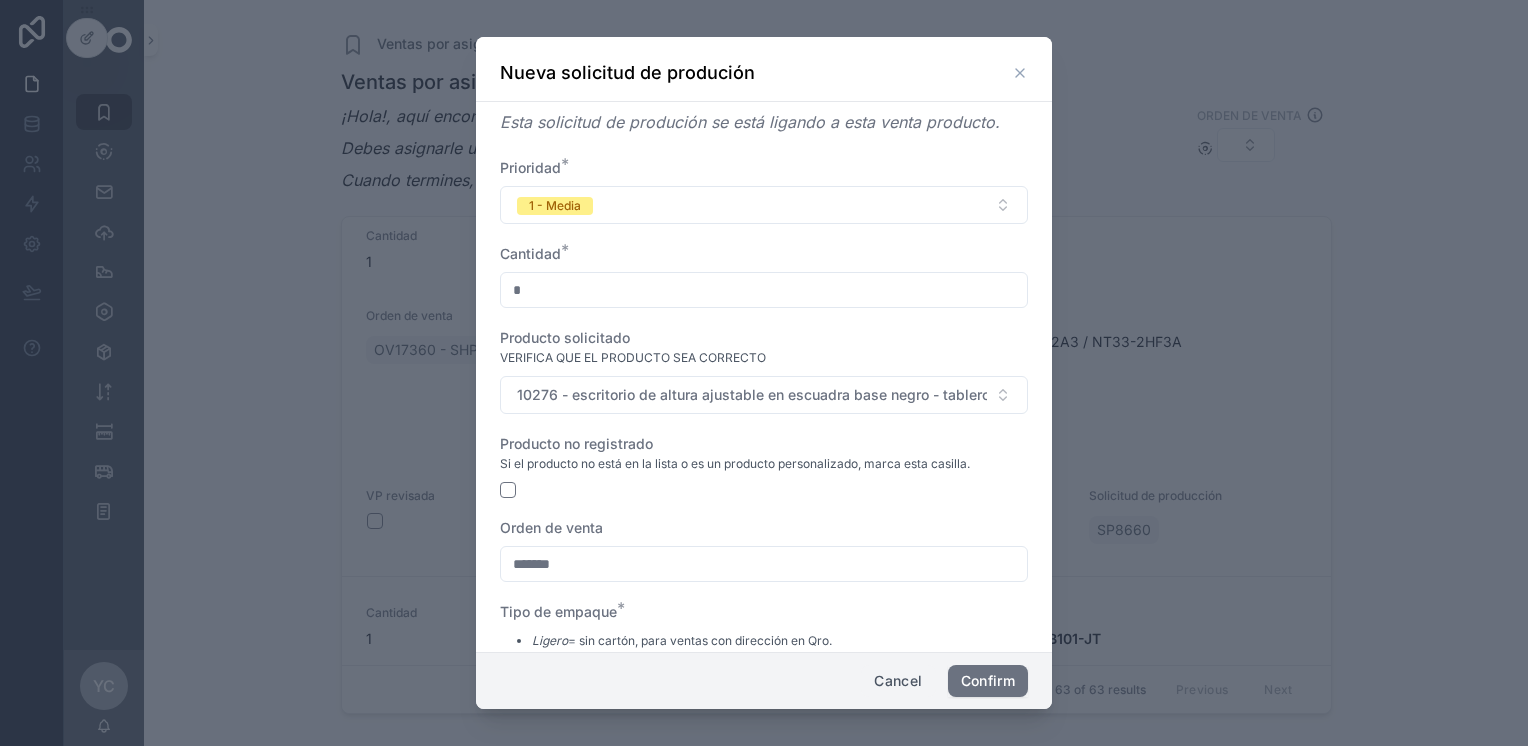 click on "Cancel" at bounding box center (898, 681) 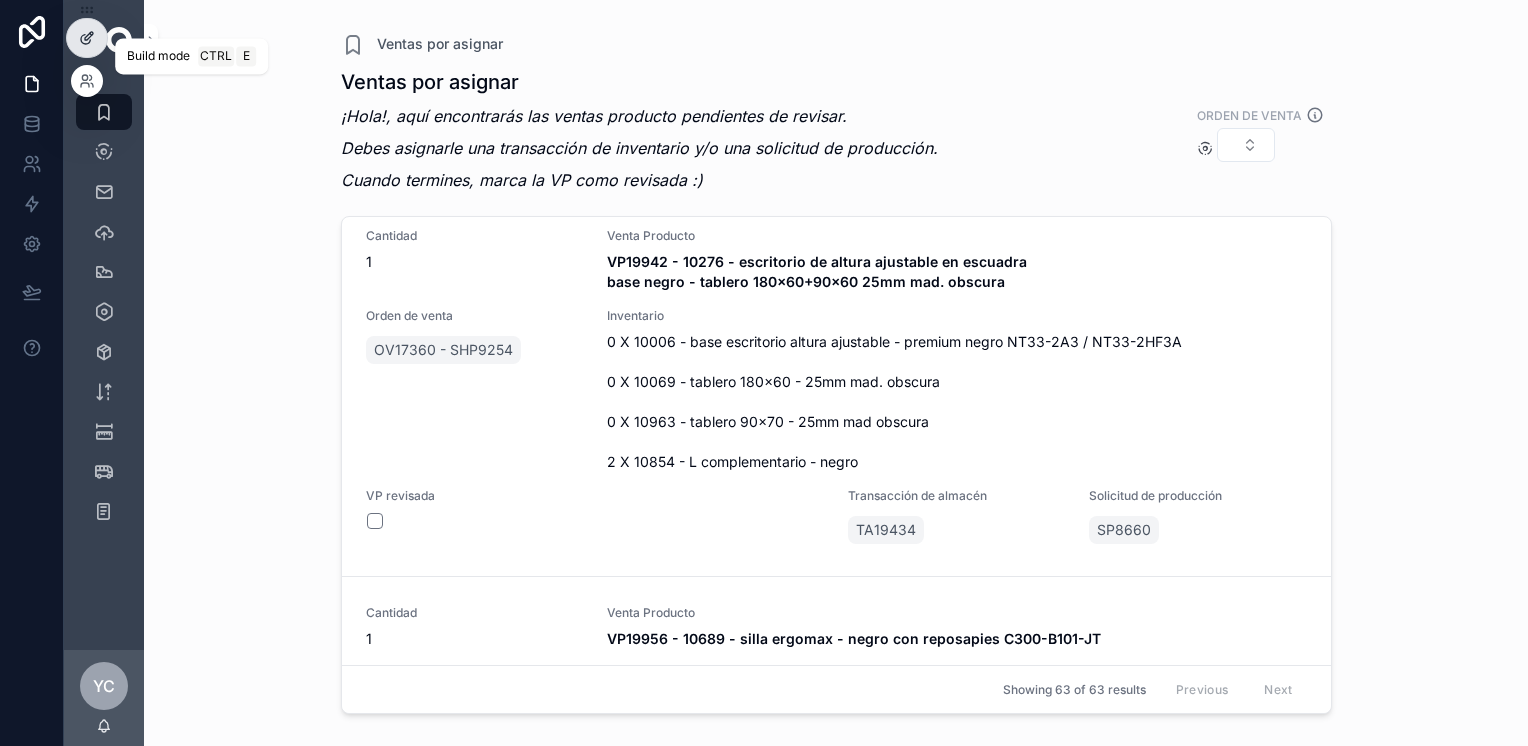 click at bounding box center (87, 38) 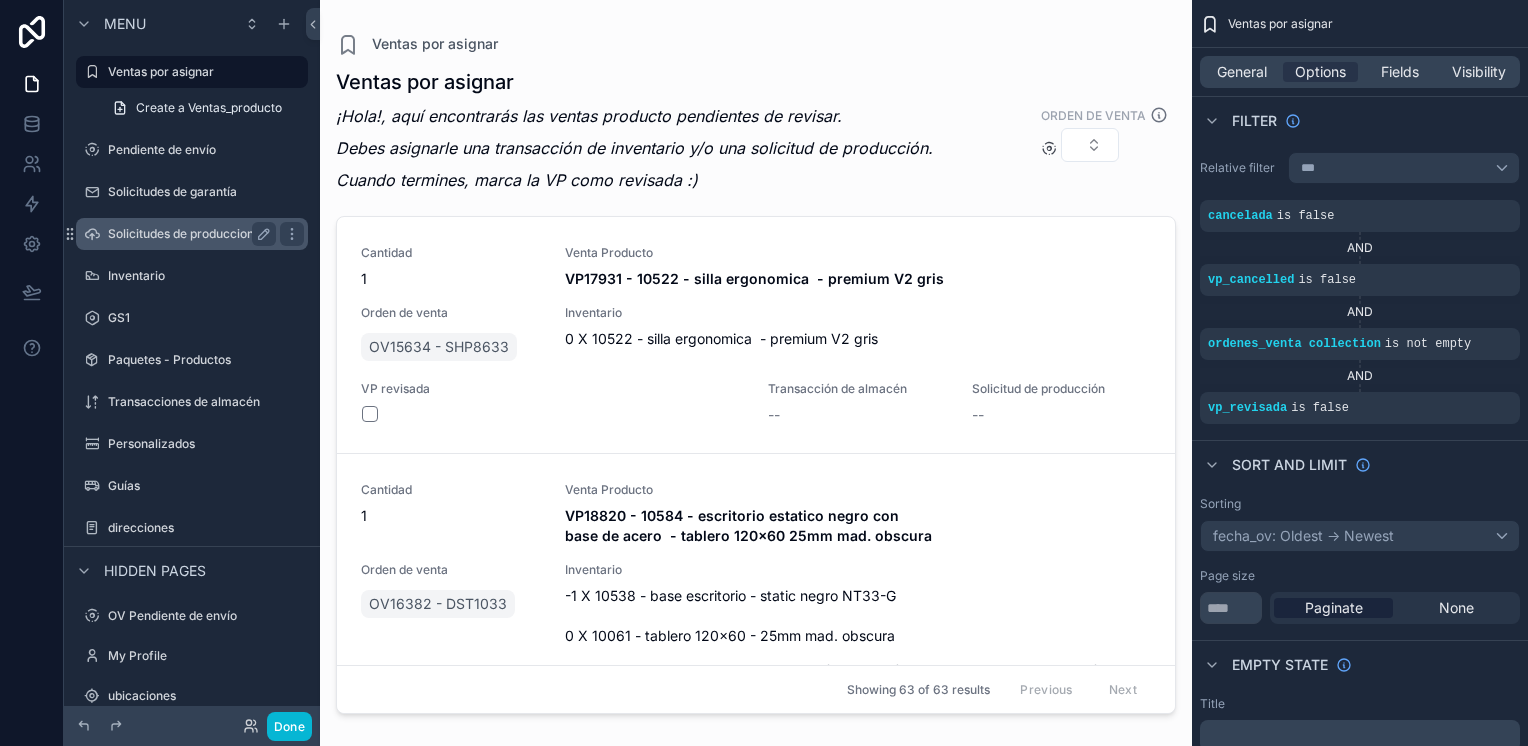 click on "Solicitudes de produccion" at bounding box center [188, 234] 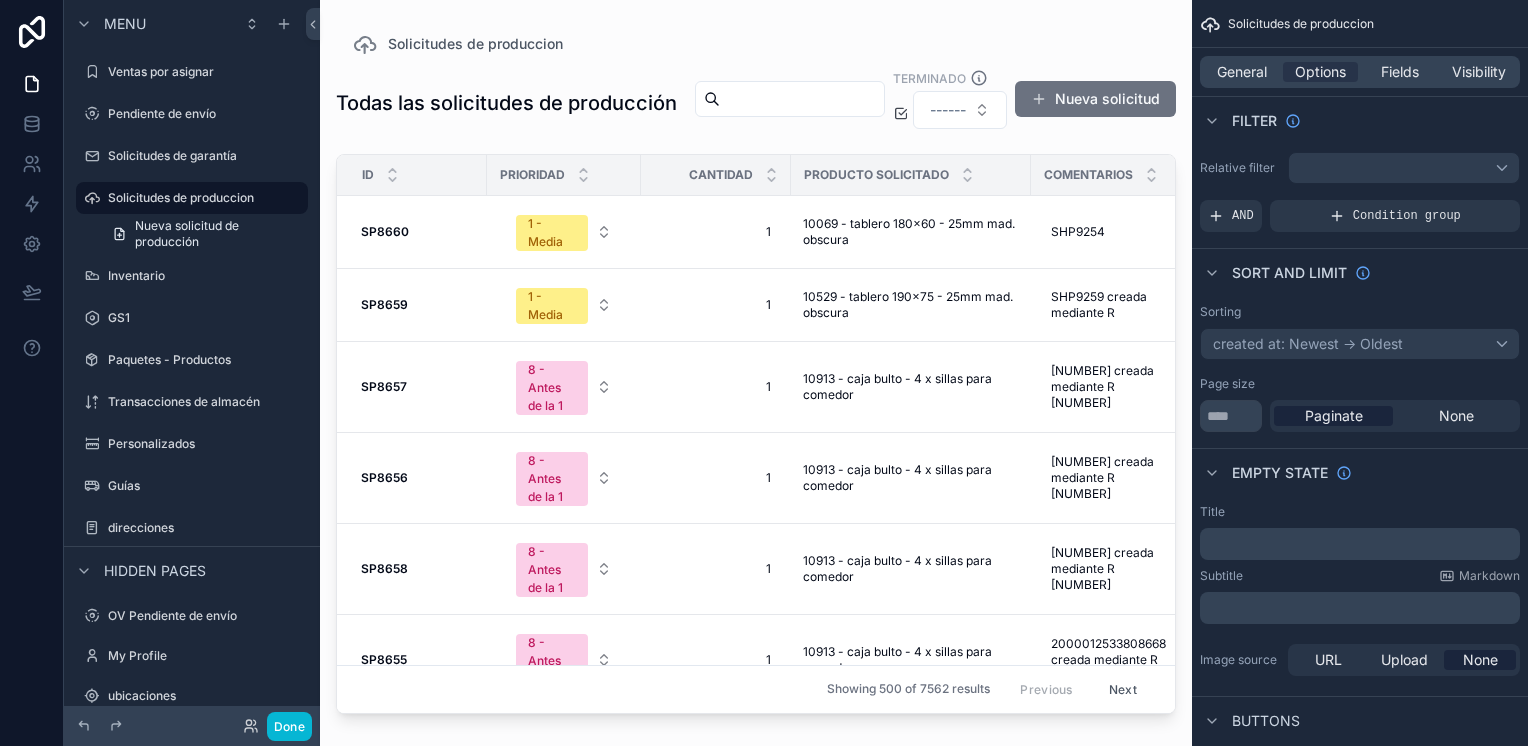 click at bounding box center [756, 361] 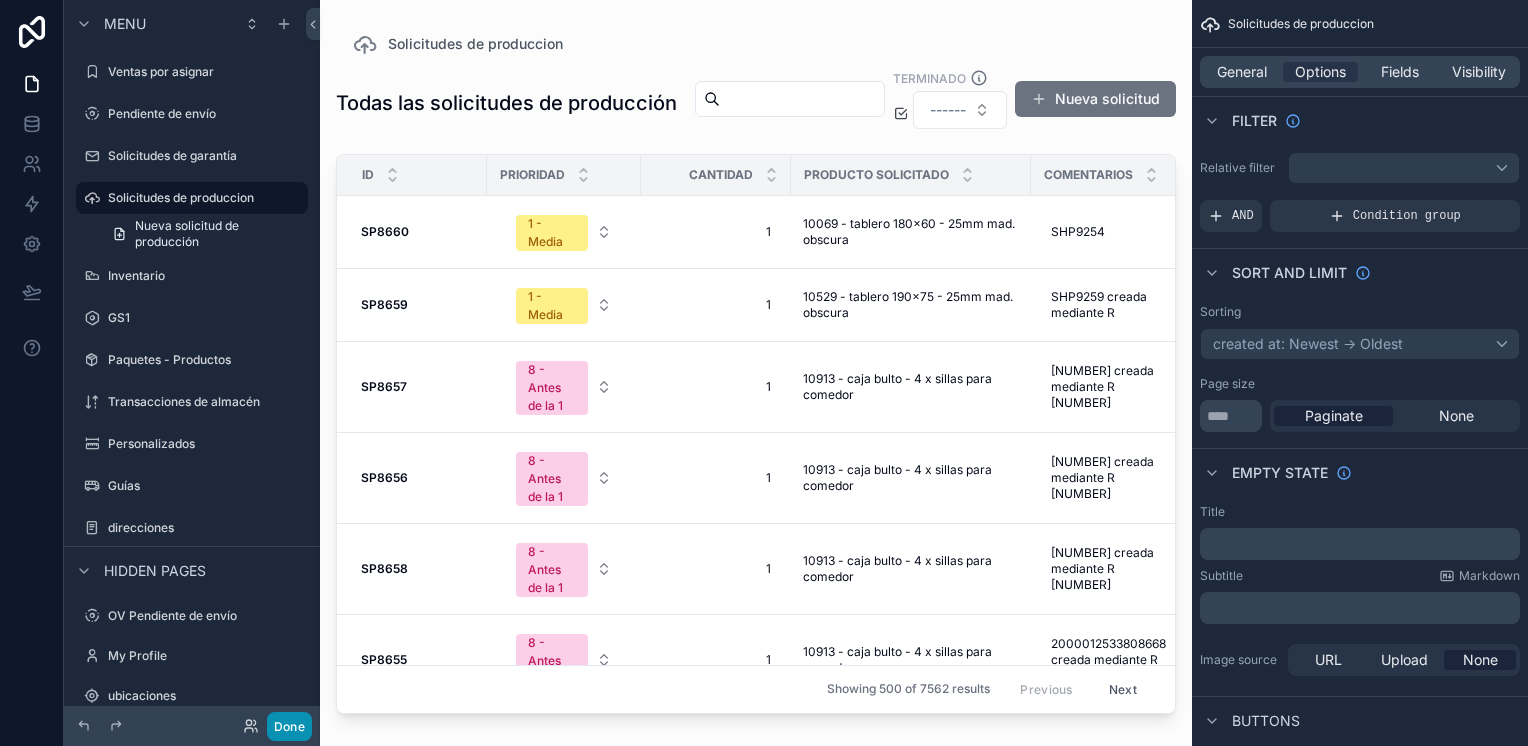 click on "Done" at bounding box center [289, 726] 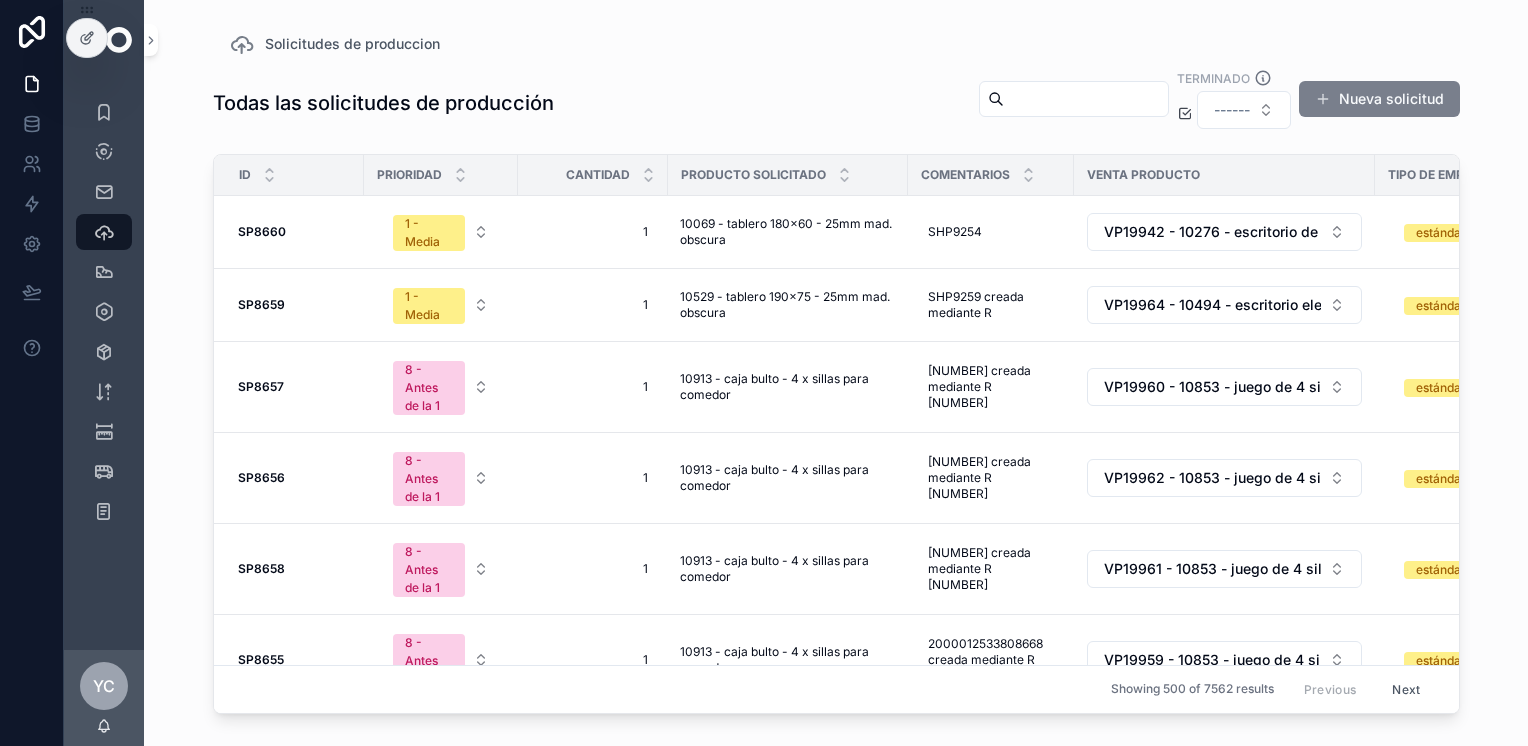click on "Nueva solicitud" at bounding box center (1379, 99) 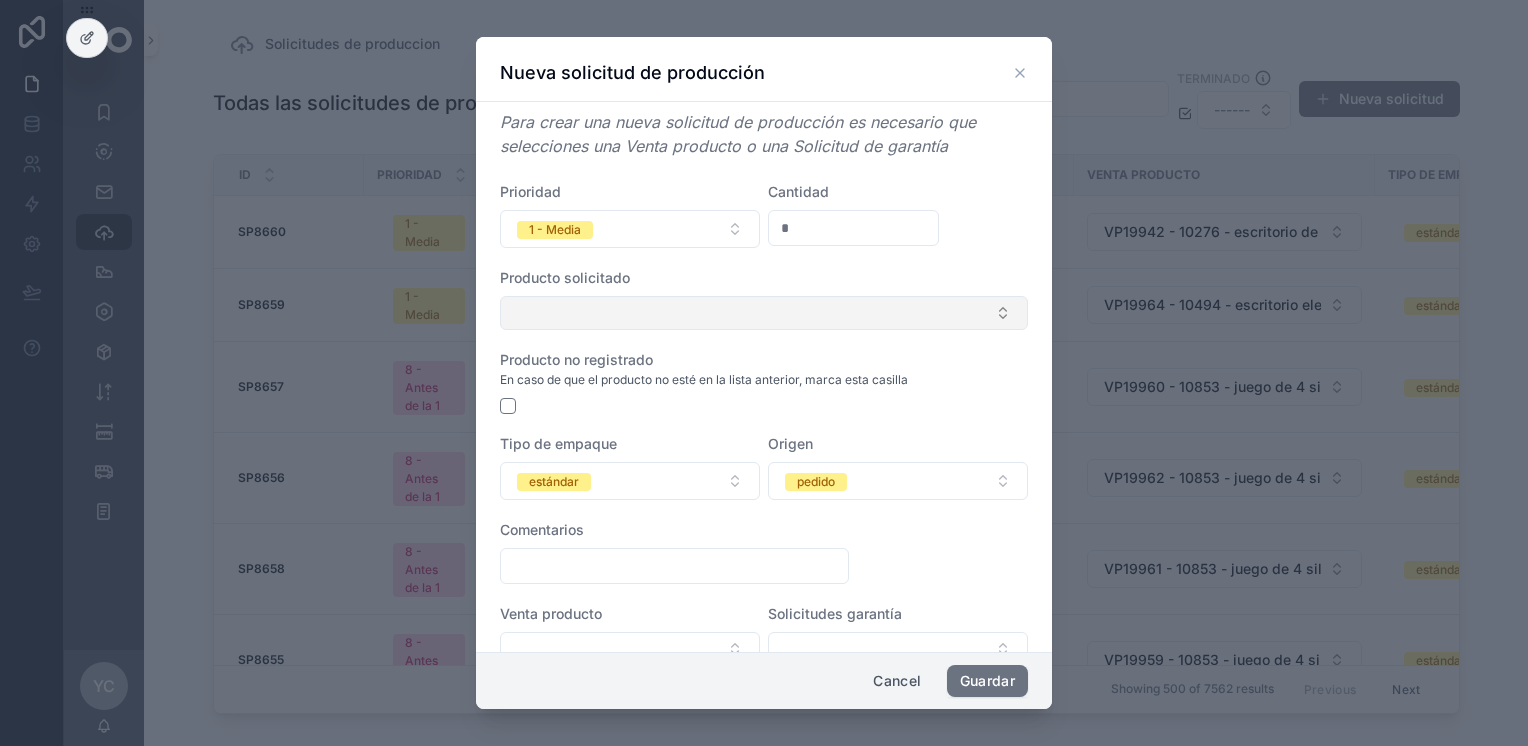 click at bounding box center [764, 313] 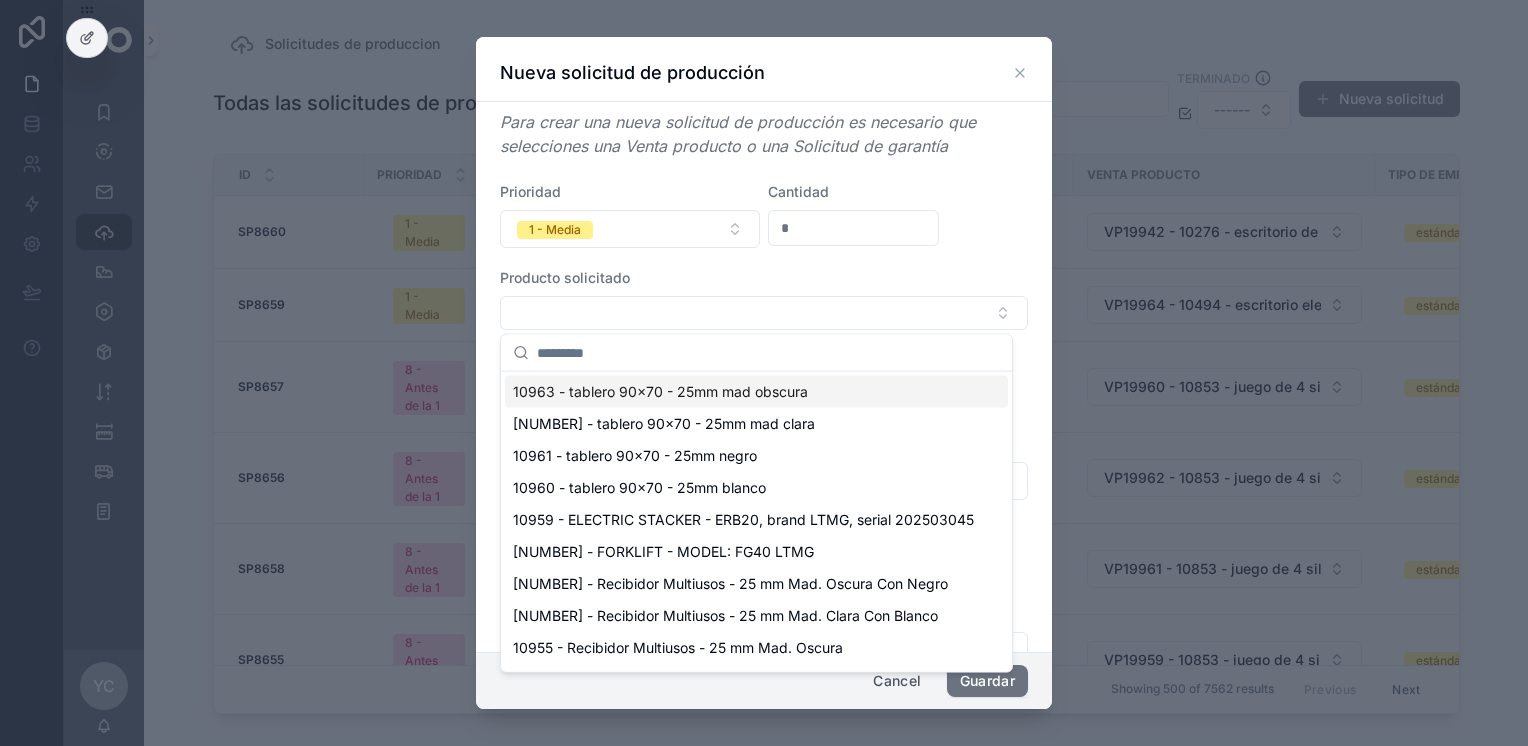 click on "10963 - tablero 90x70 - 25mm mad obscura" at bounding box center (756, 392) 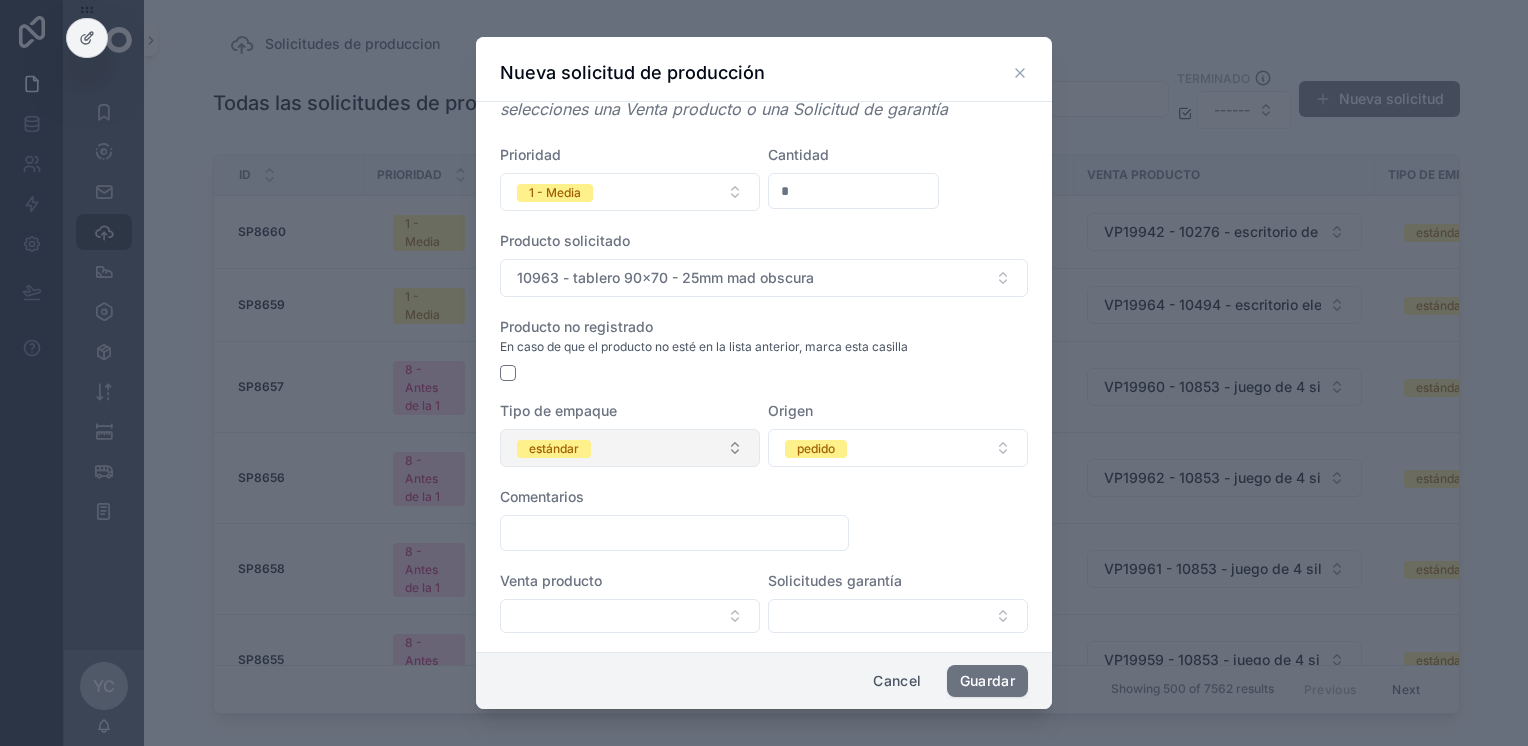 scroll, scrollTop: 52, scrollLeft: 0, axis: vertical 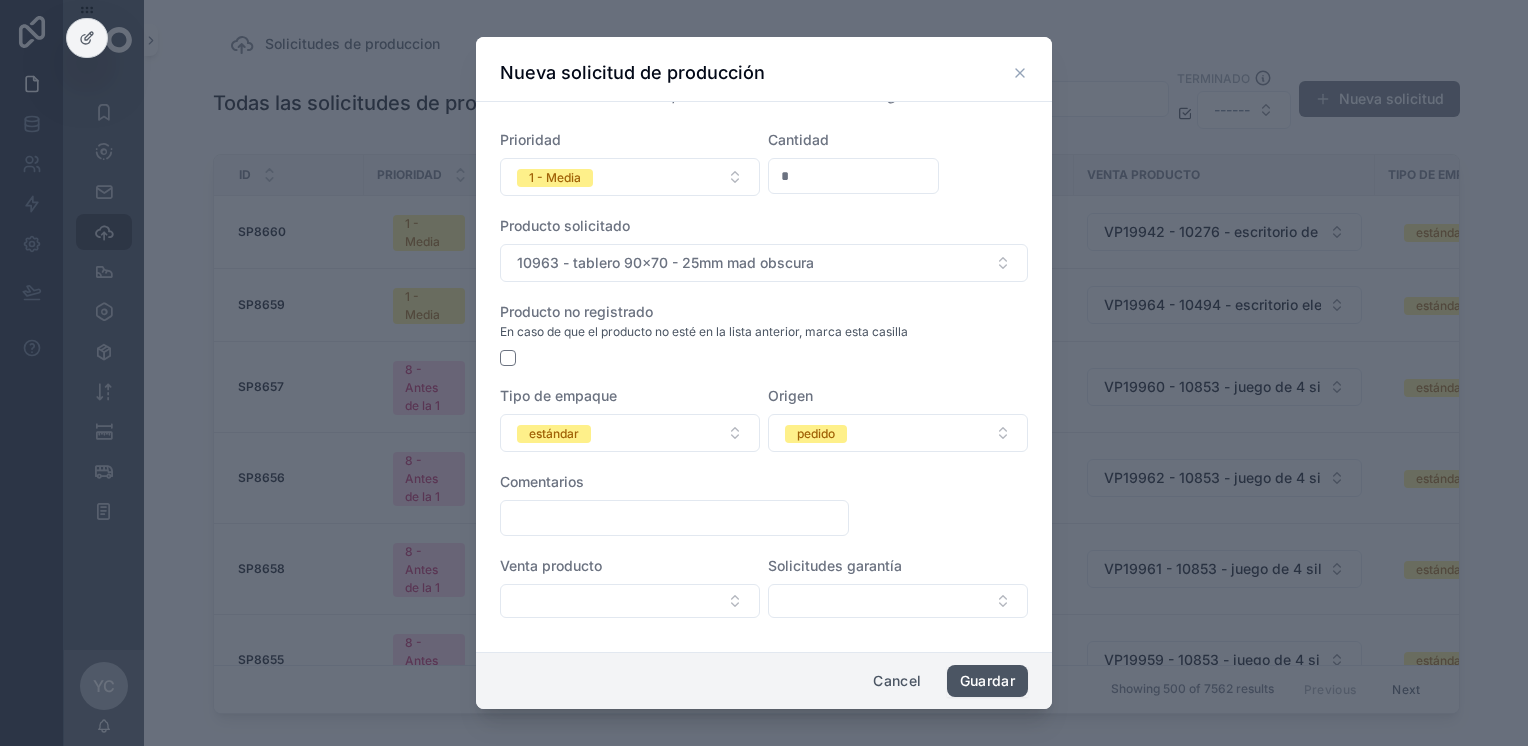 click on "Guardar" at bounding box center (987, 681) 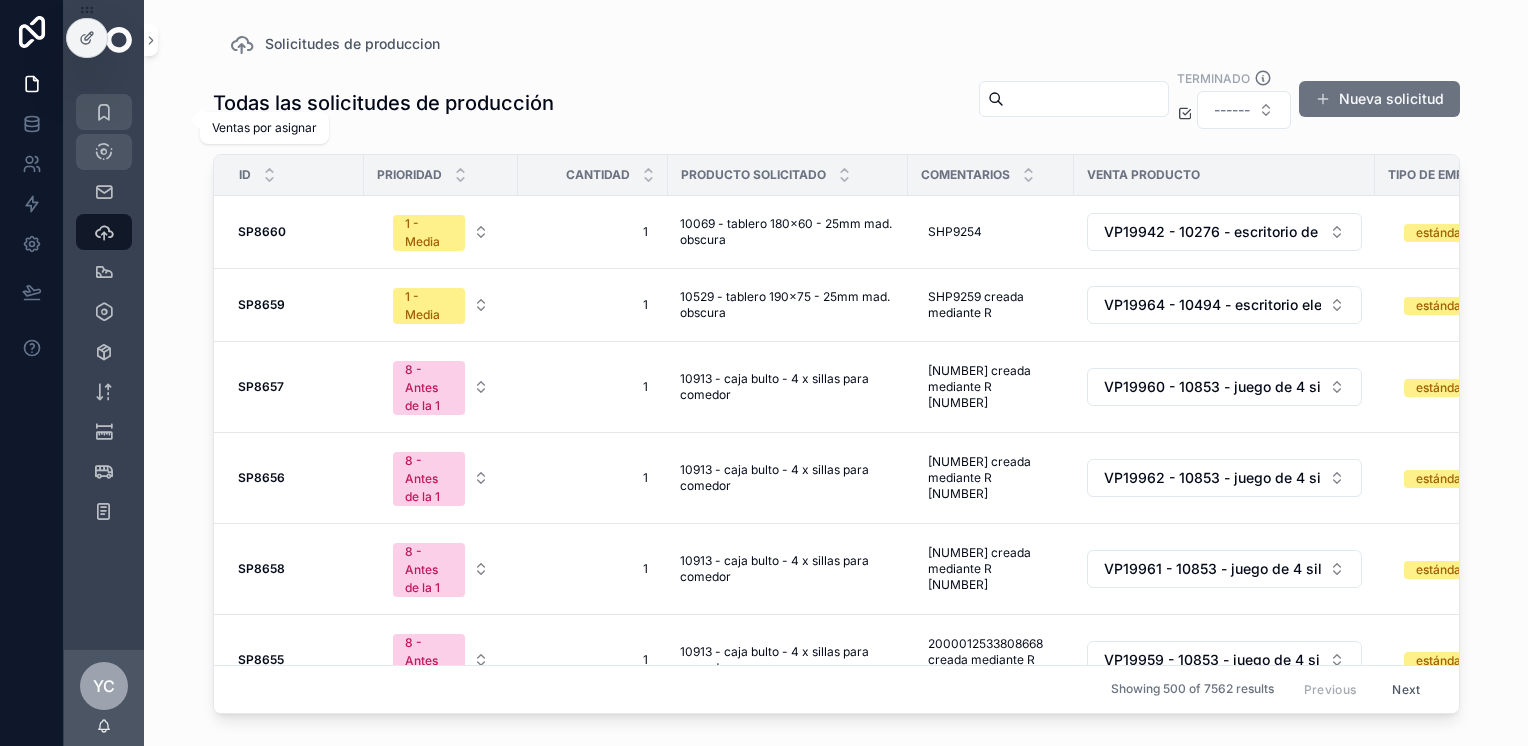 click at bounding box center (104, 112) 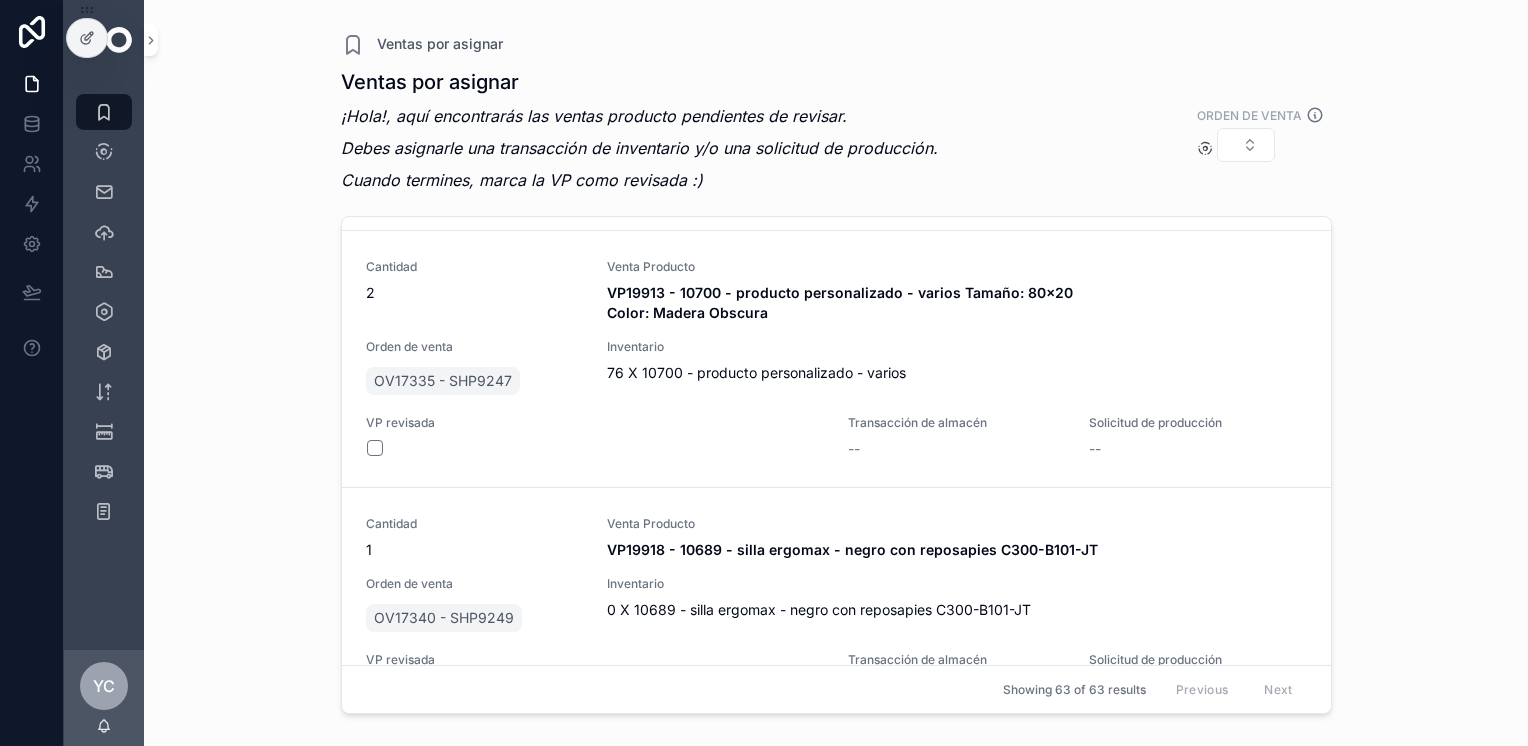 scroll, scrollTop: 14571, scrollLeft: 0, axis: vertical 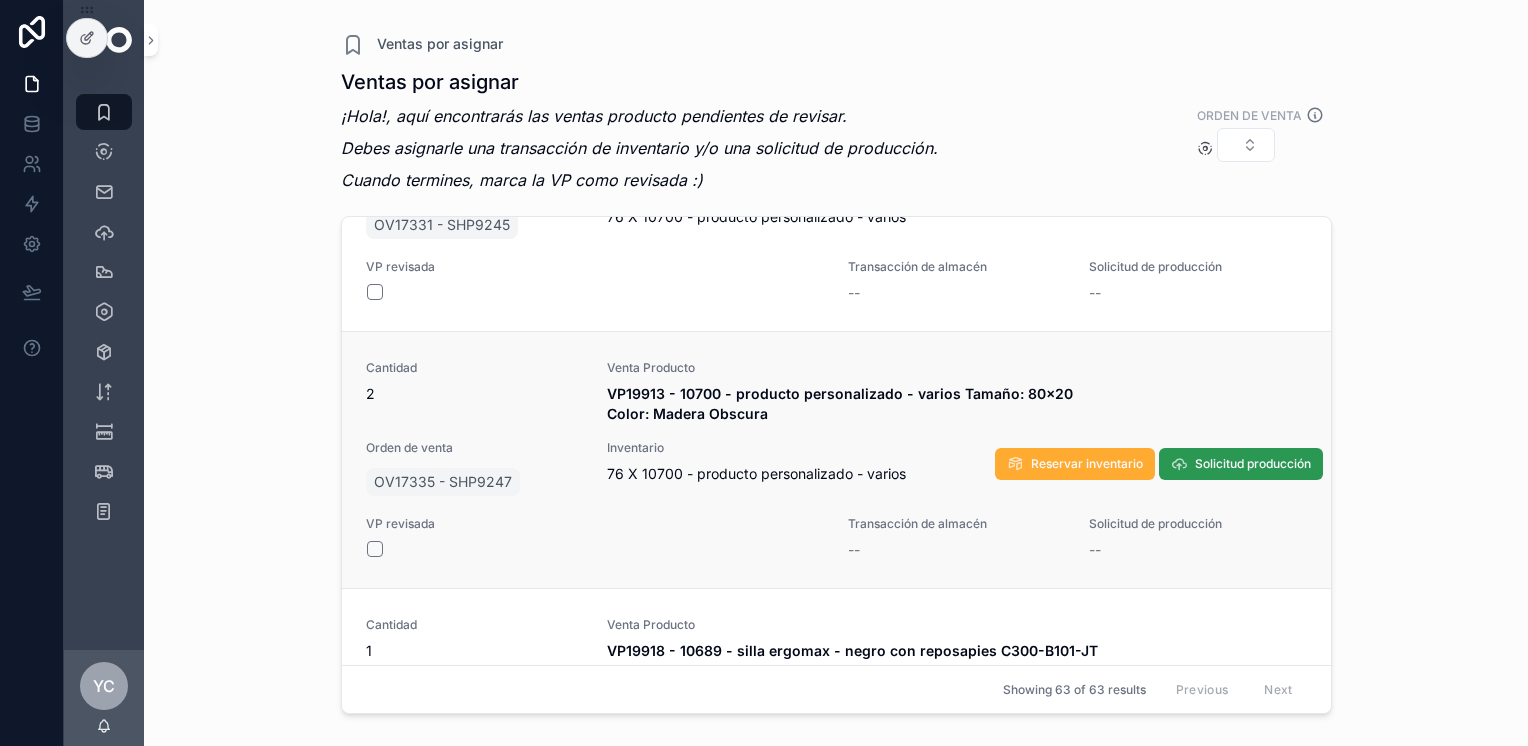 click on "Solicitud producción" at bounding box center (1253, 464) 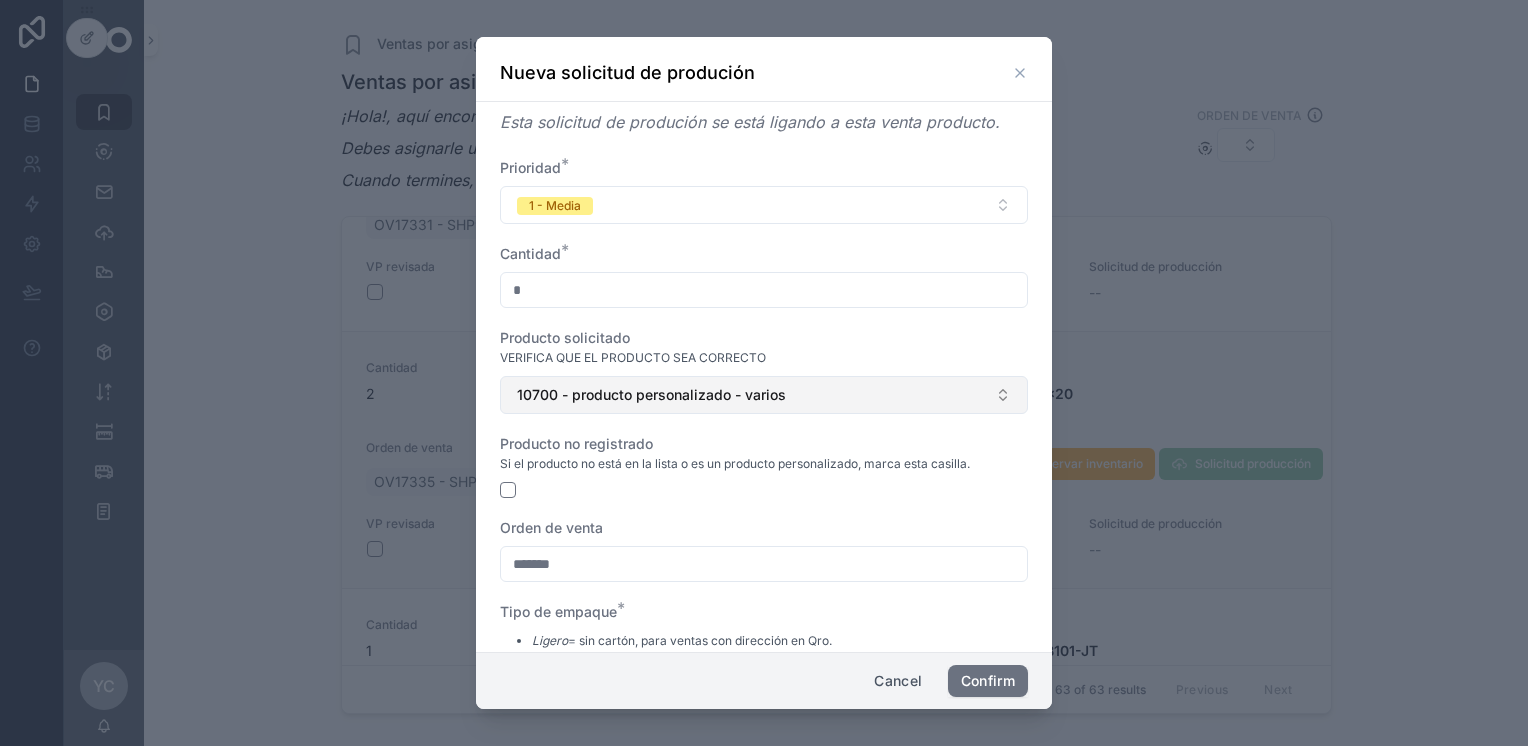 click on "10700 - producto personalizado - varios" at bounding box center (651, 395) 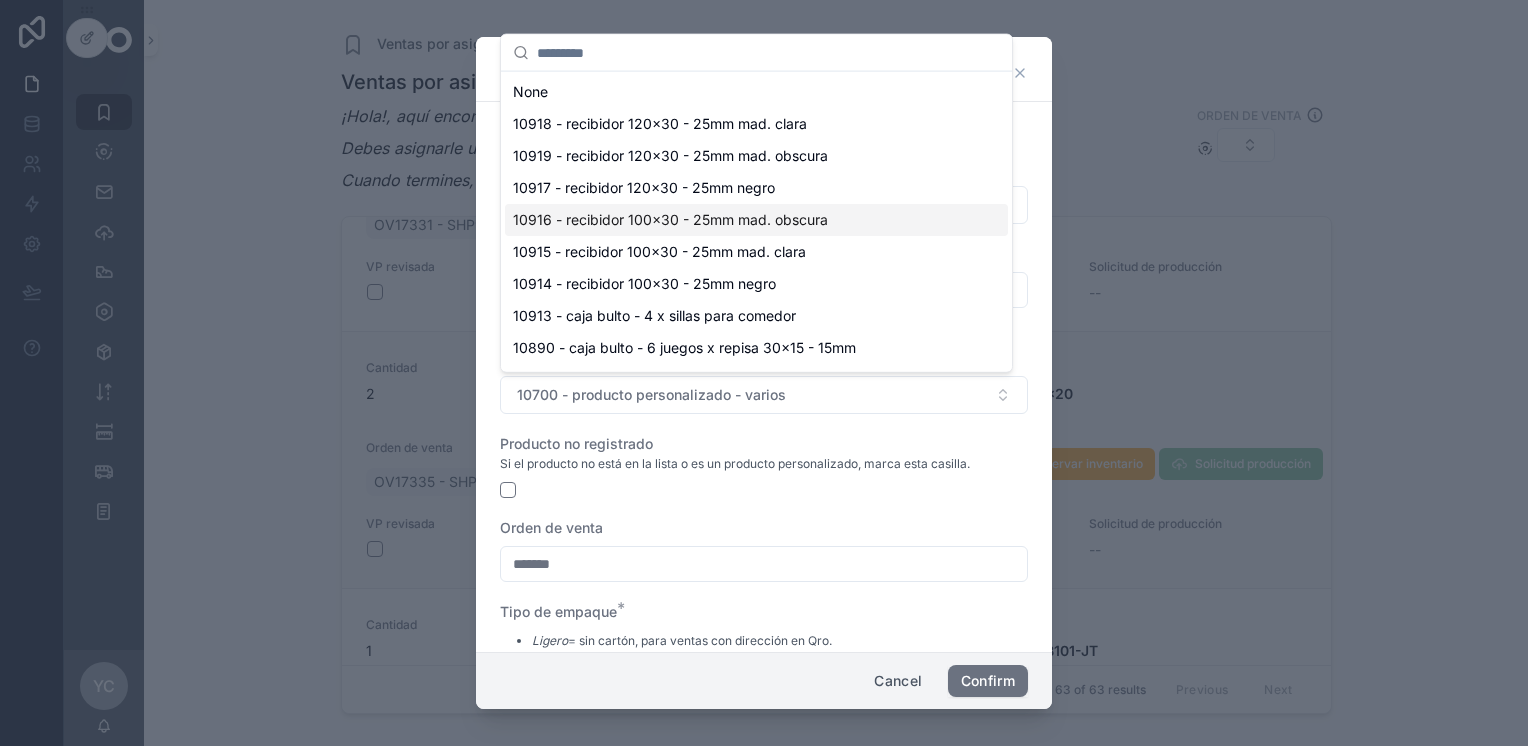 click on "Ventas por asignar Pendiente de envío Solicitudes de garantía Solicitudes de produccion Inventario GS1 Paquetes - Productos Transacciones de almacén Personalizados Guías direcciones YC Yatzel C Ventas por asignar Ventas por asignar ¡Hola!, aquí encontrarás las ventas producto pendientes de revisar. Debes asignarle una transacción de inventario y/o una solicitud de producción. Cuando termines, marca la VP como revisada :) Orden de venta Cantidad 1 Venta Producto VP[ID] - [PRODUCT_CODE] - [PRODUCT_NAME] Orden de venta OV[ID] - [CODE] Inventario -1 X [PRODUCT_CODE] - [PRODUCT_NAME]
0 X [PRODUCT_CODE] - [PRODUCT_NAME] VP revisada Transacción de almacén -- Solicitud de producción SP[ID] Solicitud producción Reservar inventario Cantidad 1 Venta Producto VP[ID] - [PRODUCT_CODE] - [PRODUCT_NAME] Orden de venta OV[ID] - [CODE] Inventario VP revisada -- SP[ID] Cantidad 2" at bounding box center (764, 373) 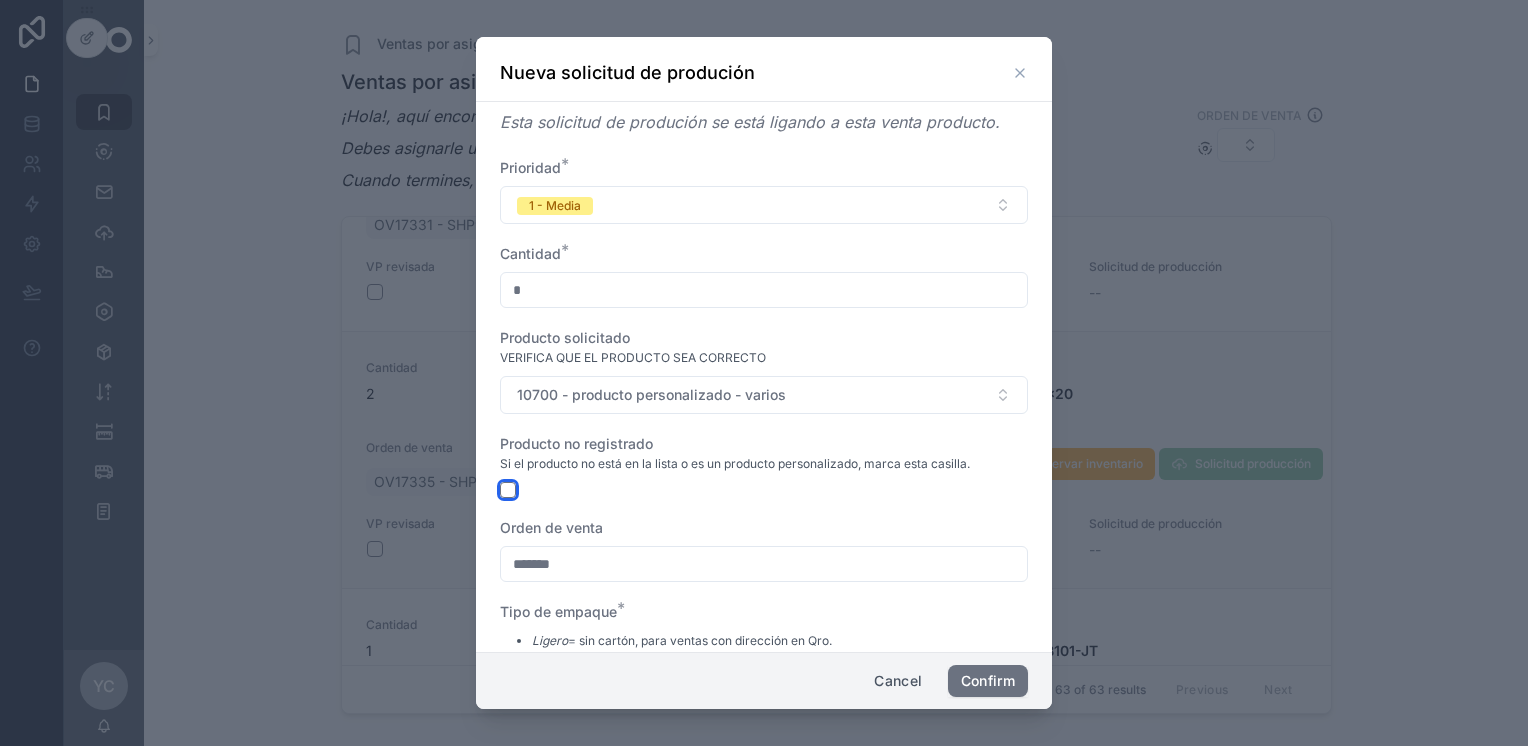 click at bounding box center (508, 490) 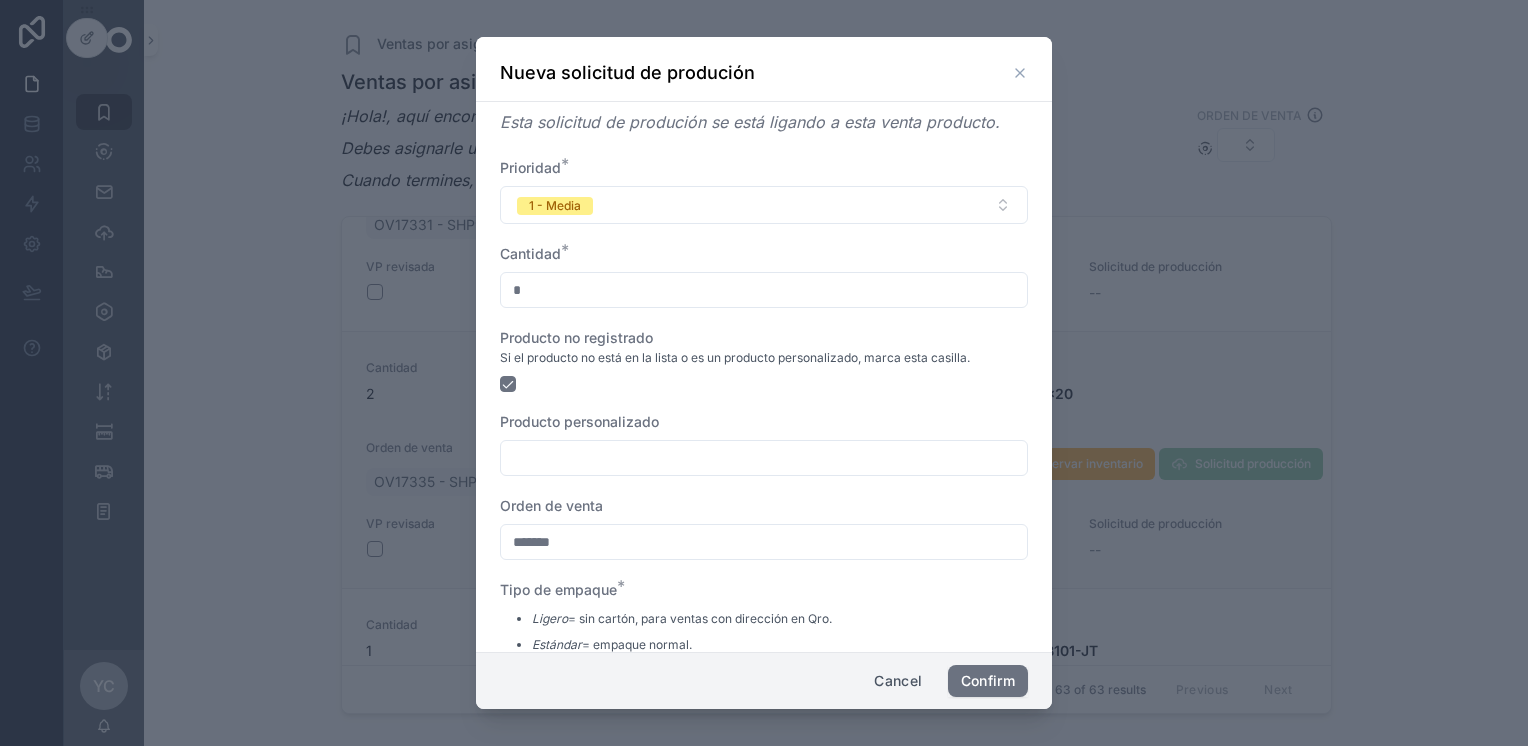 click at bounding box center (764, 458) 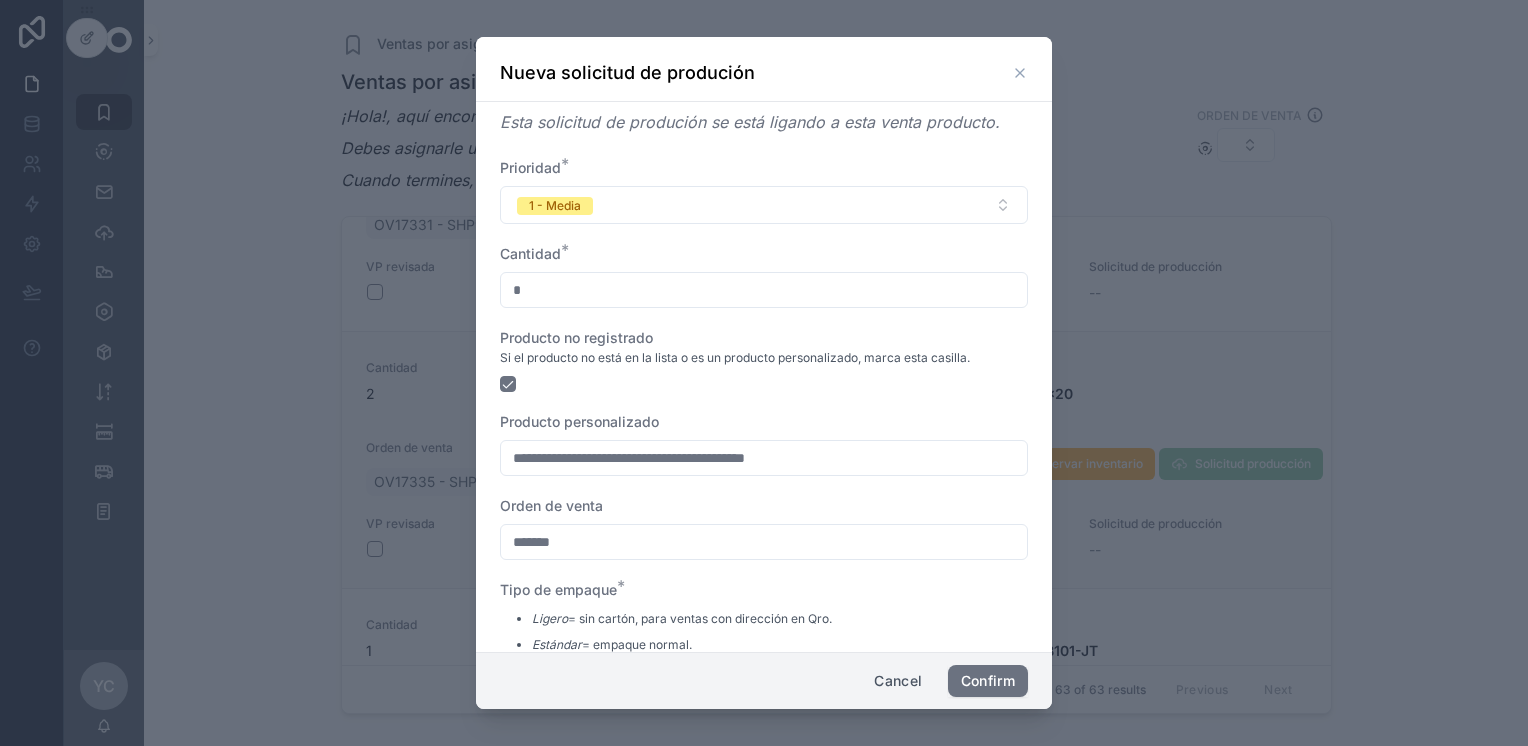 paste on "*******" 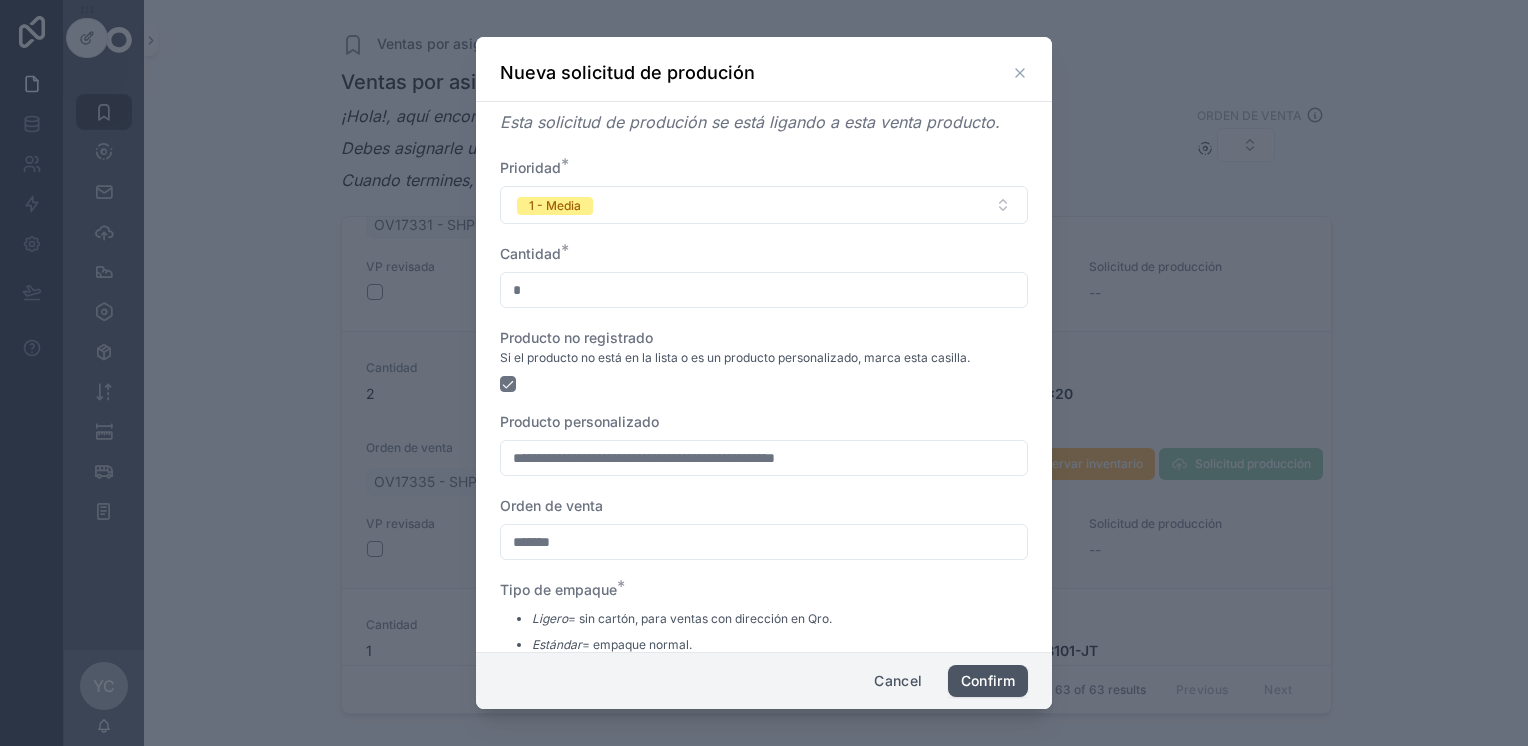 type on "**********" 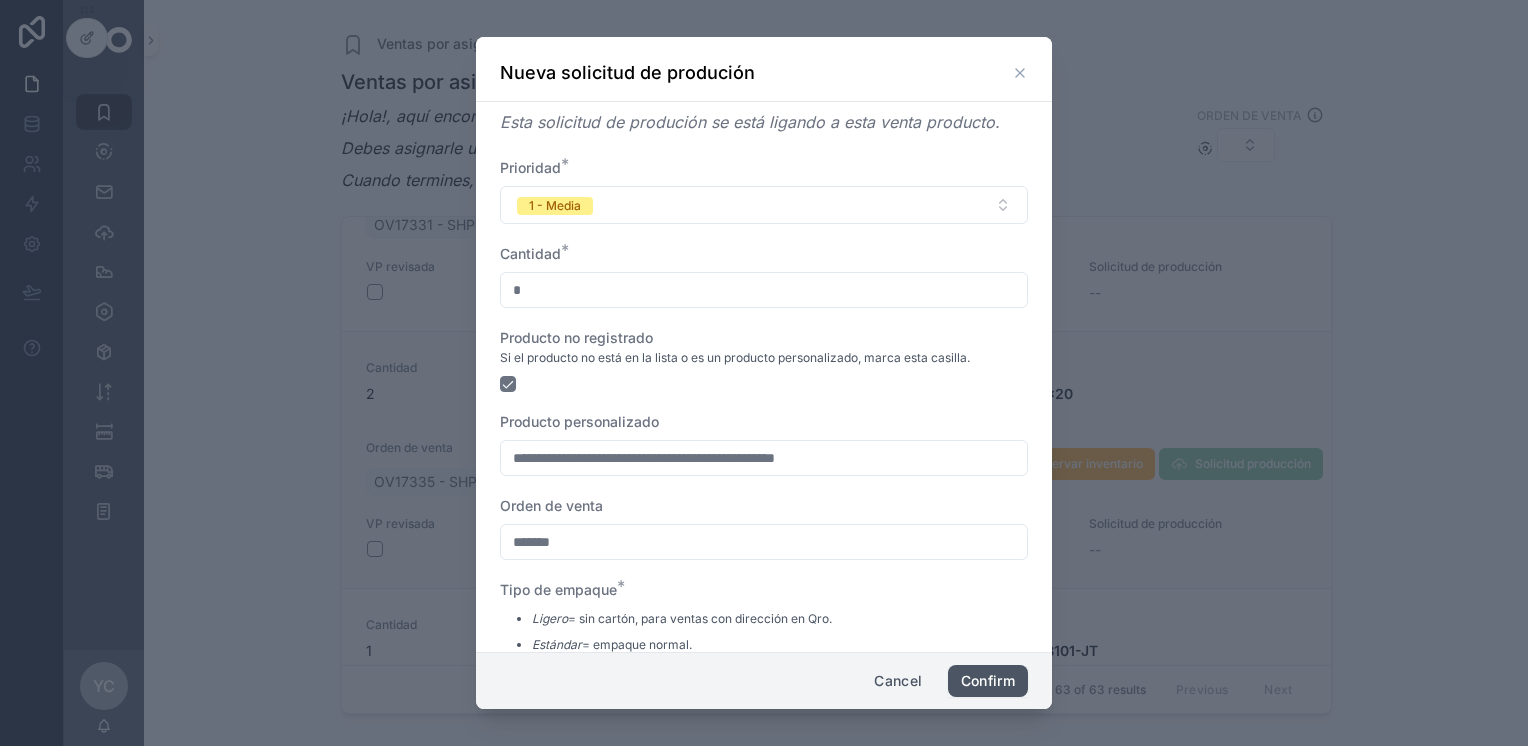 click on "Confirm" at bounding box center (988, 681) 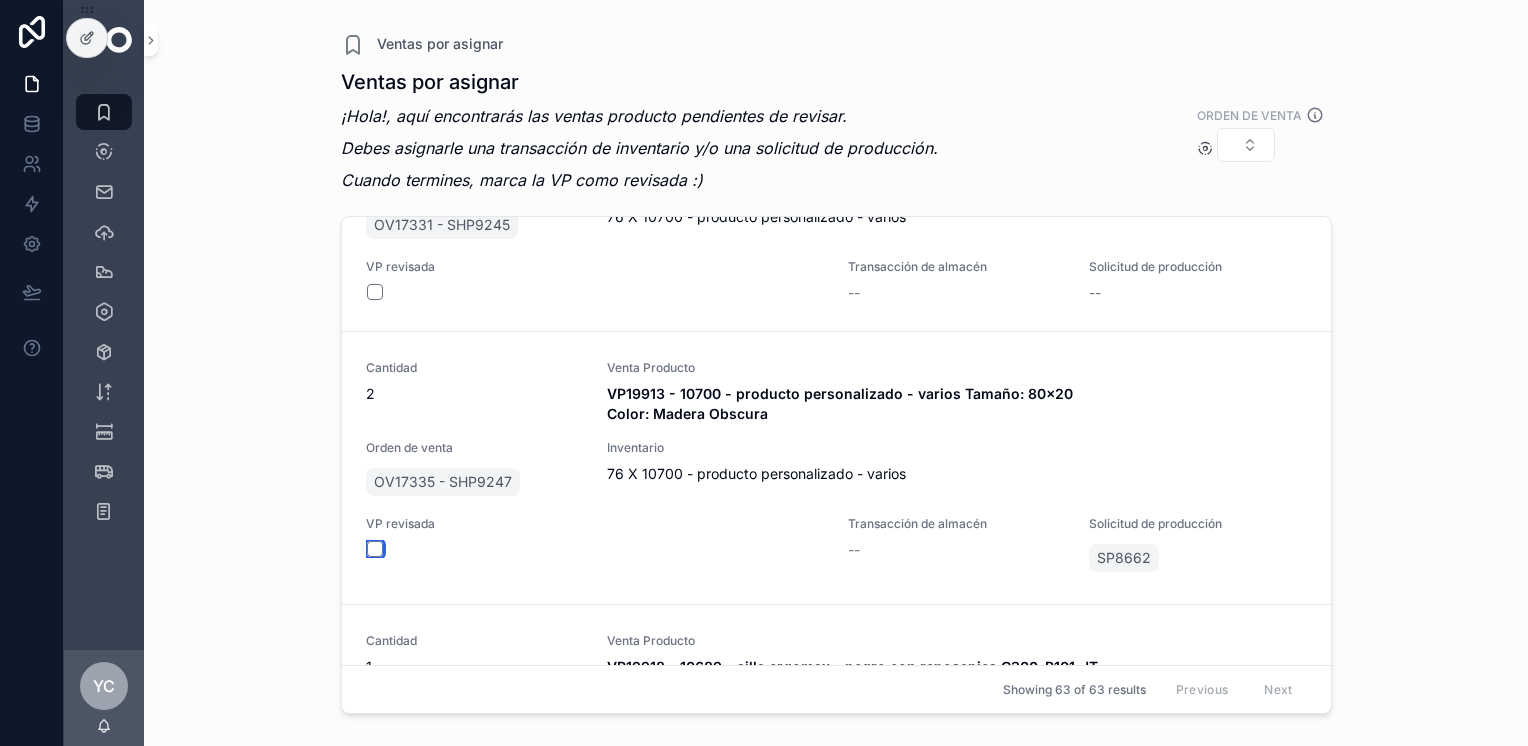 click at bounding box center [375, 549] 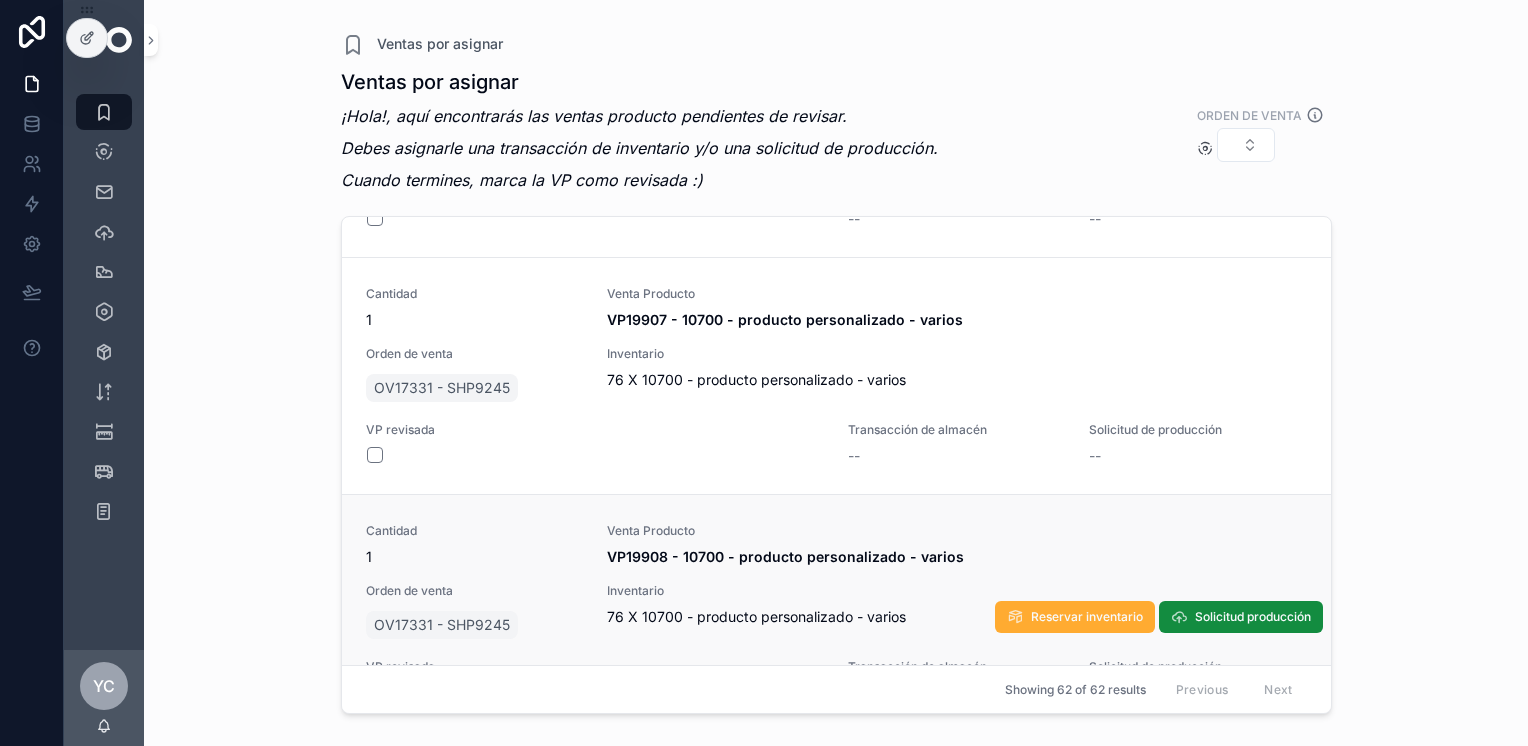 scroll, scrollTop: 14271, scrollLeft: 0, axis: vertical 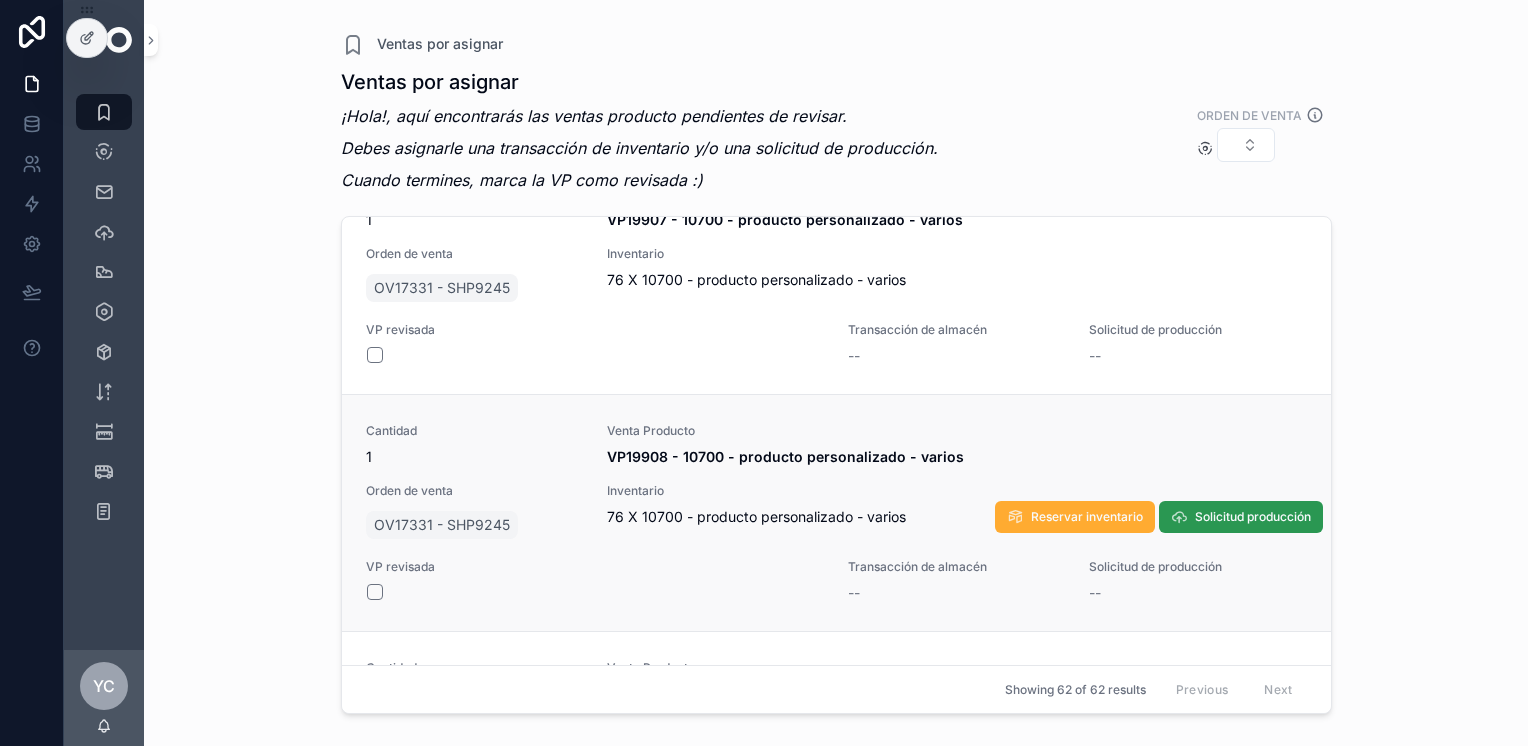 click on "Solicitud producción" at bounding box center (1253, 517) 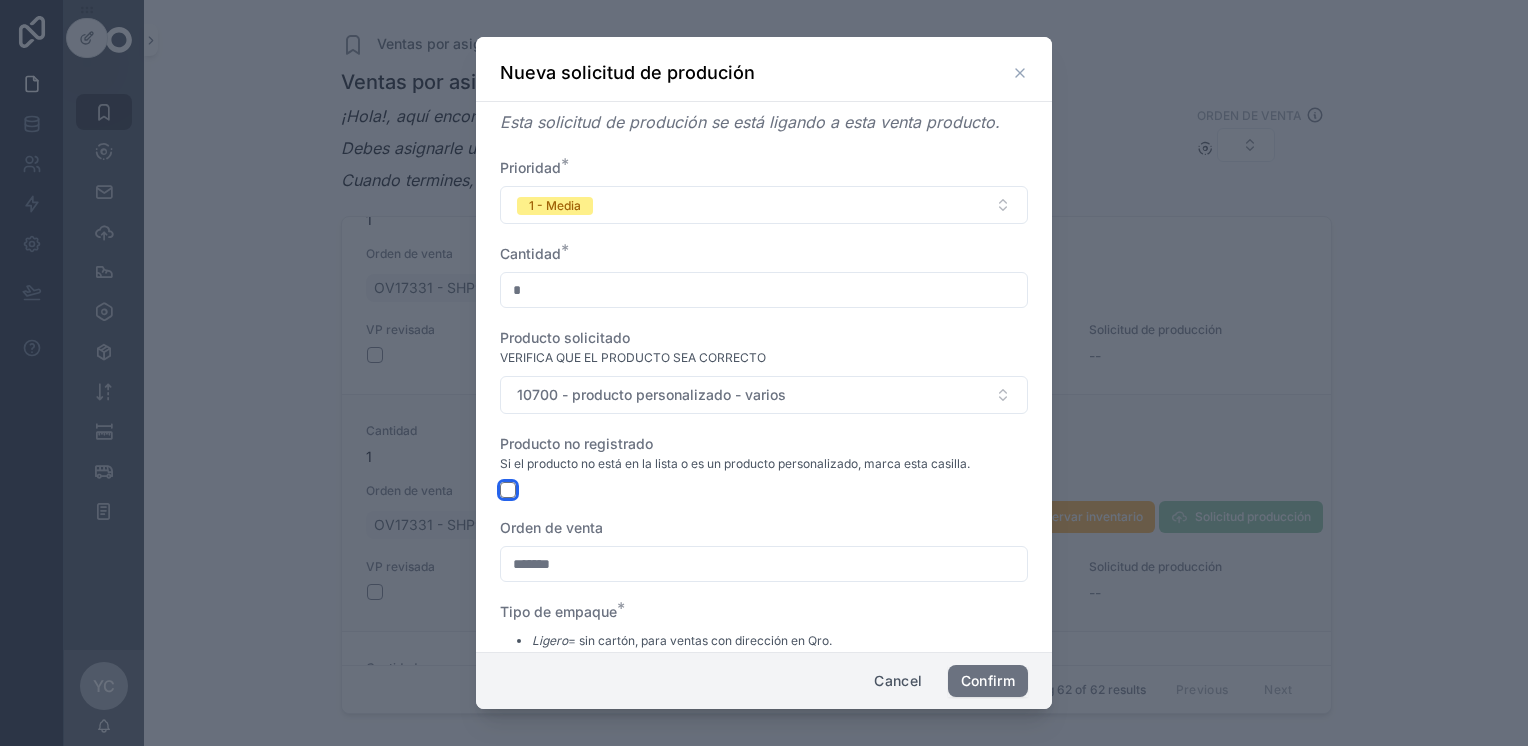 click at bounding box center (508, 490) 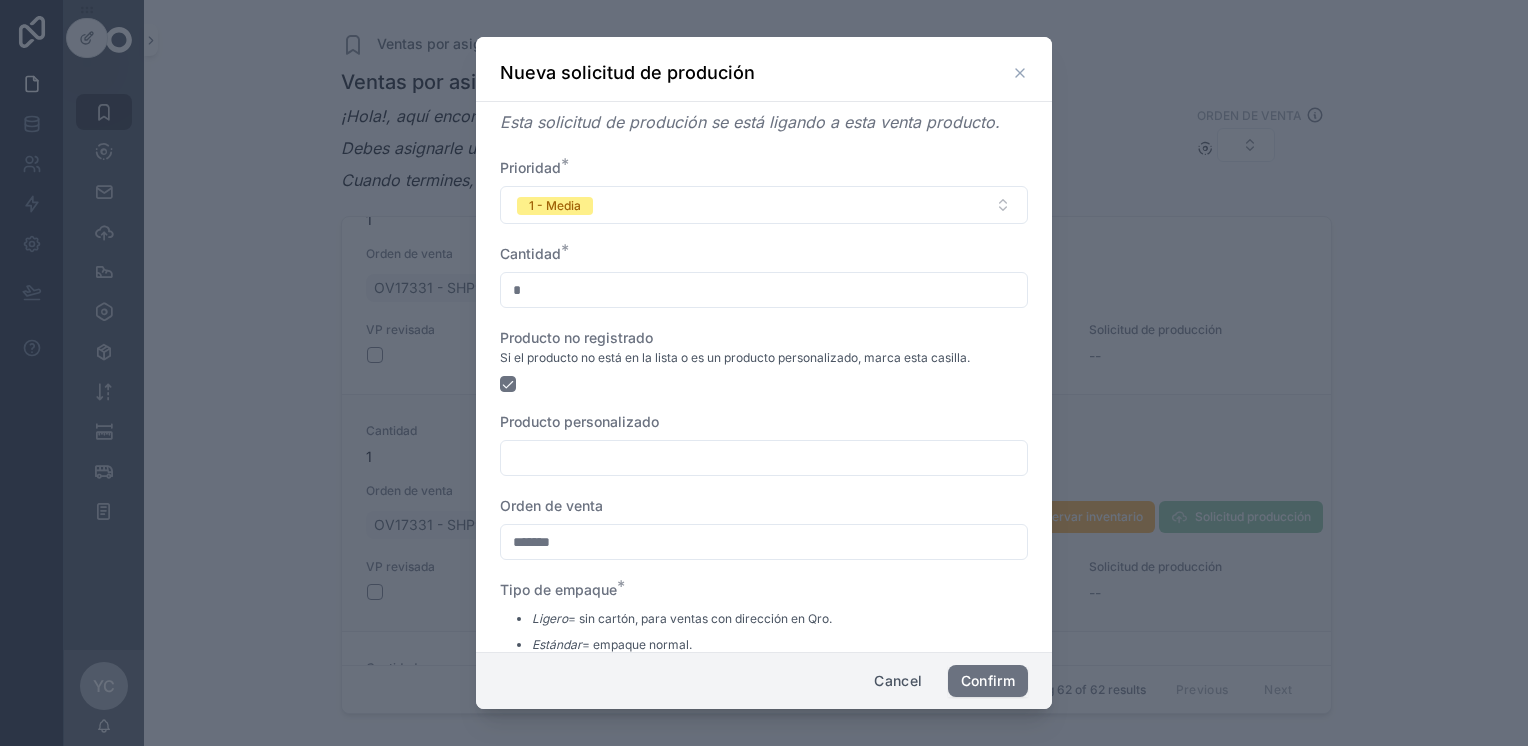 click at bounding box center [764, 458] 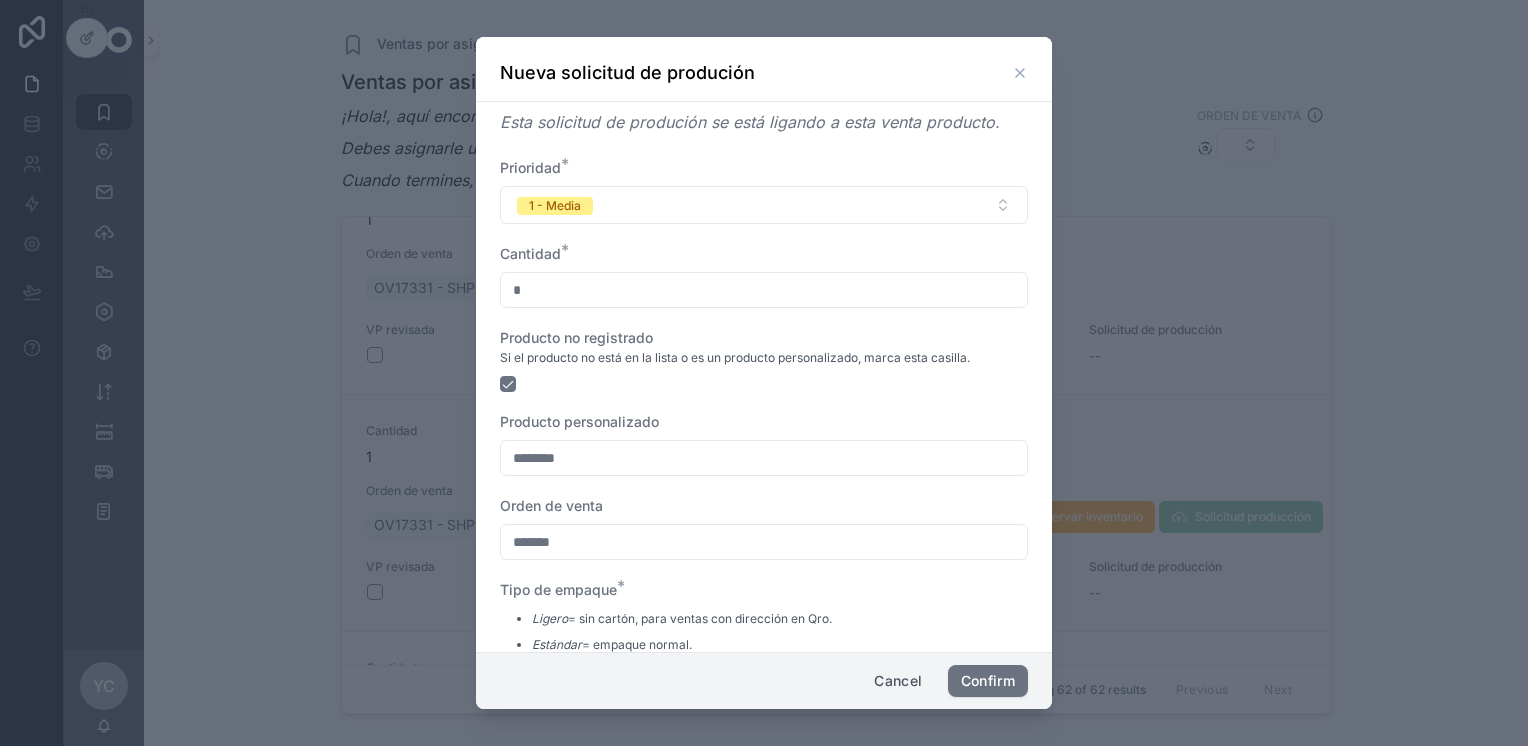paste on "*******" 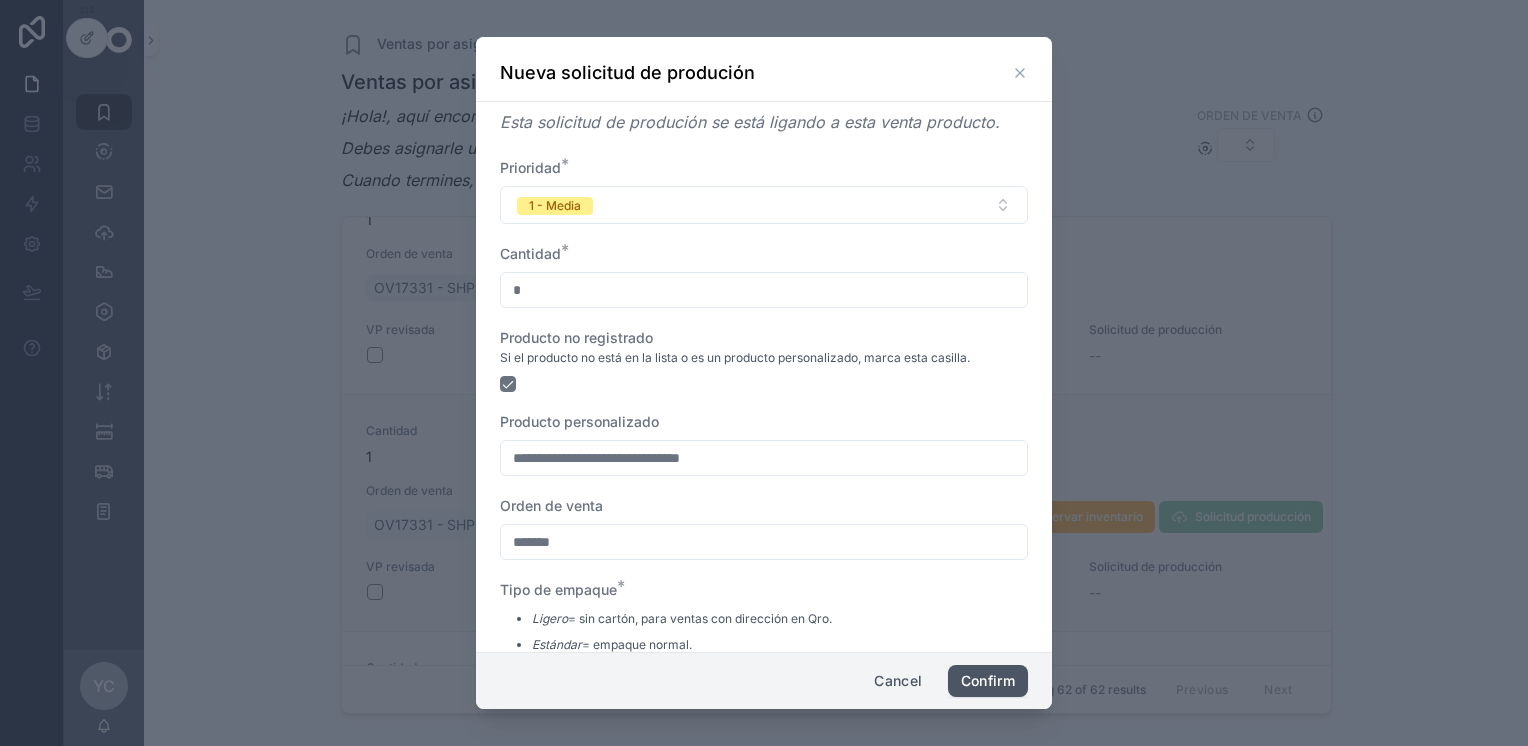 type on "**********" 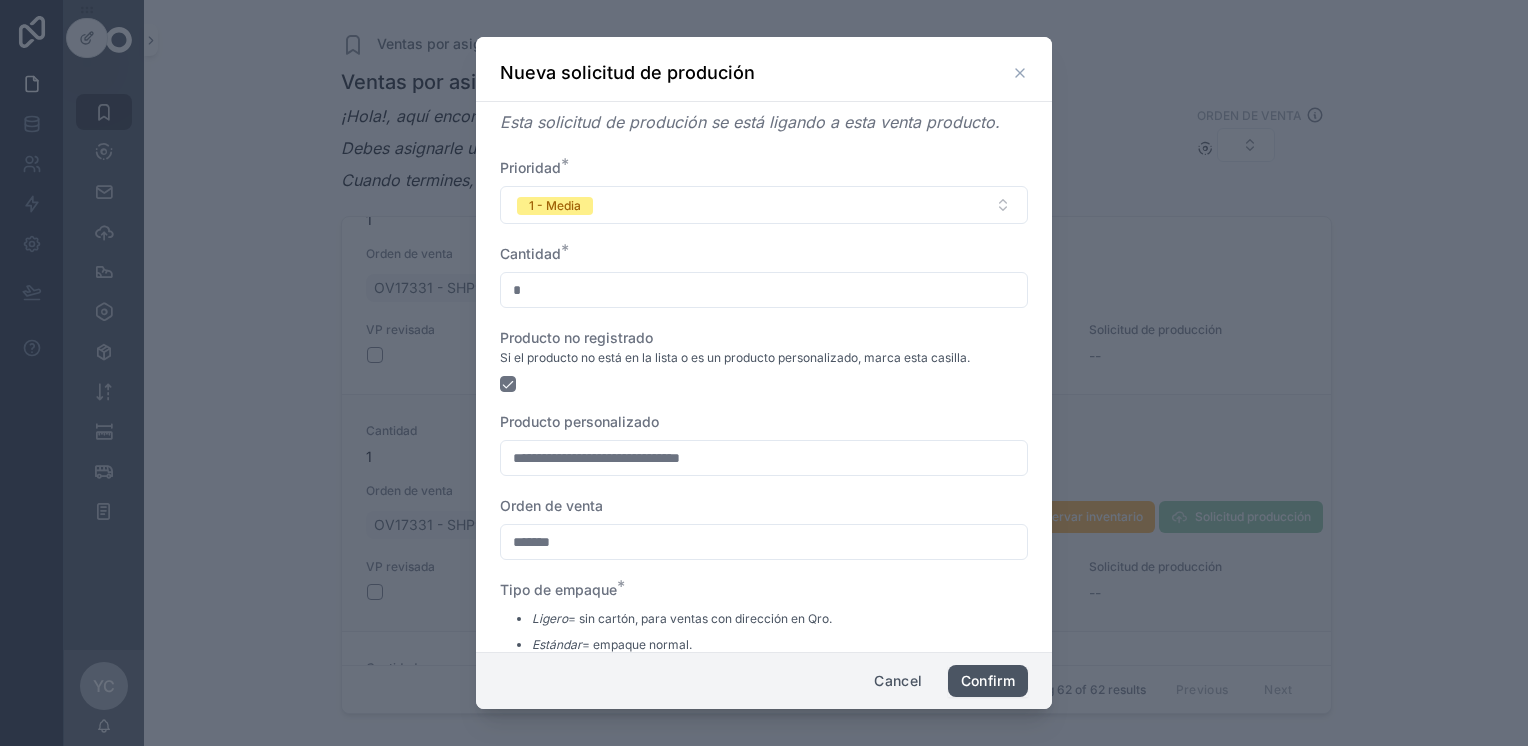 click on "Confirm" at bounding box center (988, 681) 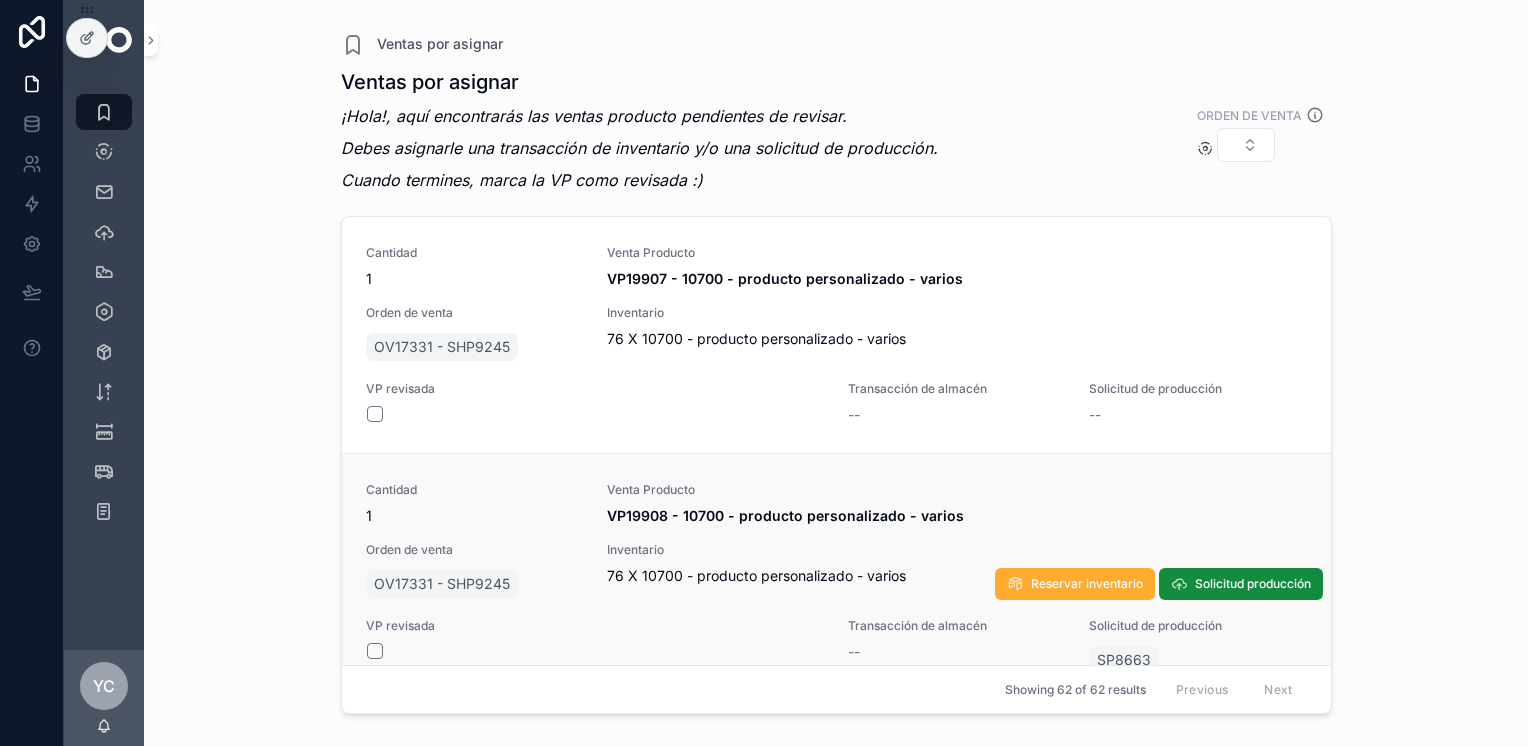 scroll, scrollTop: 14111, scrollLeft: 0, axis: vertical 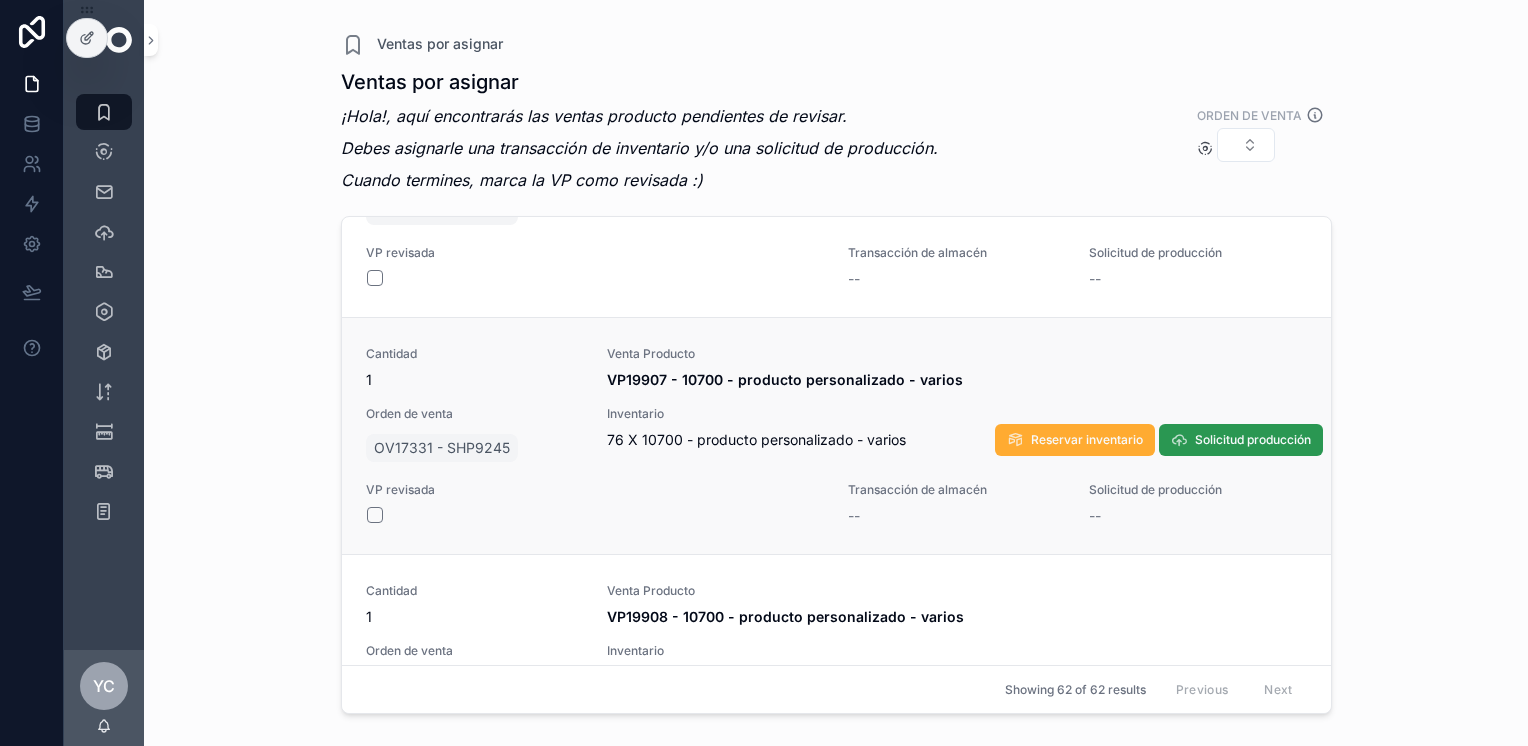 click on "Solicitud producción" at bounding box center [1253, 440] 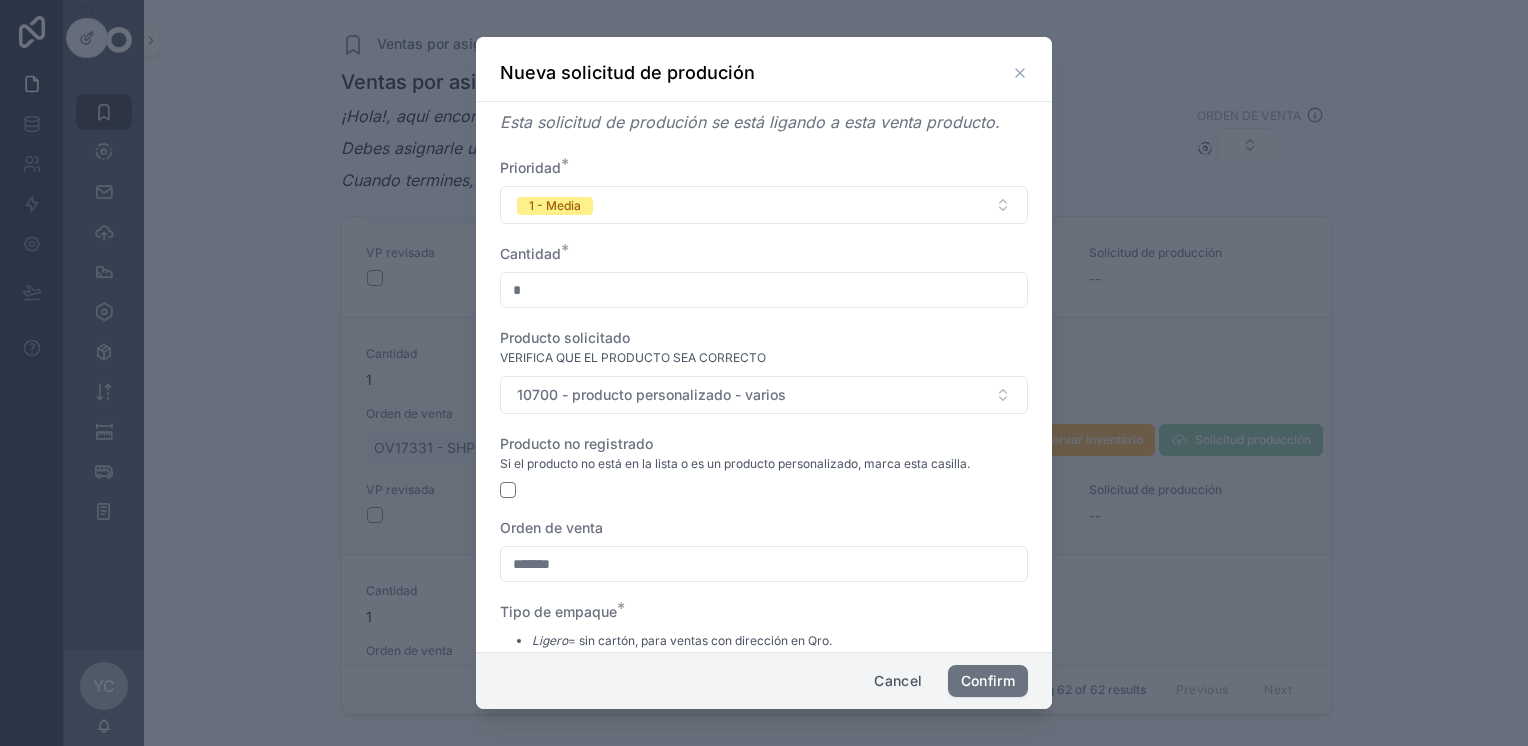 click at bounding box center (764, 490) 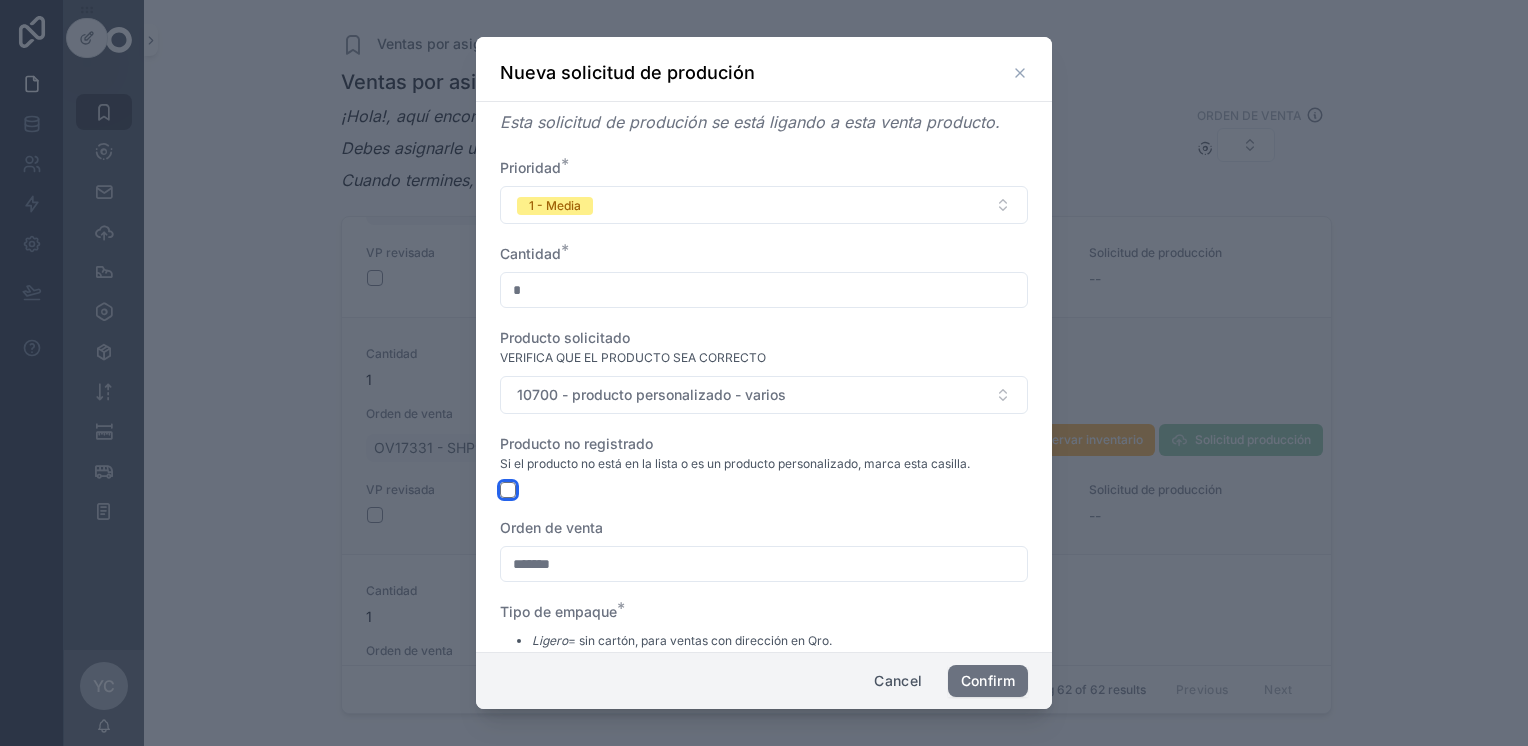 click at bounding box center [508, 490] 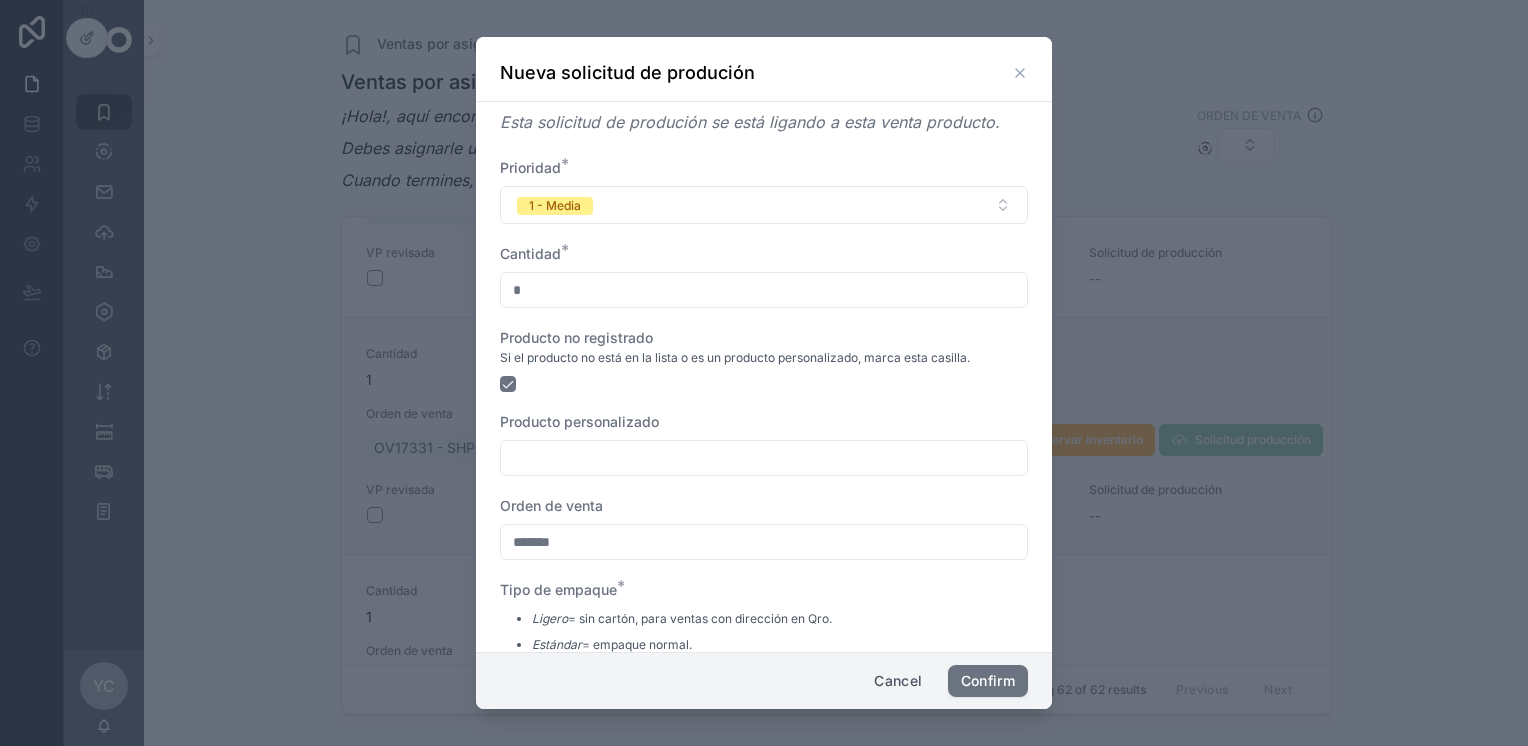 click at bounding box center [764, 458] 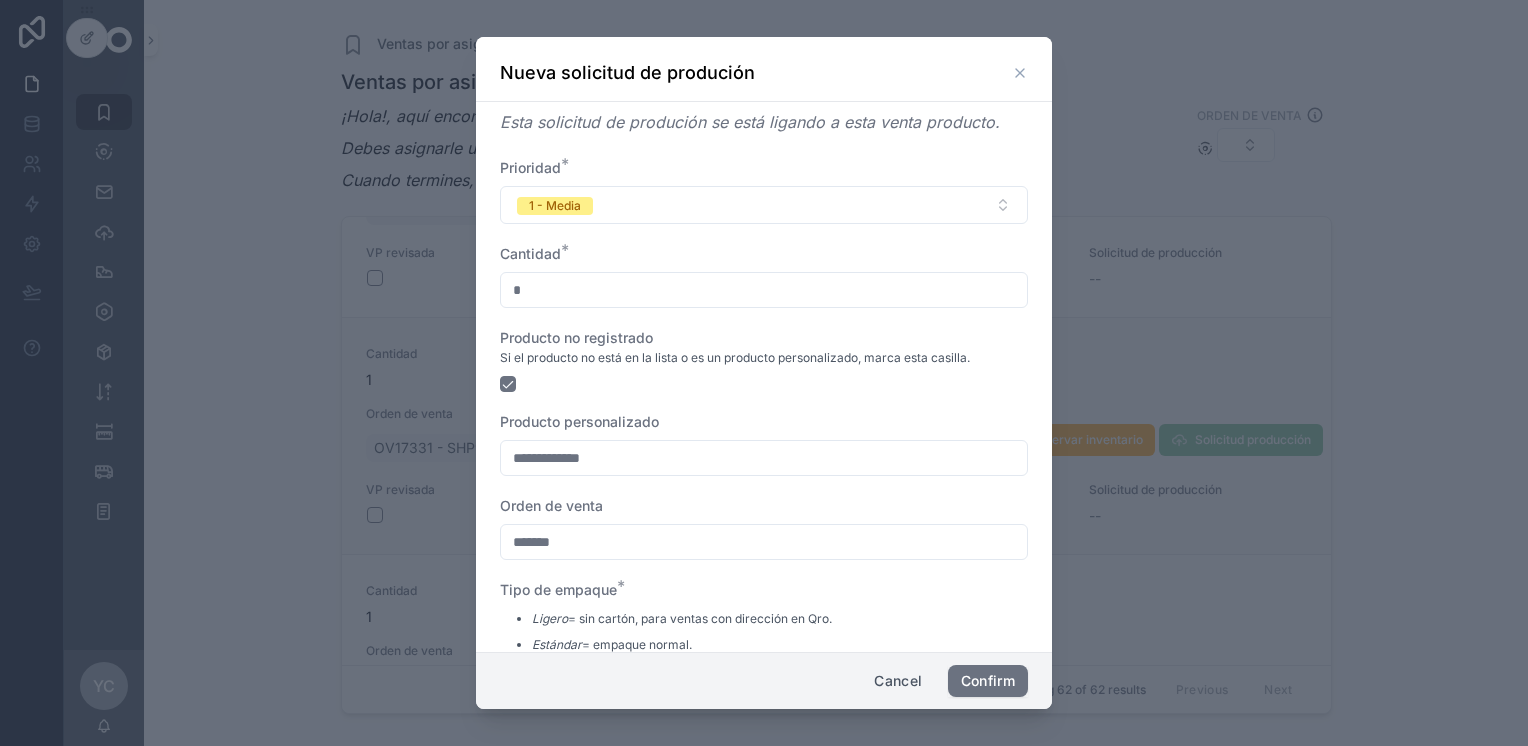 paste on "*******" 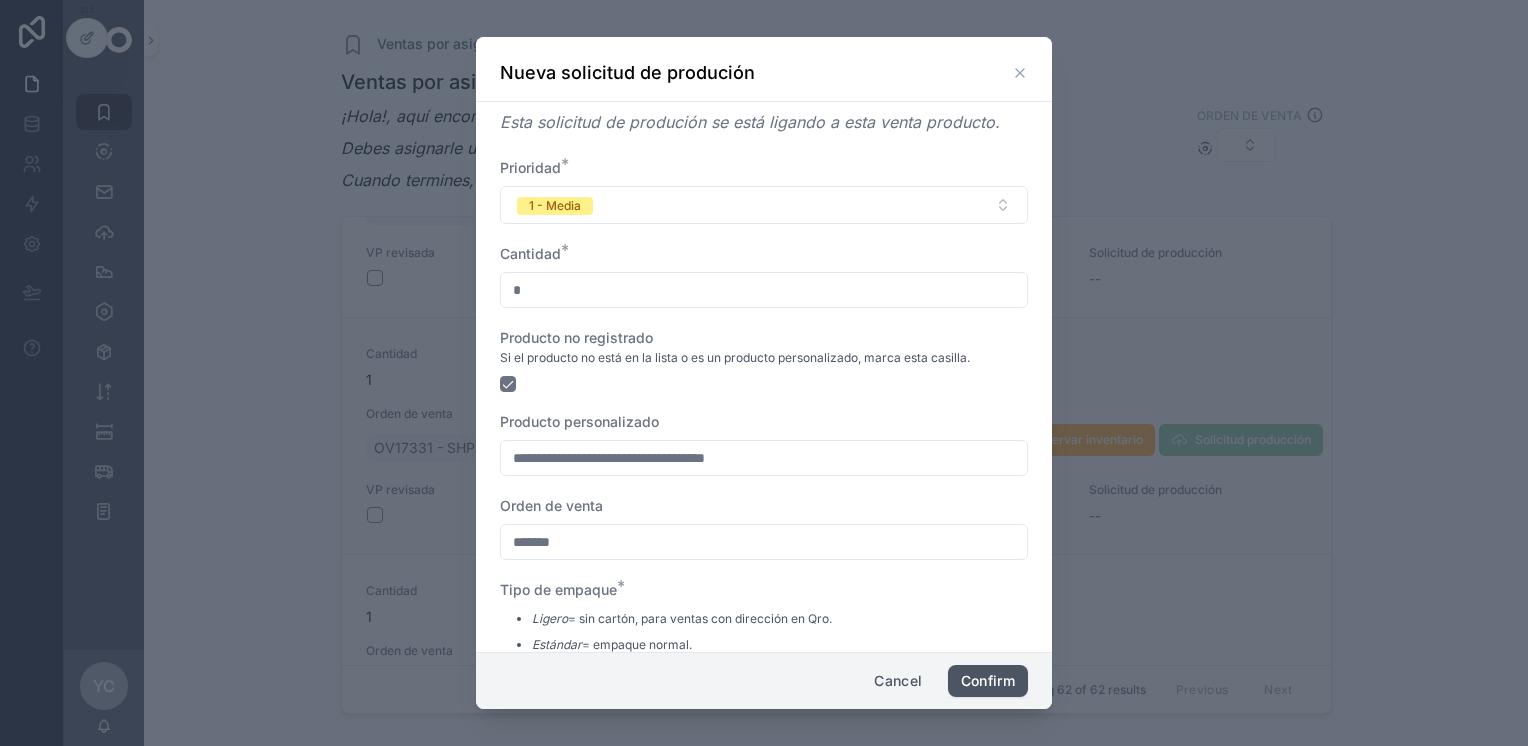 type on "**********" 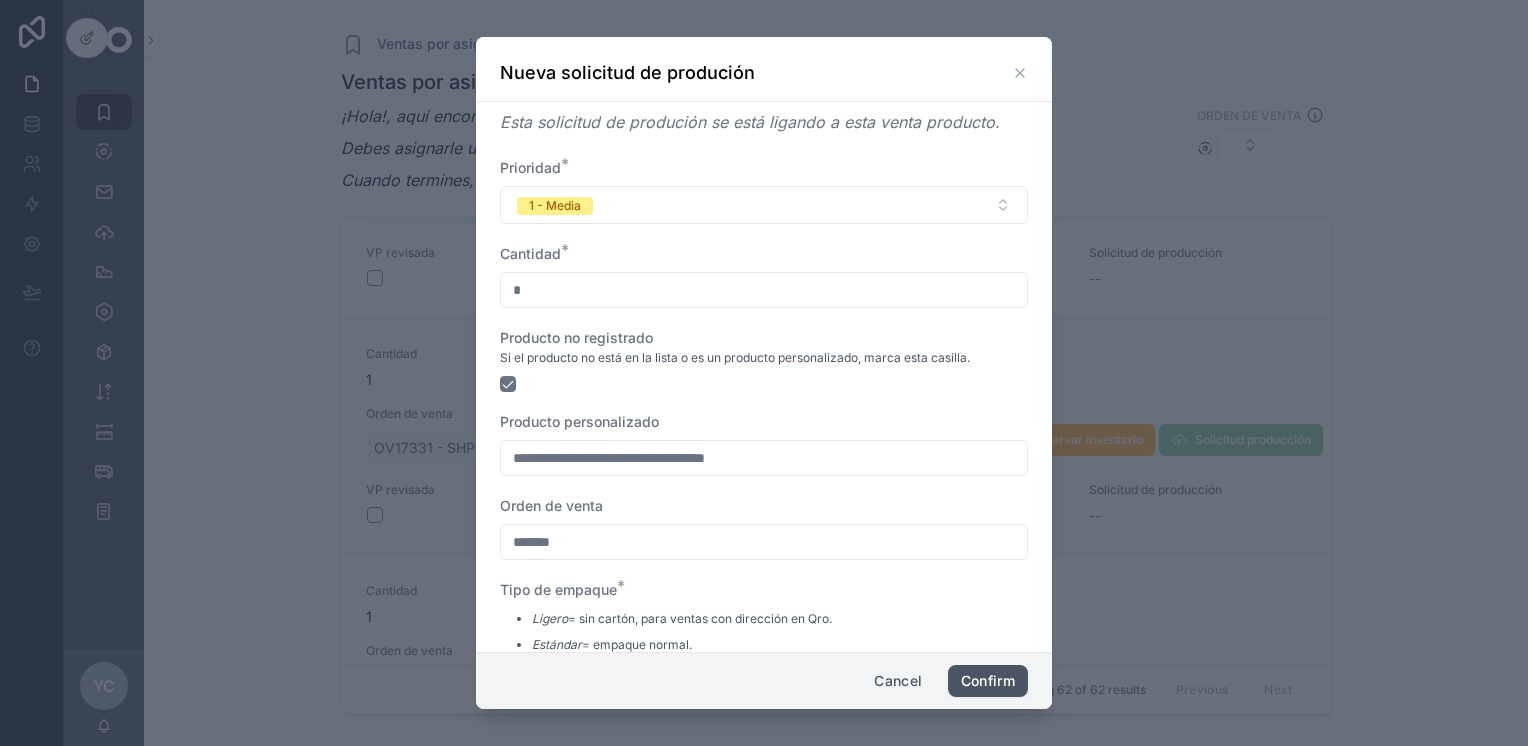 click on "Confirm" at bounding box center [988, 681] 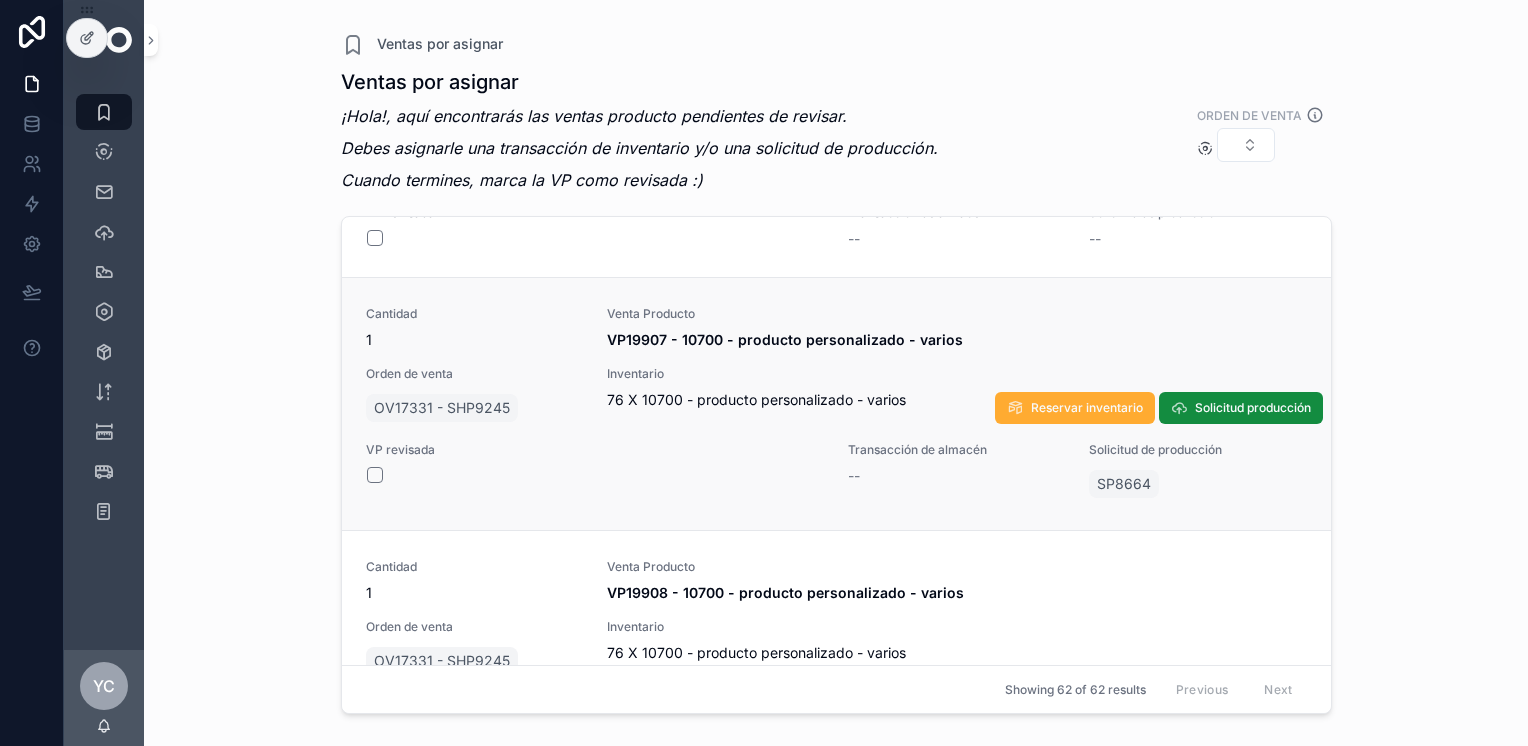 scroll, scrollTop: 14251, scrollLeft: 0, axis: vertical 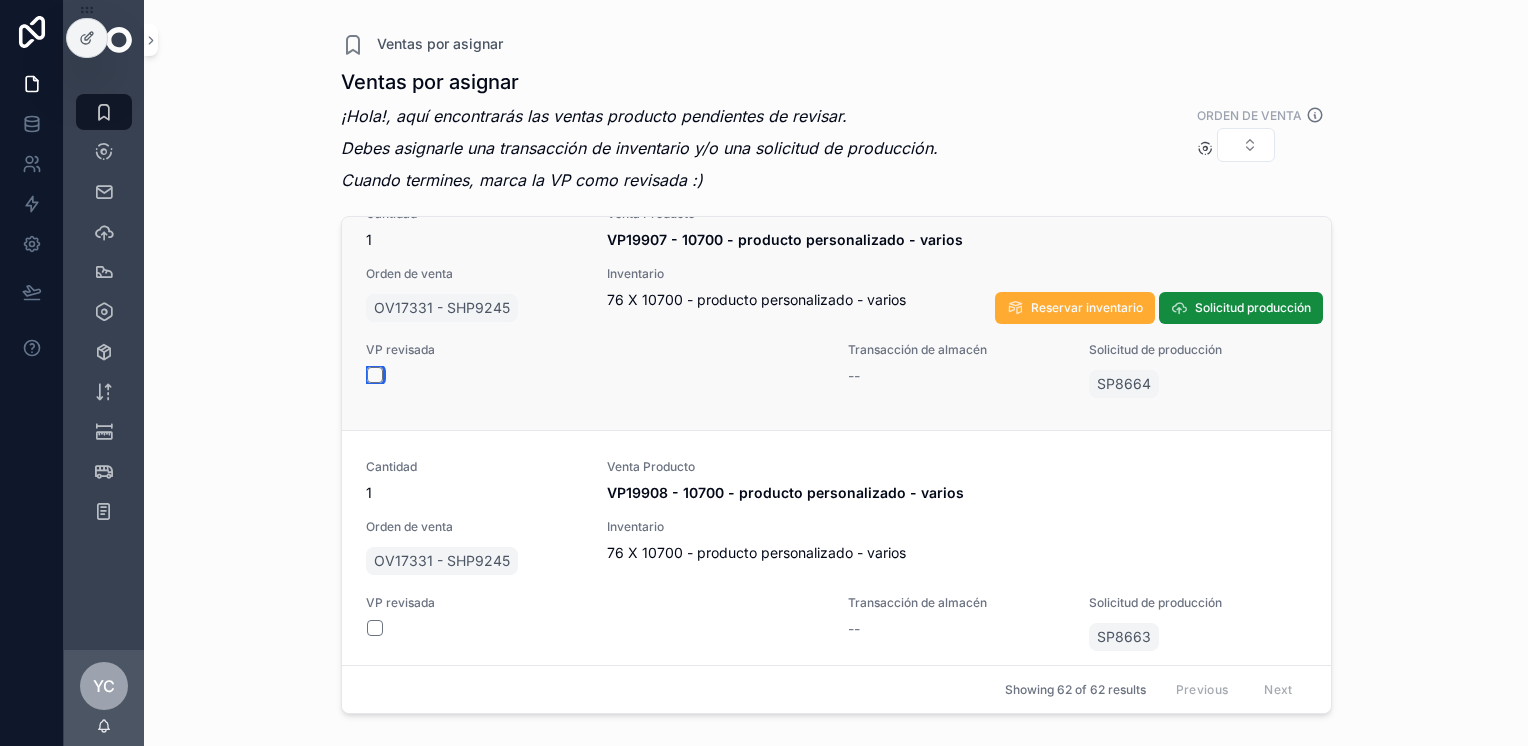 click at bounding box center [375, 375] 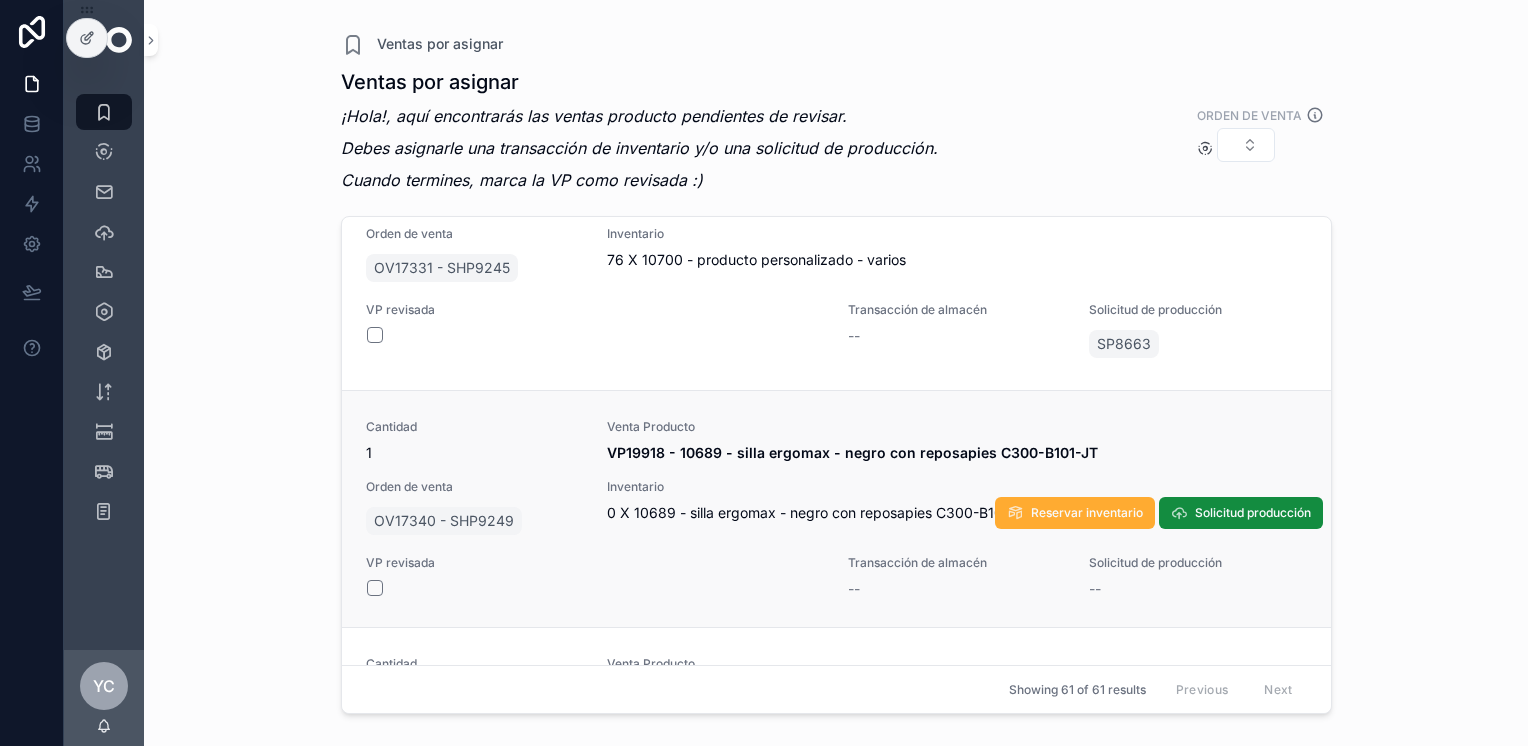 scroll, scrollTop: 14191, scrollLeft: 0, axis: vertical 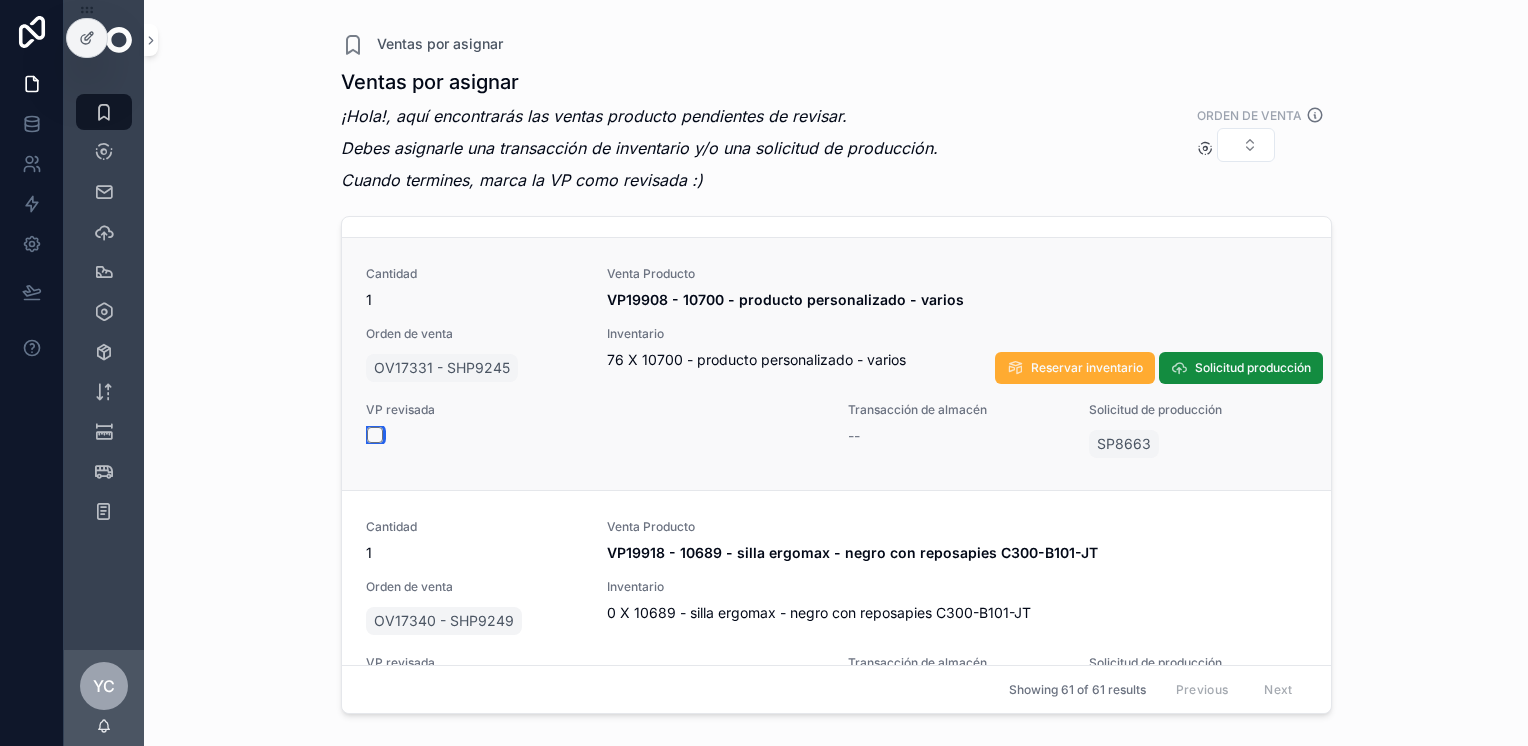 click at bounding box center [375, 435] 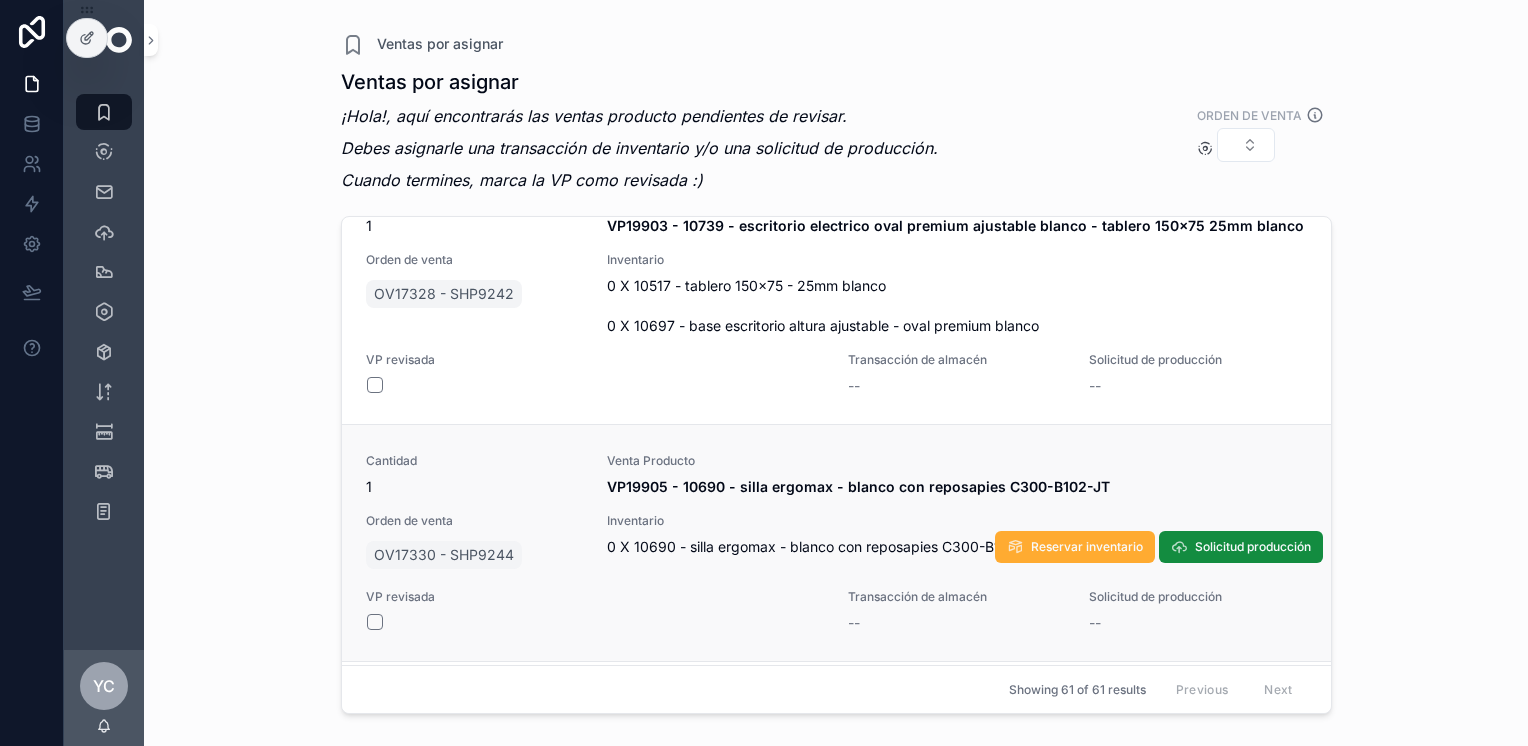 scroll, scrollTop: 13350, scrollLeft: 0, axis: vertical 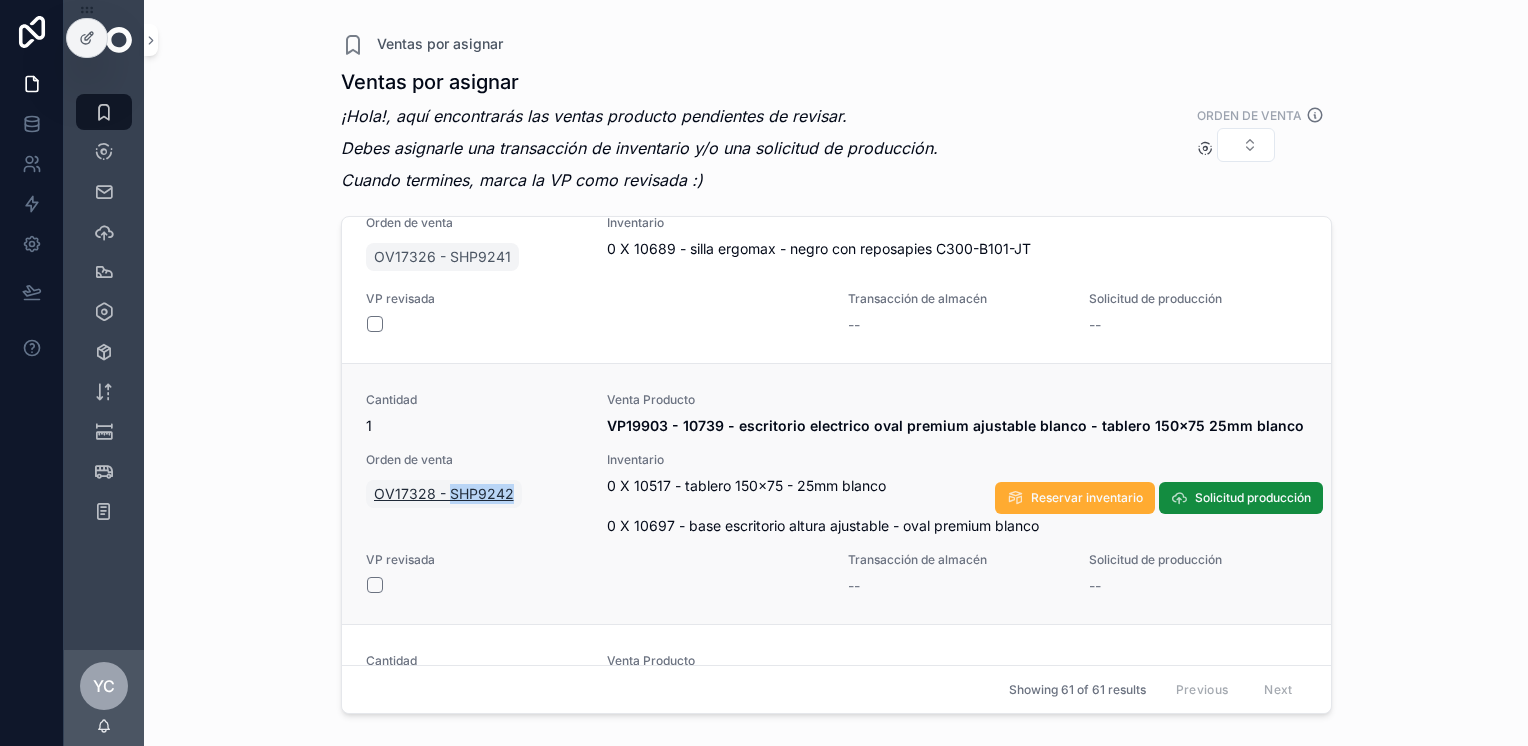 copy on "SHP9242" 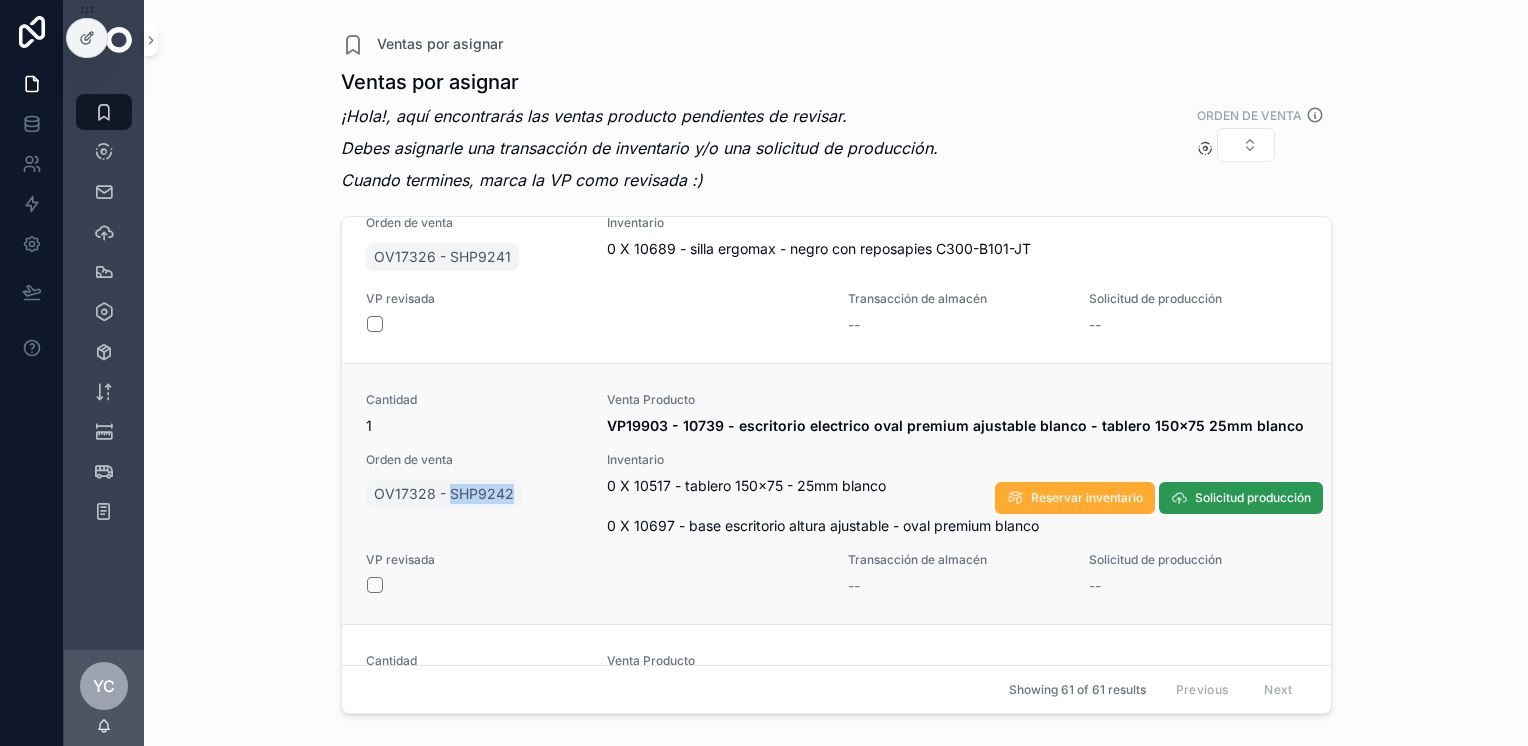 click on "Solicitud producción" at bounding box center [1253, 498] 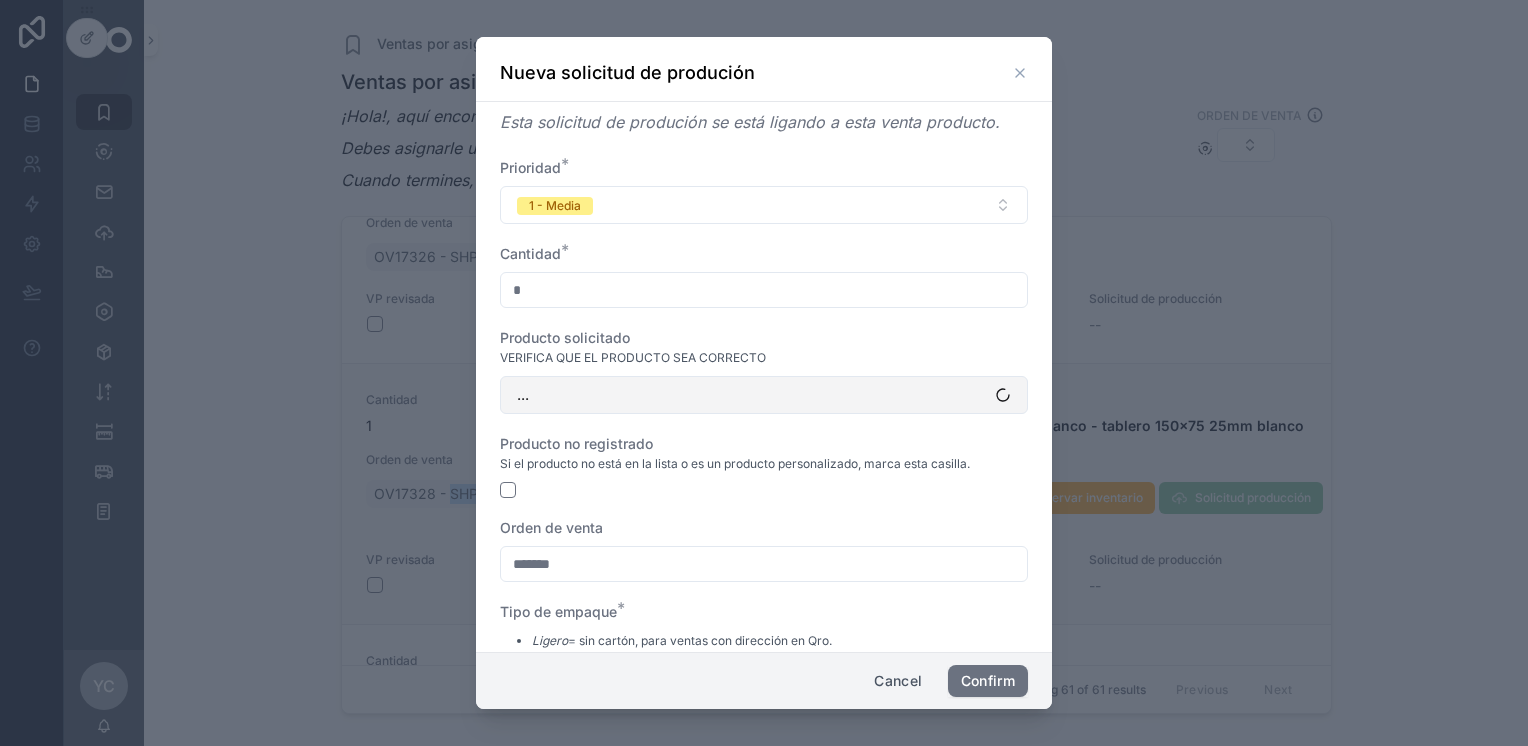 click on "..." at bounding box center [764, 395] 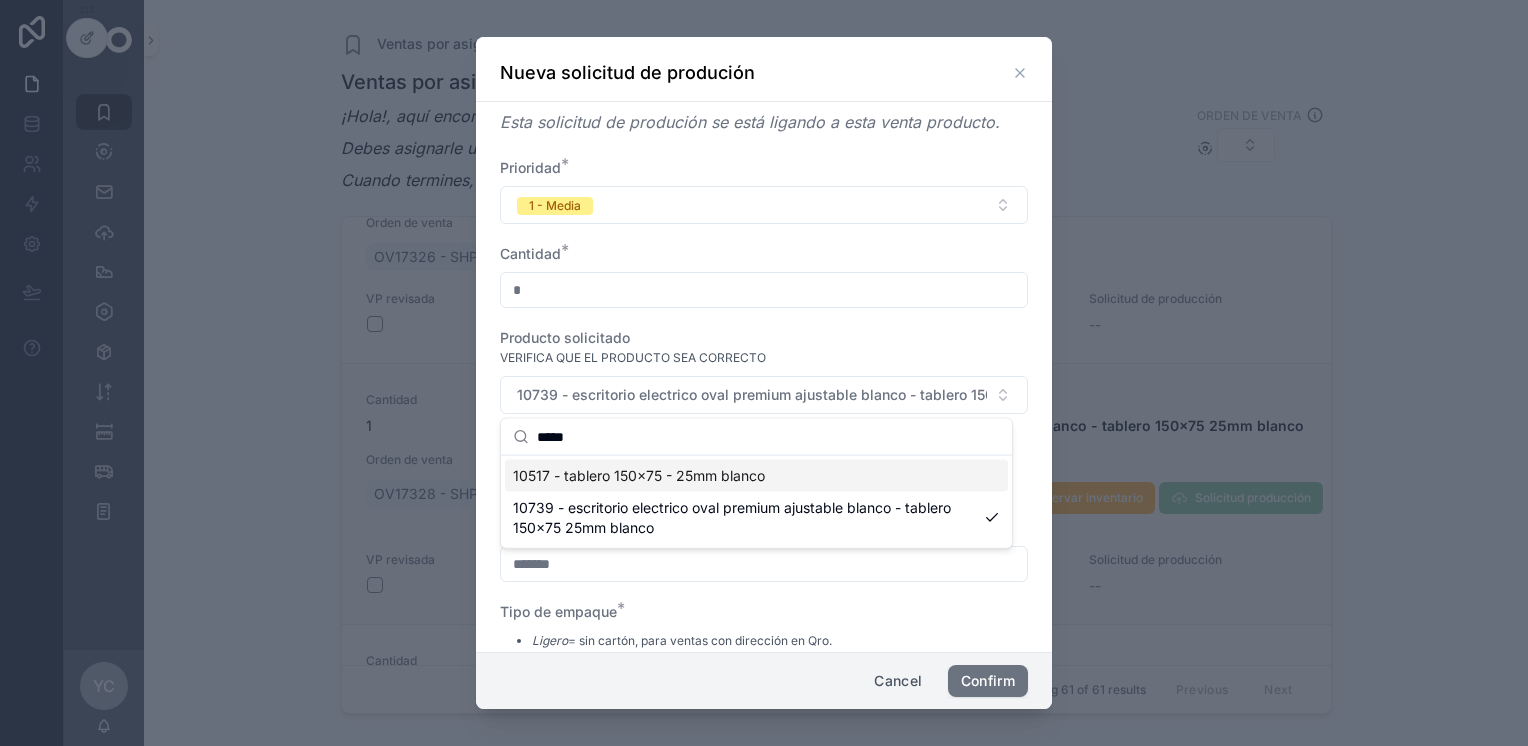type on "*****" 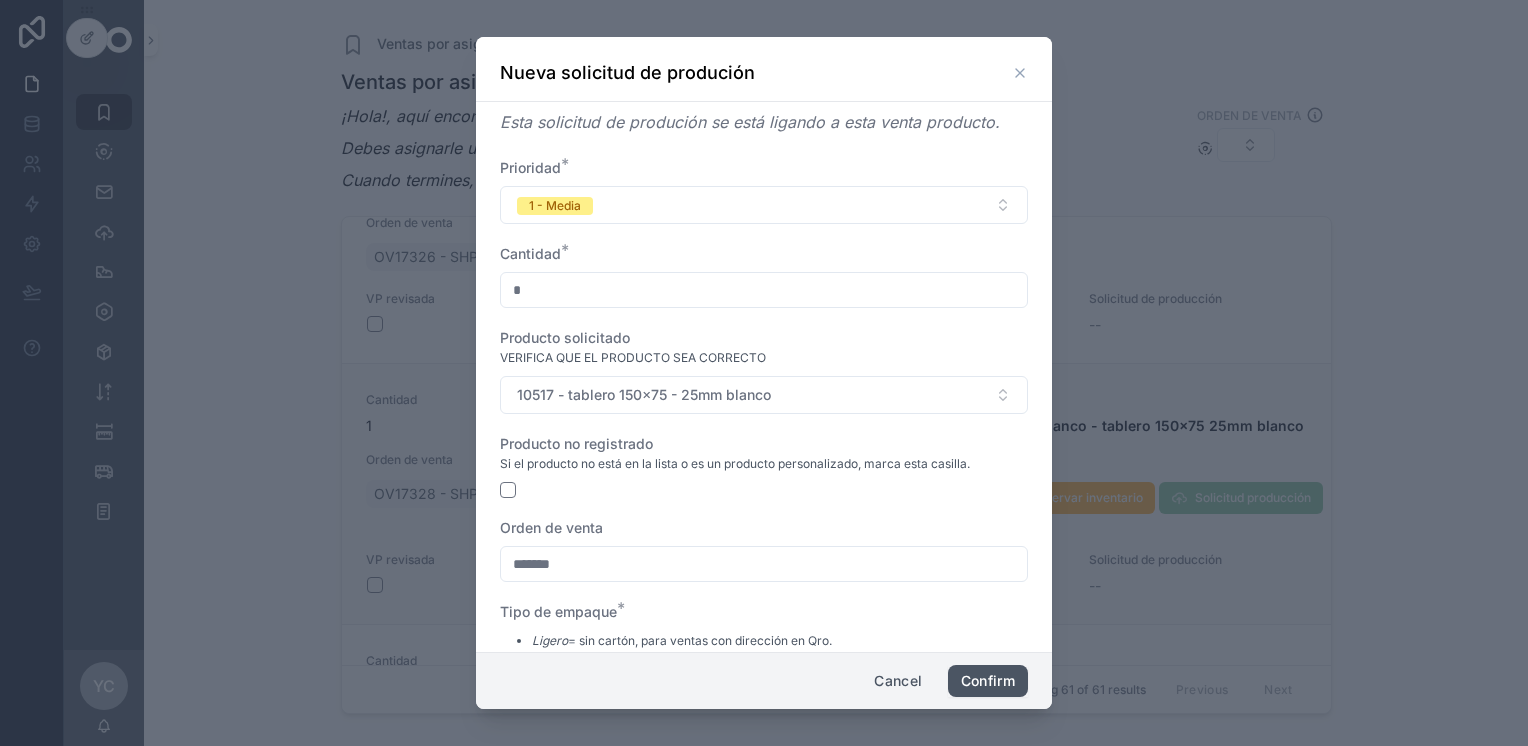 click on "Confirm" at bounding box center (988, 681) 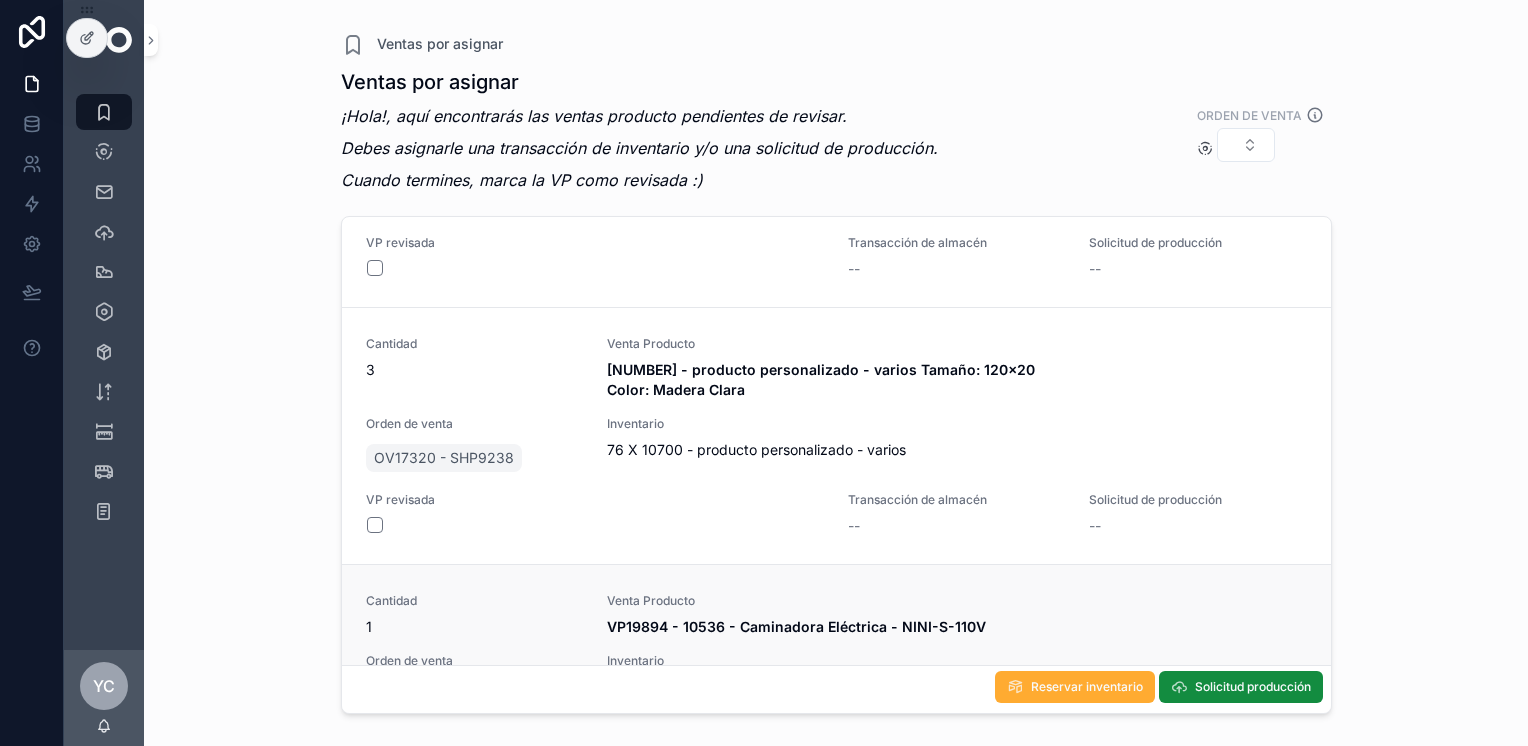 scroll, scrollTop: 12189, scrollLeft: 0, axis: vertical 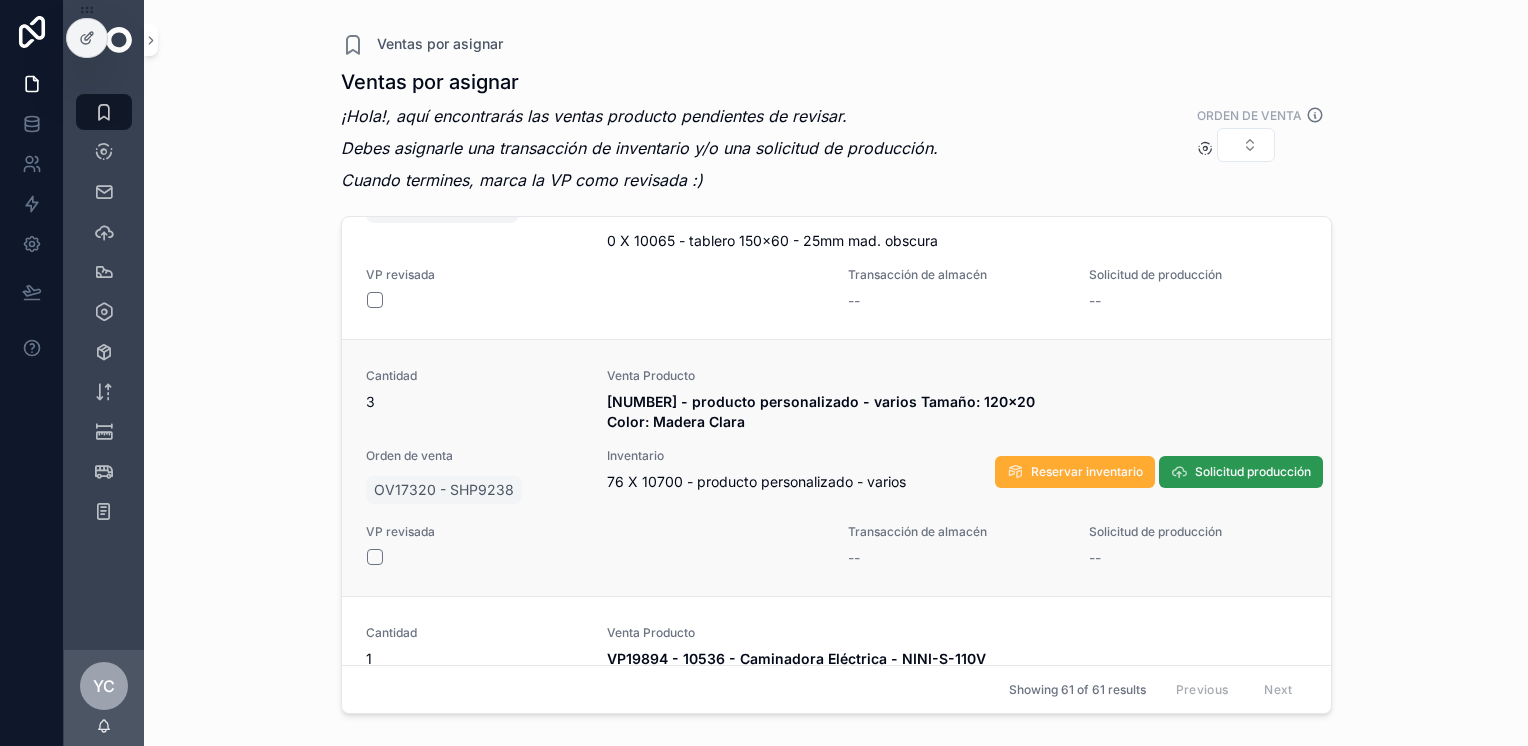 click on "Solicitud producción" at bounding box center (1253, 472) 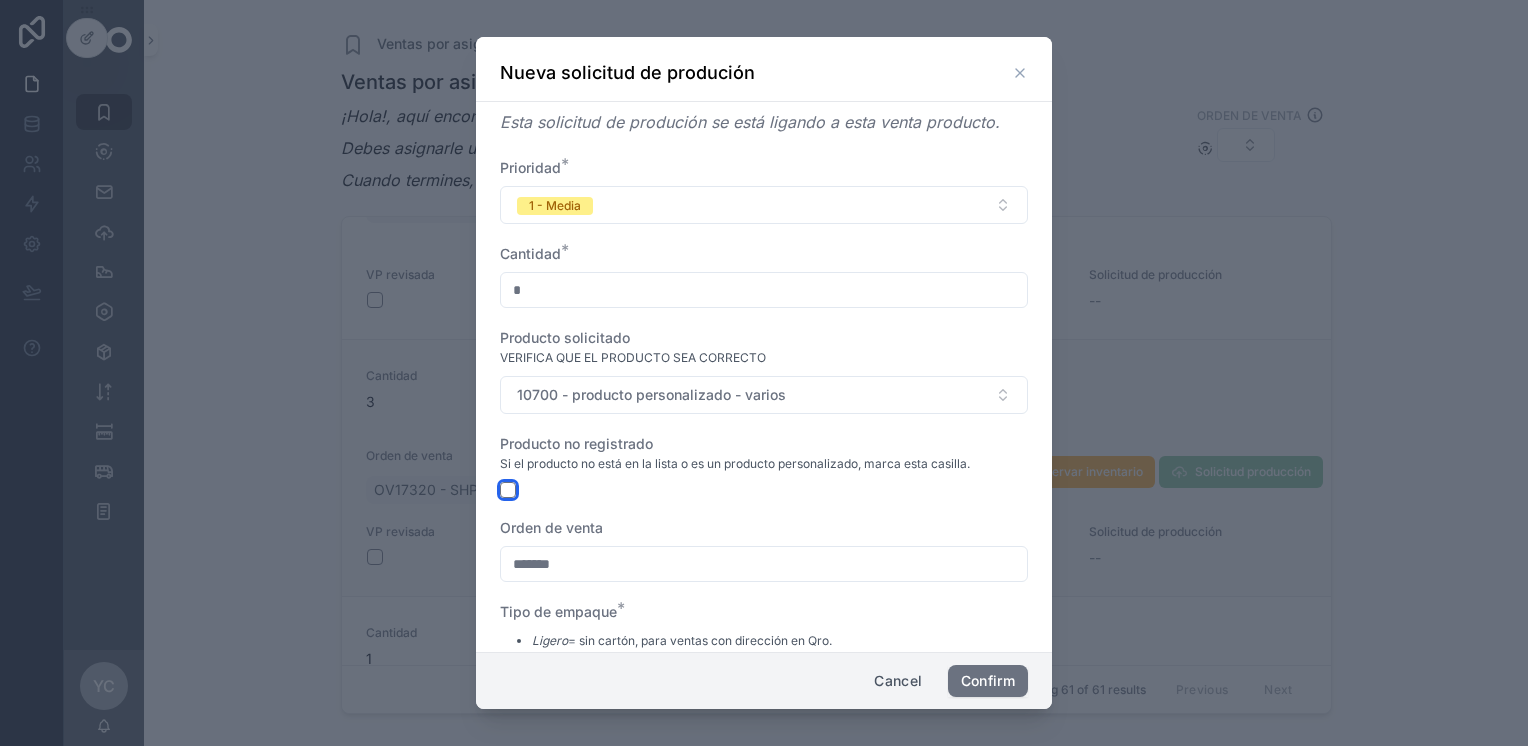 click on "Esta solicitud de produción se está ligando a esta venta producto. Prioridad * 1 - Media Cantidad * *Producto solicitado VERIFICA QUE EL PRODUCTO SEA CORRECTO [NUMBER] - producto personalizado - varios  Producto no registrado Si el producto no está en la lista o es un producto personalizado,  marca esta casilla. Orden de venta ******* Tipo de empaque * Ligero  = sin cartón, para ventas con dirección en Qro. Estándar  = empaque normal. Reforzado  = doble protección y cartón. estándar" at bounding box center (764, 377) 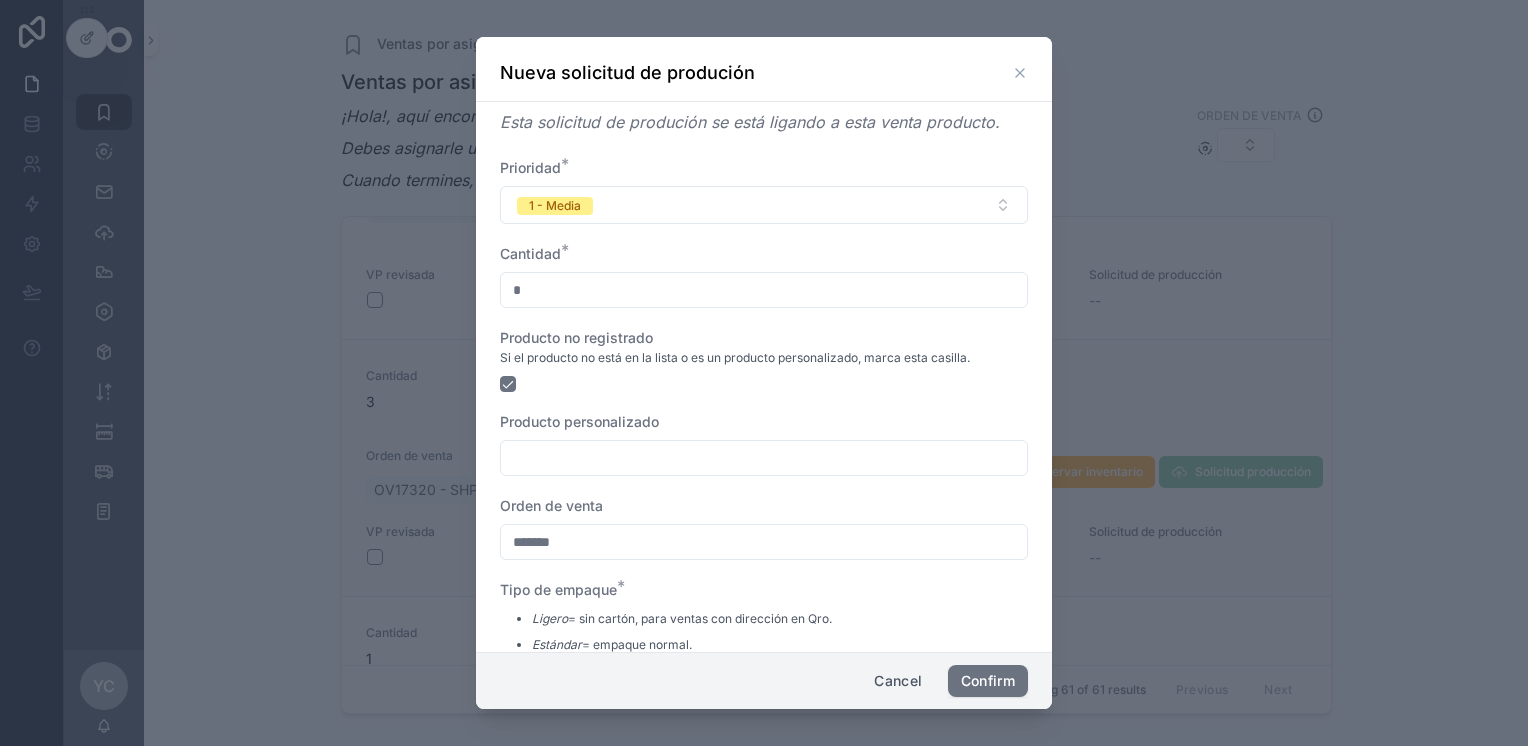 click at bounding box center (764, 458) 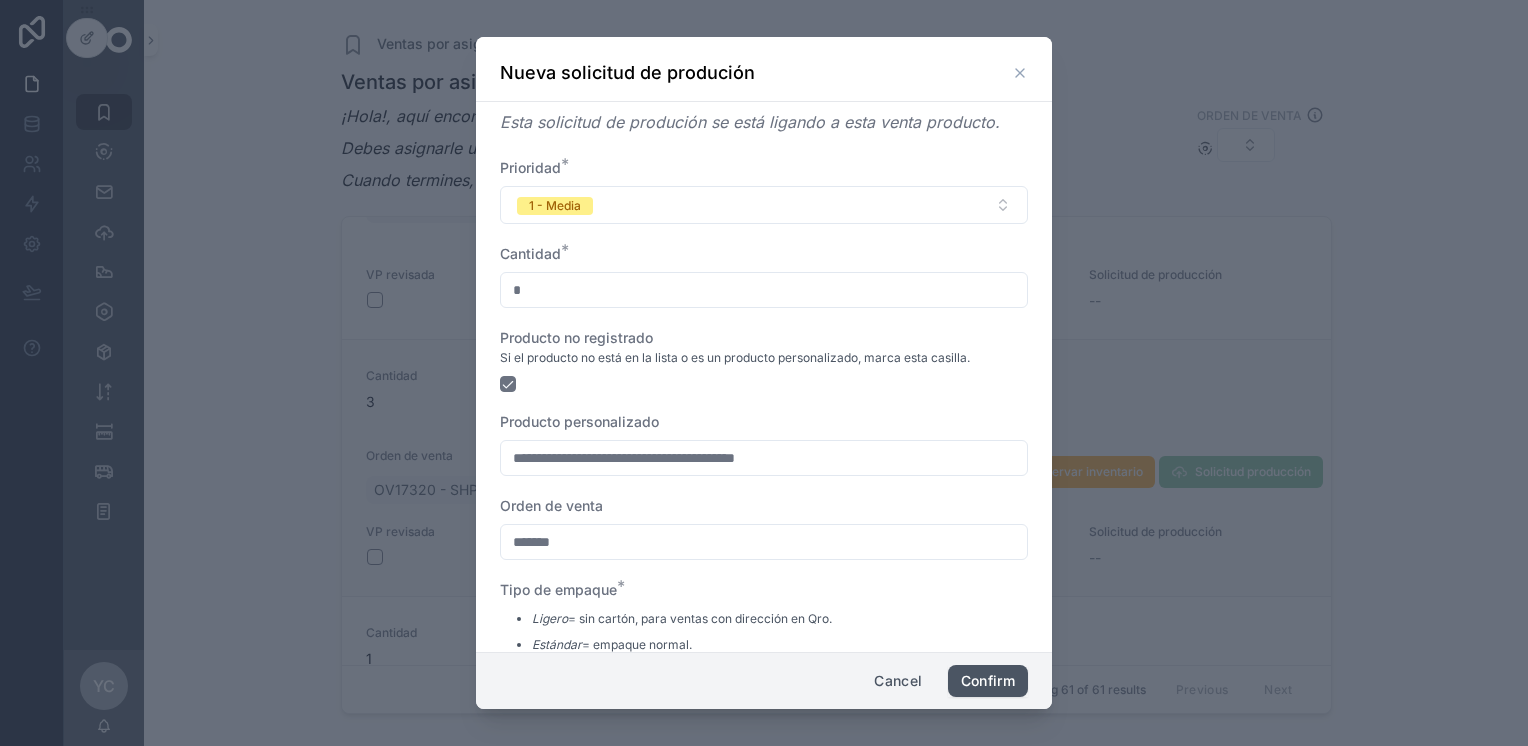 type on "**********" 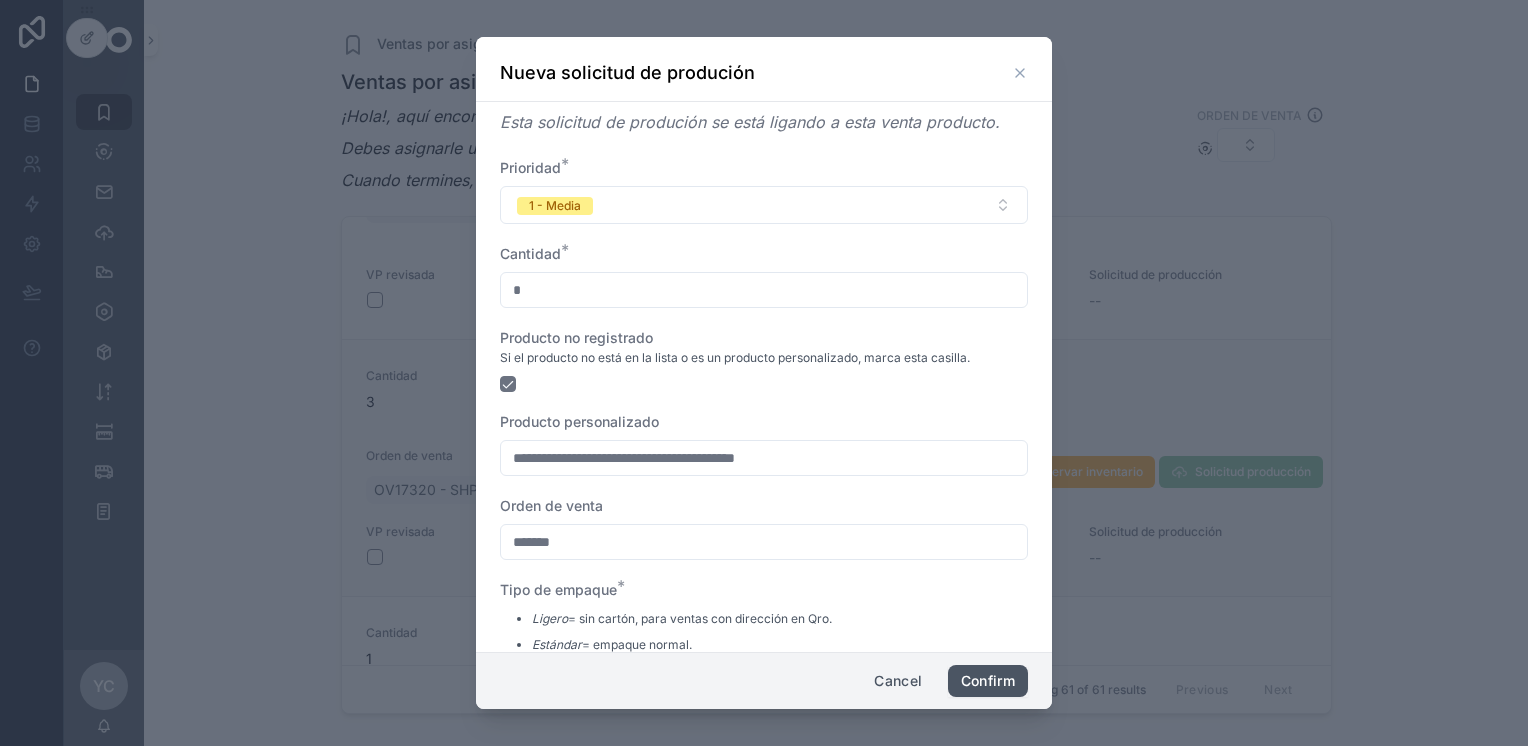 click on "Confirm" at bounding box center (988, 681) 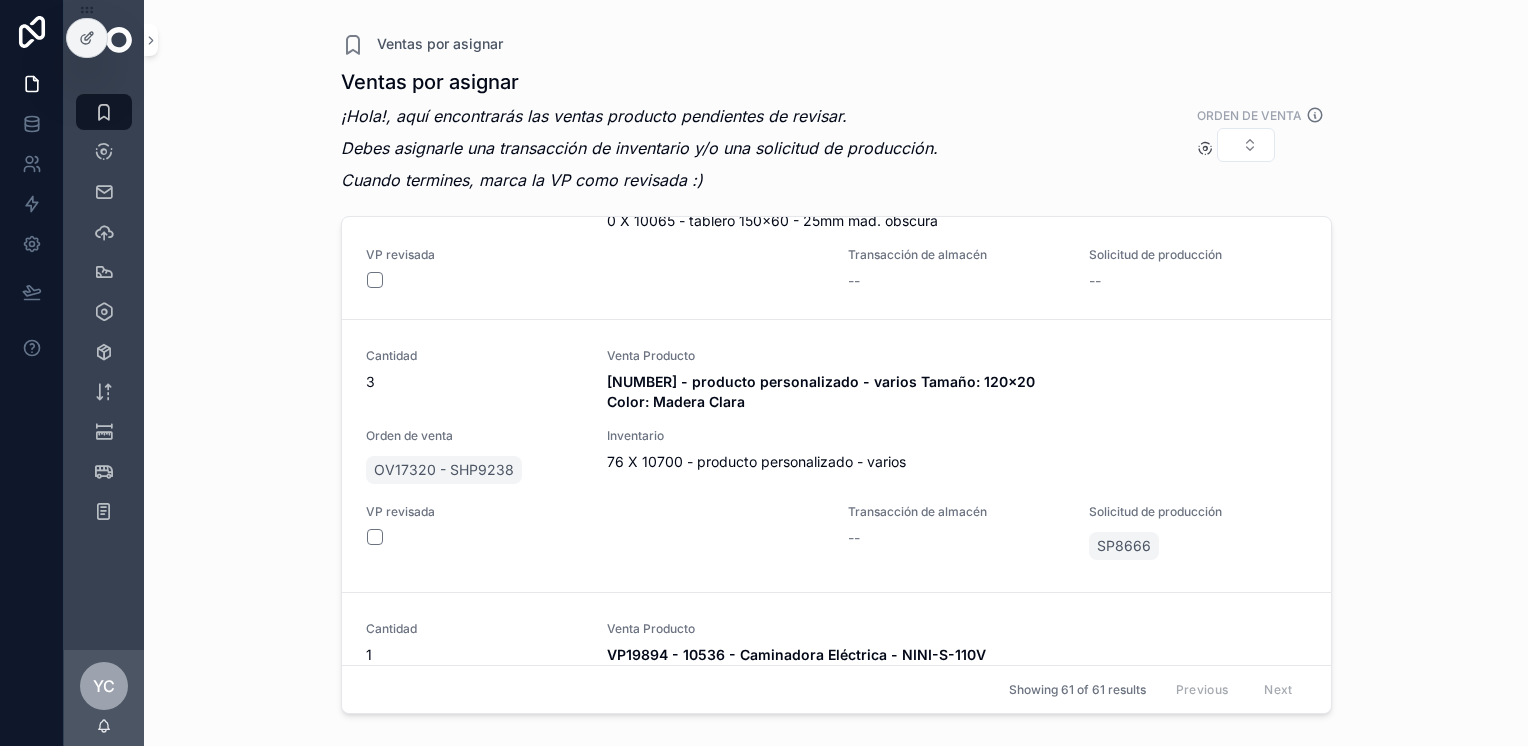 scroll, scrollTop: 12229, scrollLeft: 0, axis: vertical 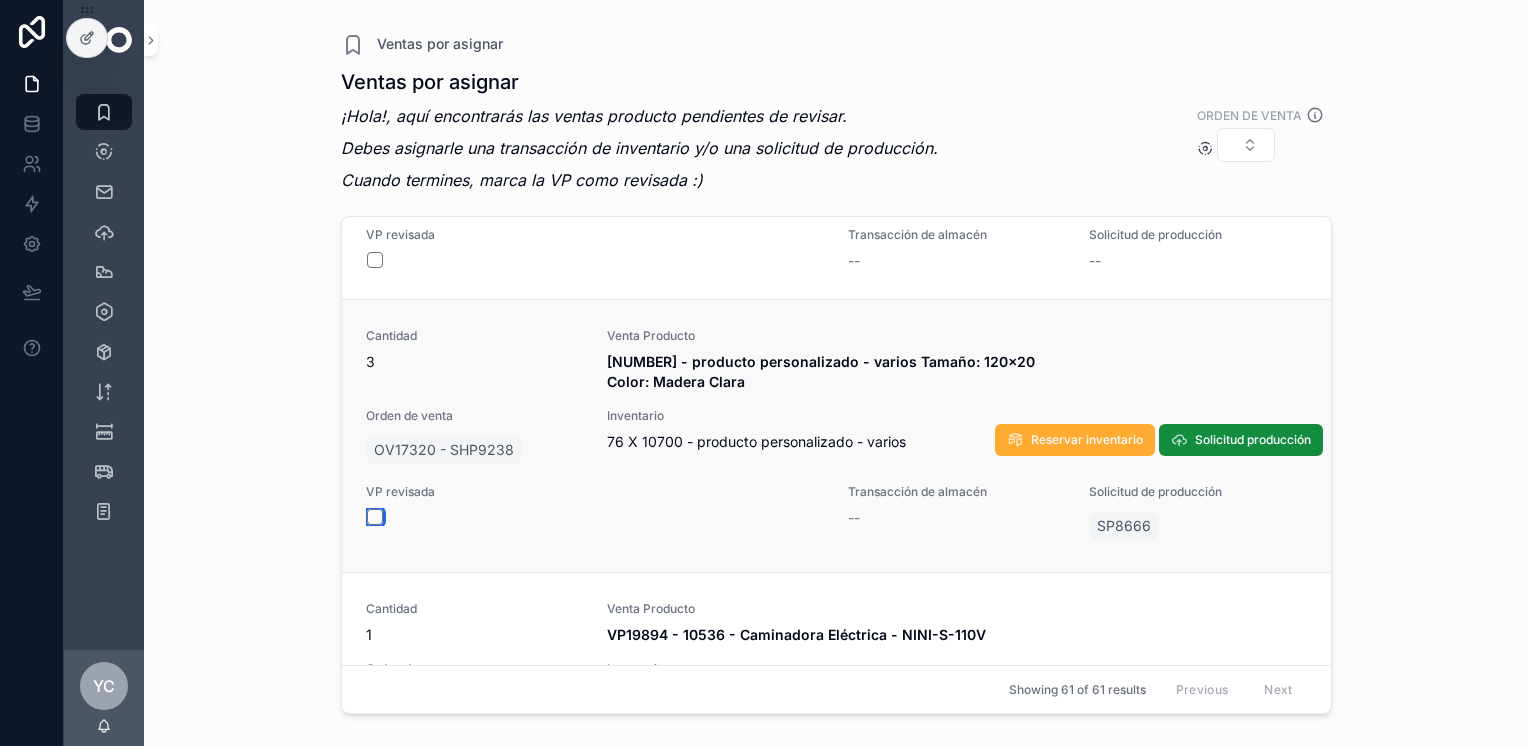 click at bounding box center (375, 517) 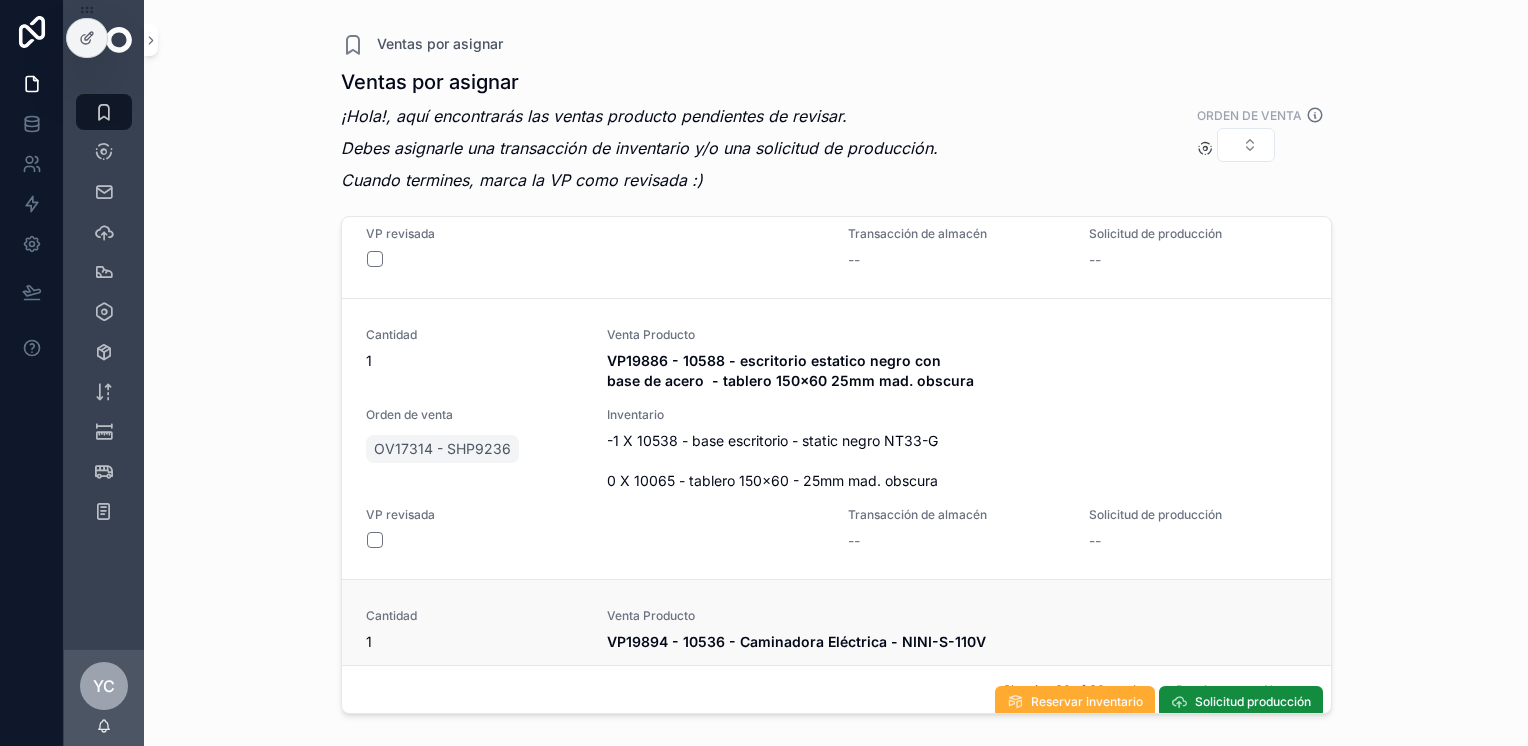 scroll, scrollTop: 11869, scrollLeft: 0, axis: vertical 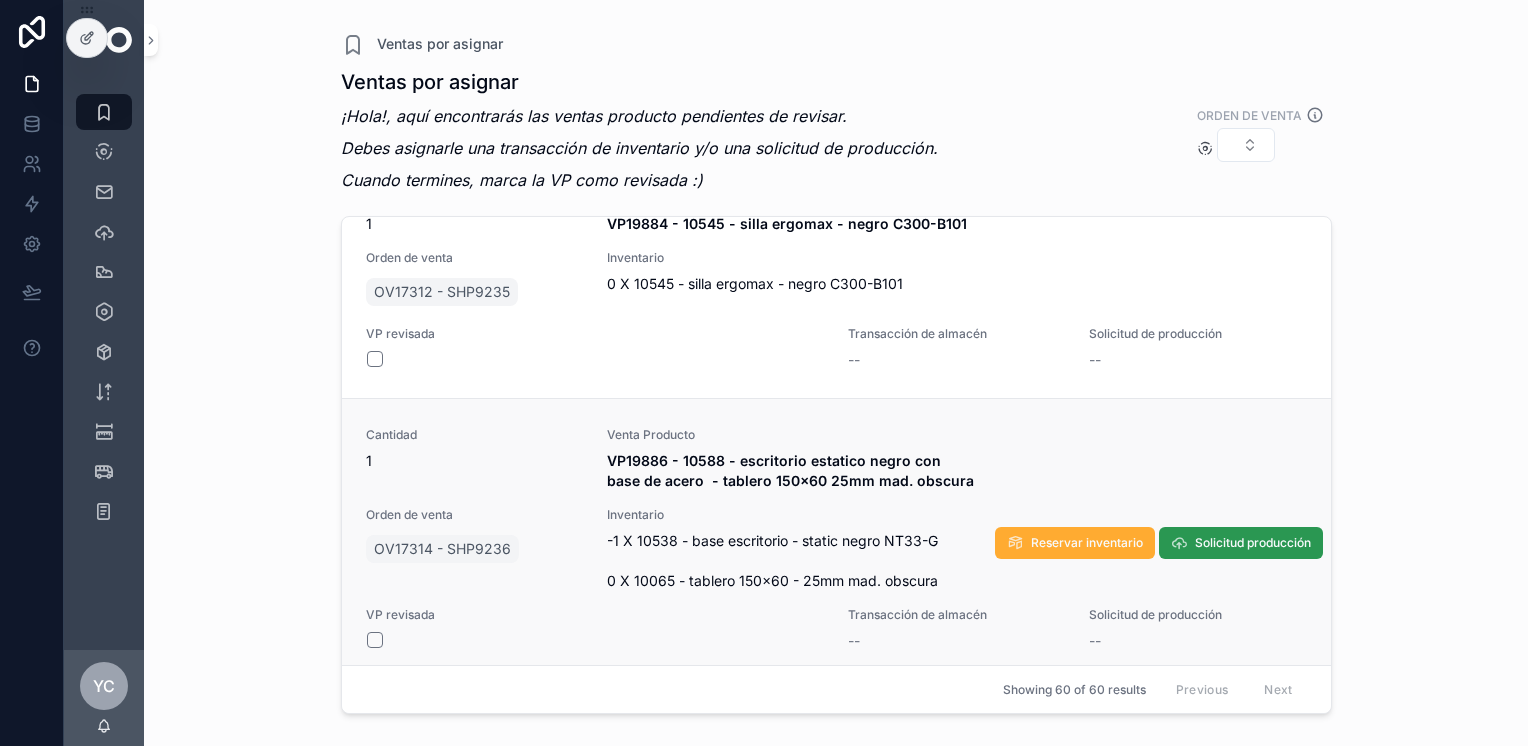 click on "Solicitud producción" at bounding box center (1253, 543) 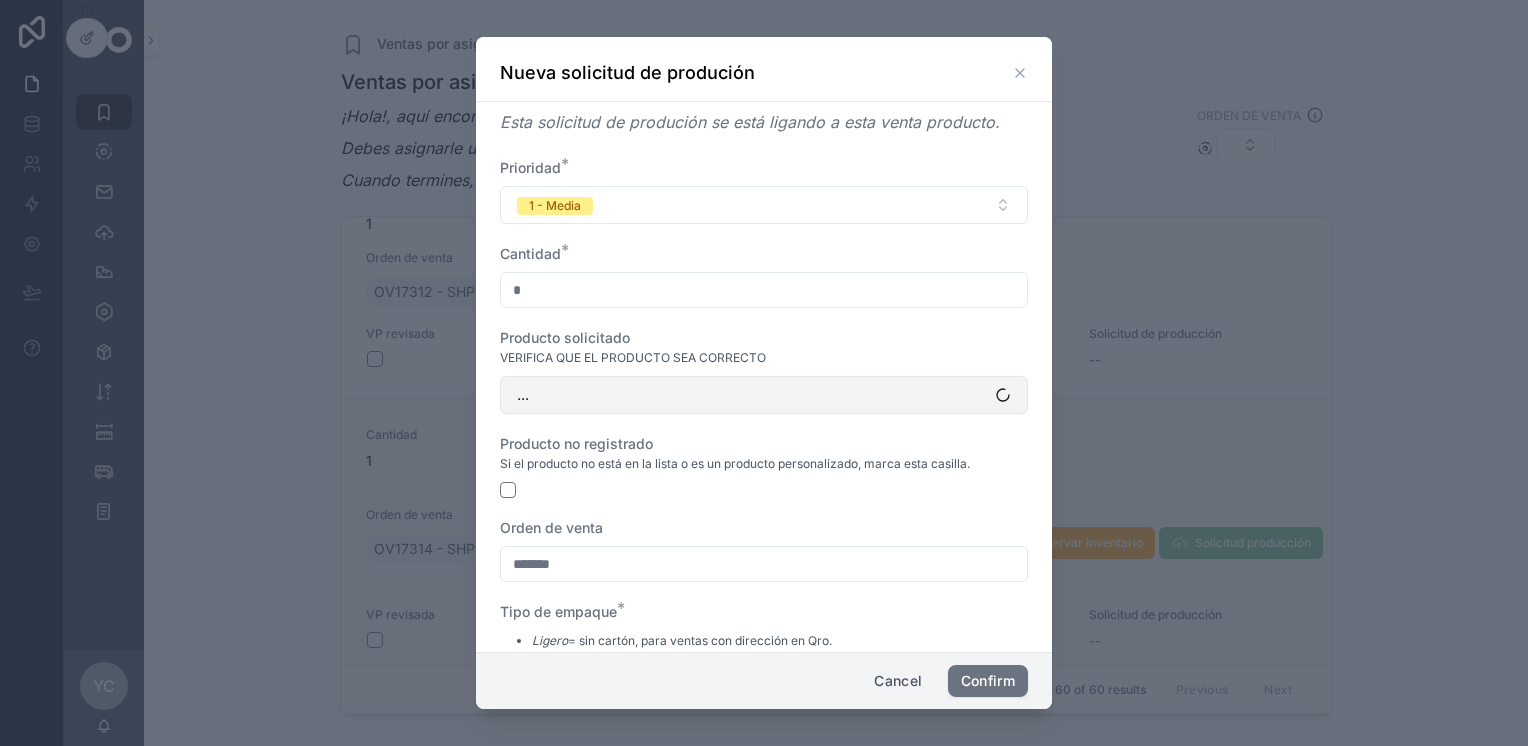 click on "..." at bounding box center [764, 395] 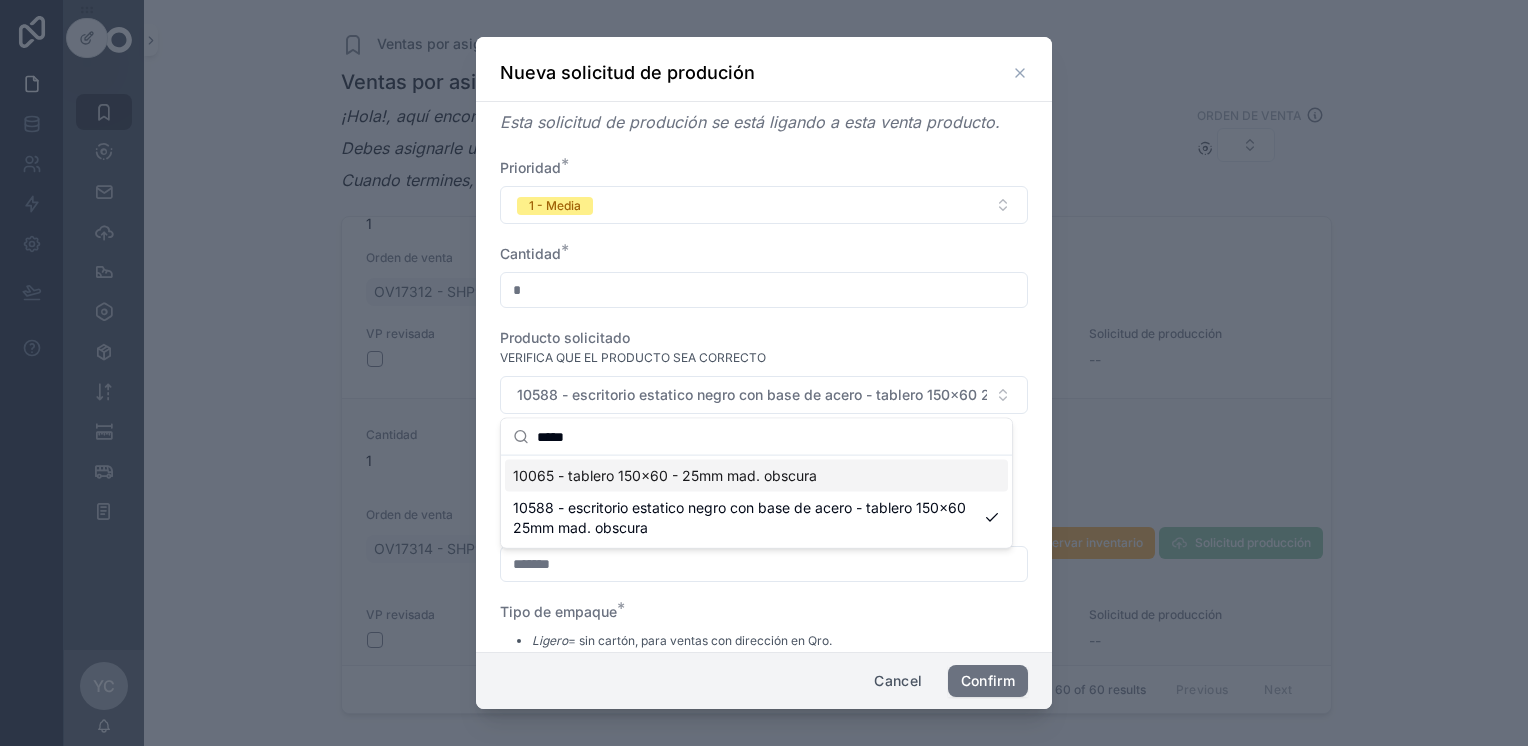type on "*****" 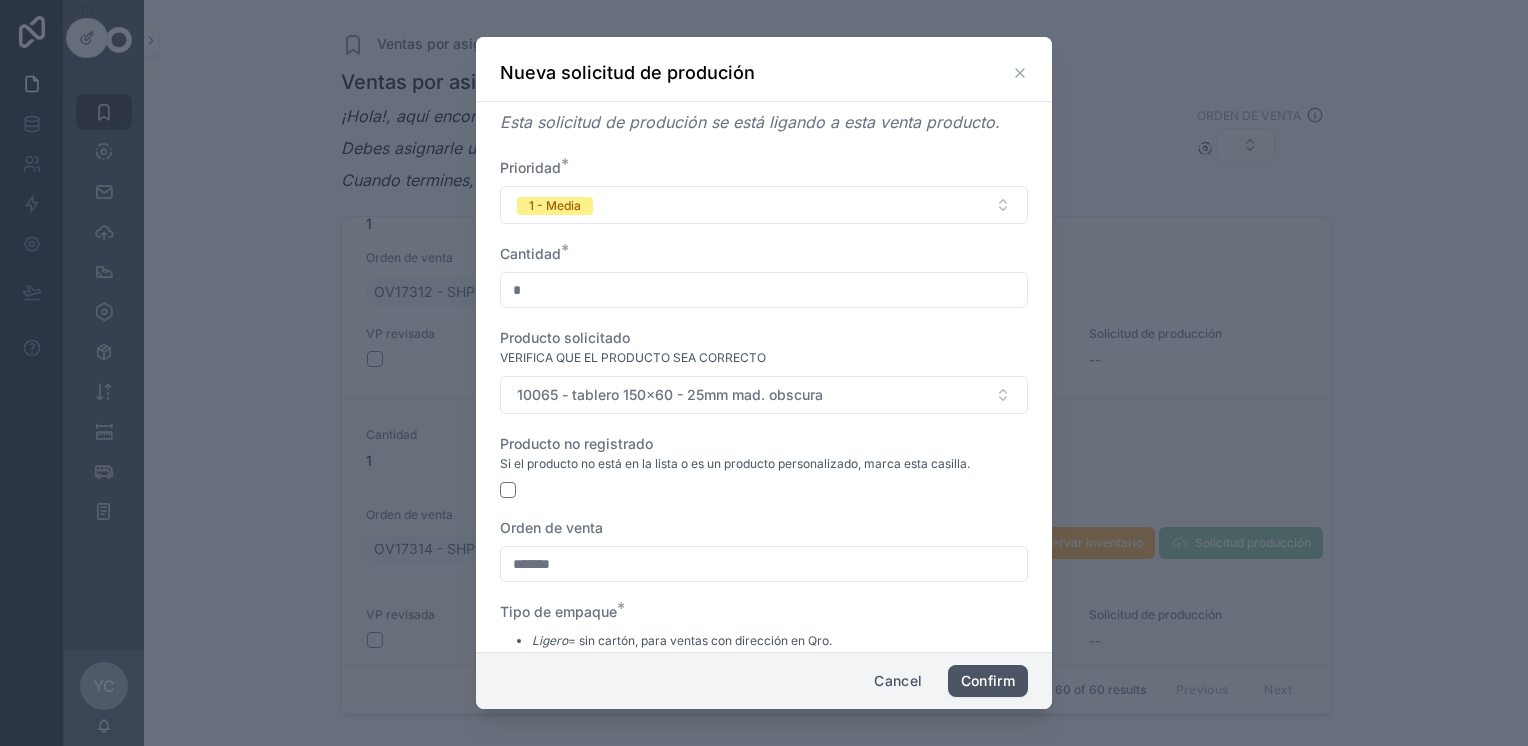 click on "Confirm" at bounding box center [988, 681] 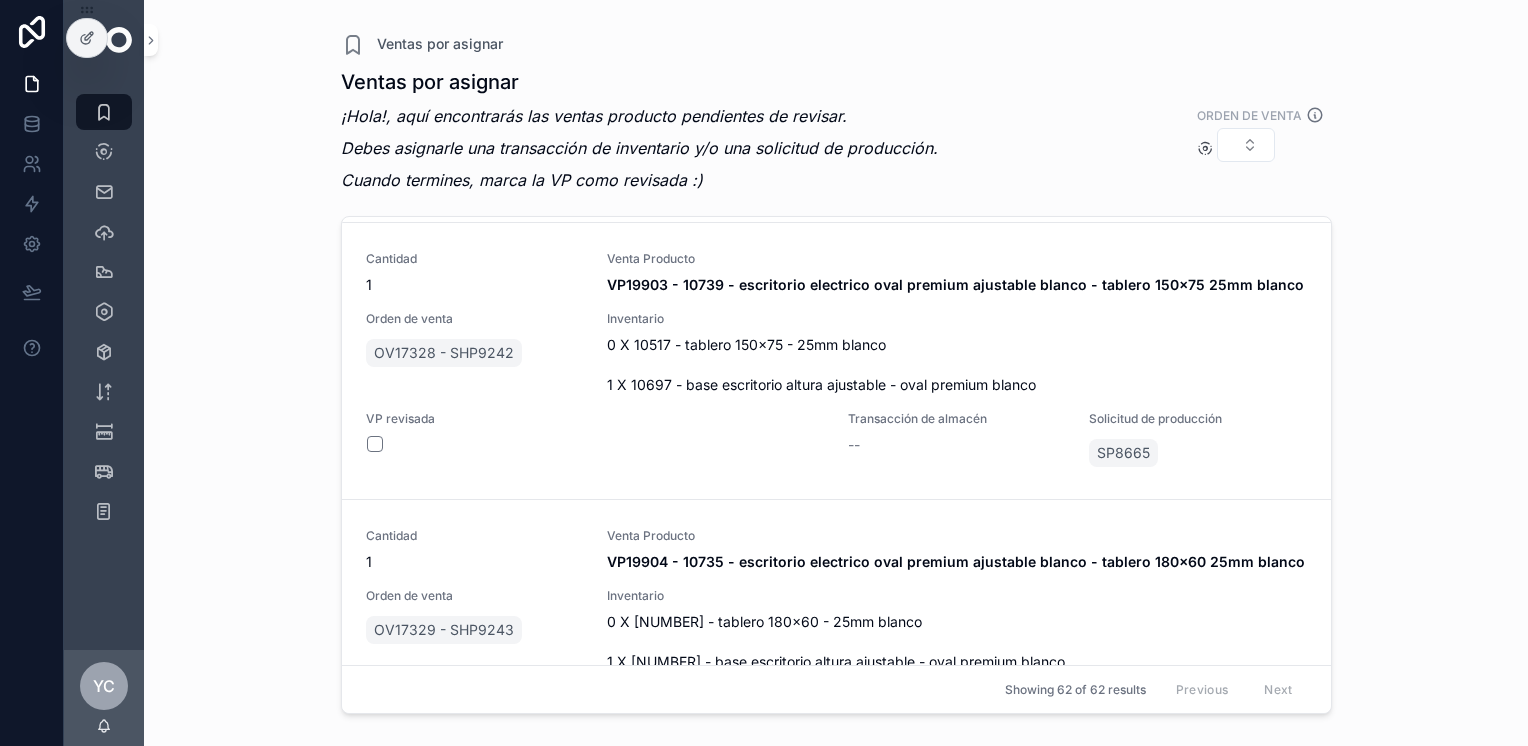 scroll, scrollTop: 13270, scrollLeft: 0, axis: vertical 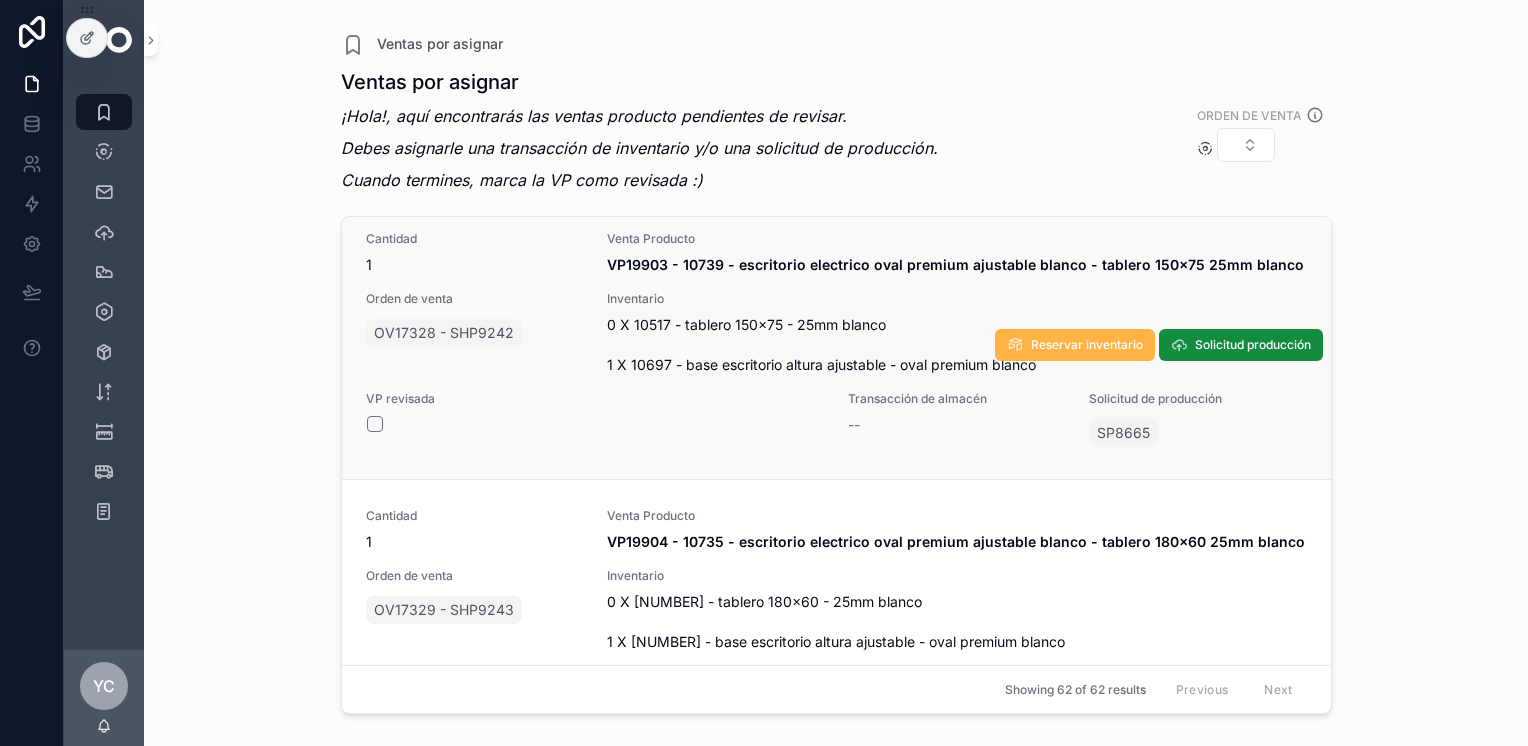 click on "Reservar inventario" at bounding box center (1087, 345) 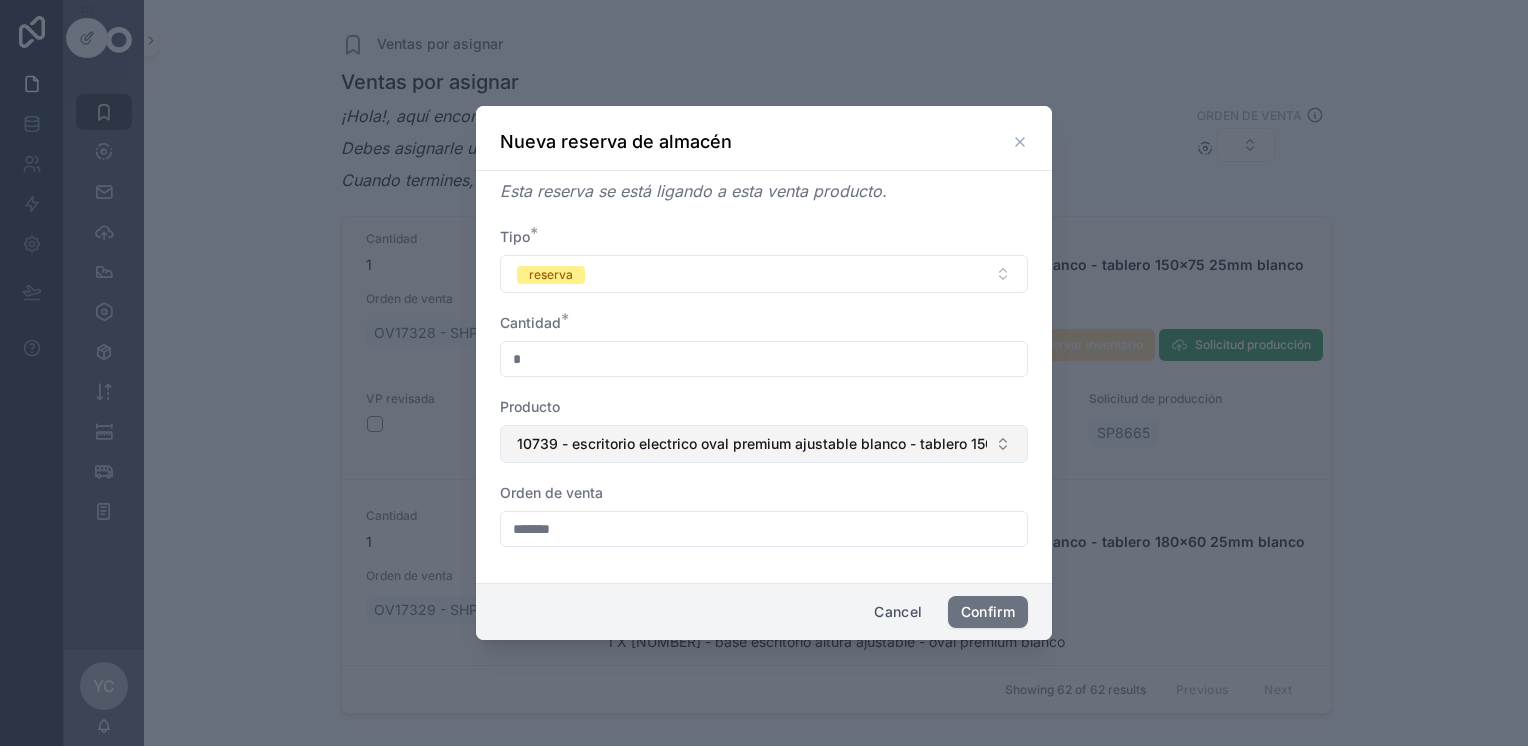 click on "10739 - escritorio electrico oval premium ajustable blanco - tablero 150x75 25mm blanco" at bounding box center [752, 444] 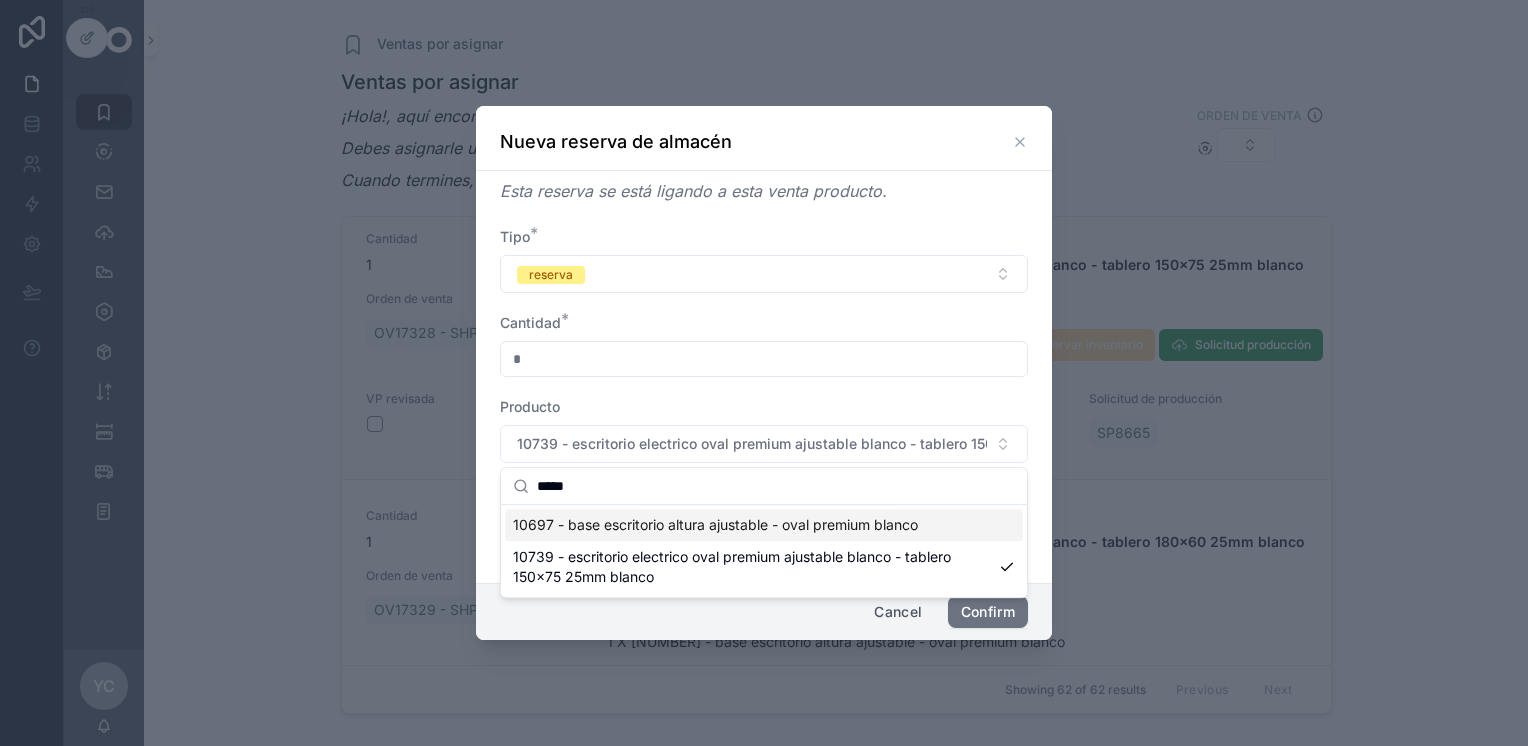 type on "*****" 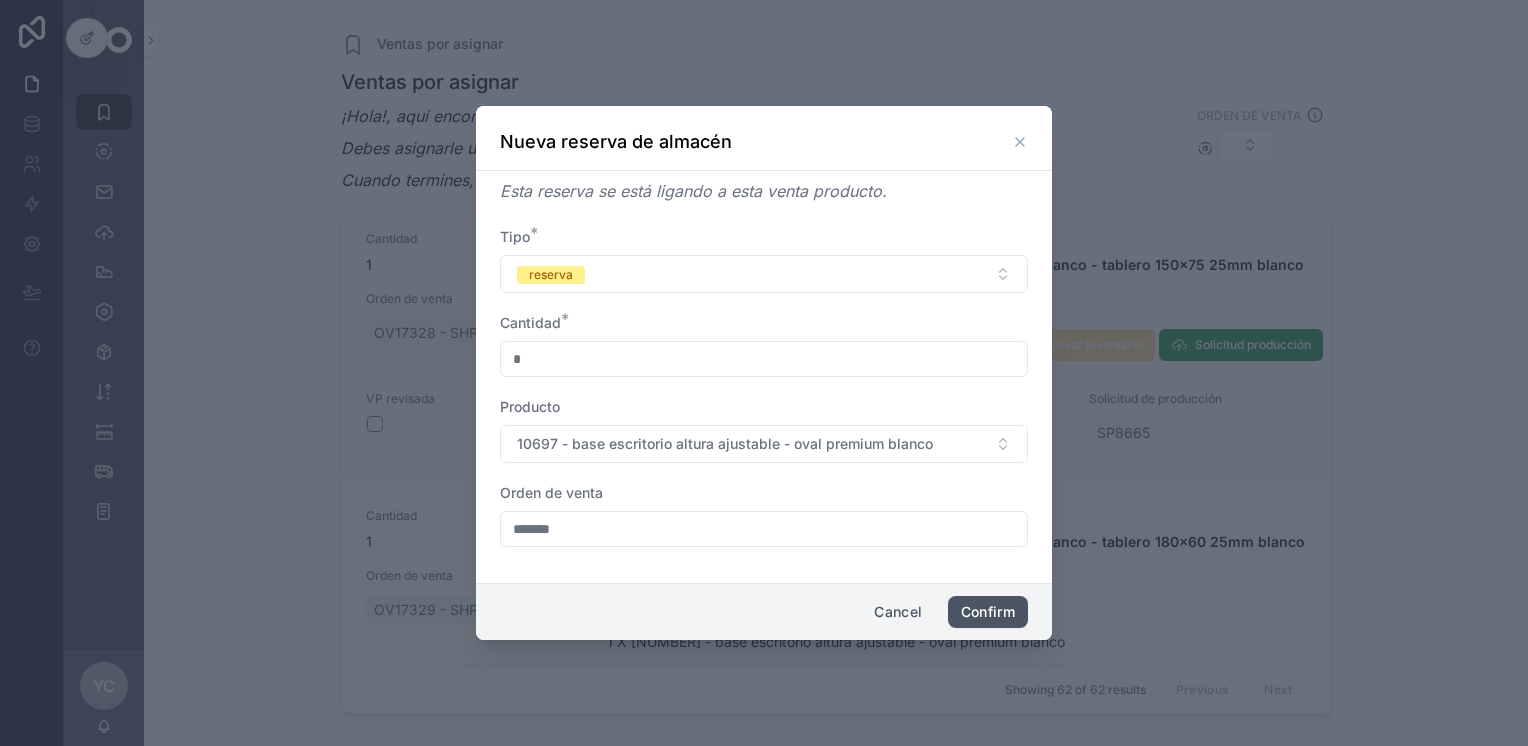 click on "Confirm" at bounding box center (988, 612) 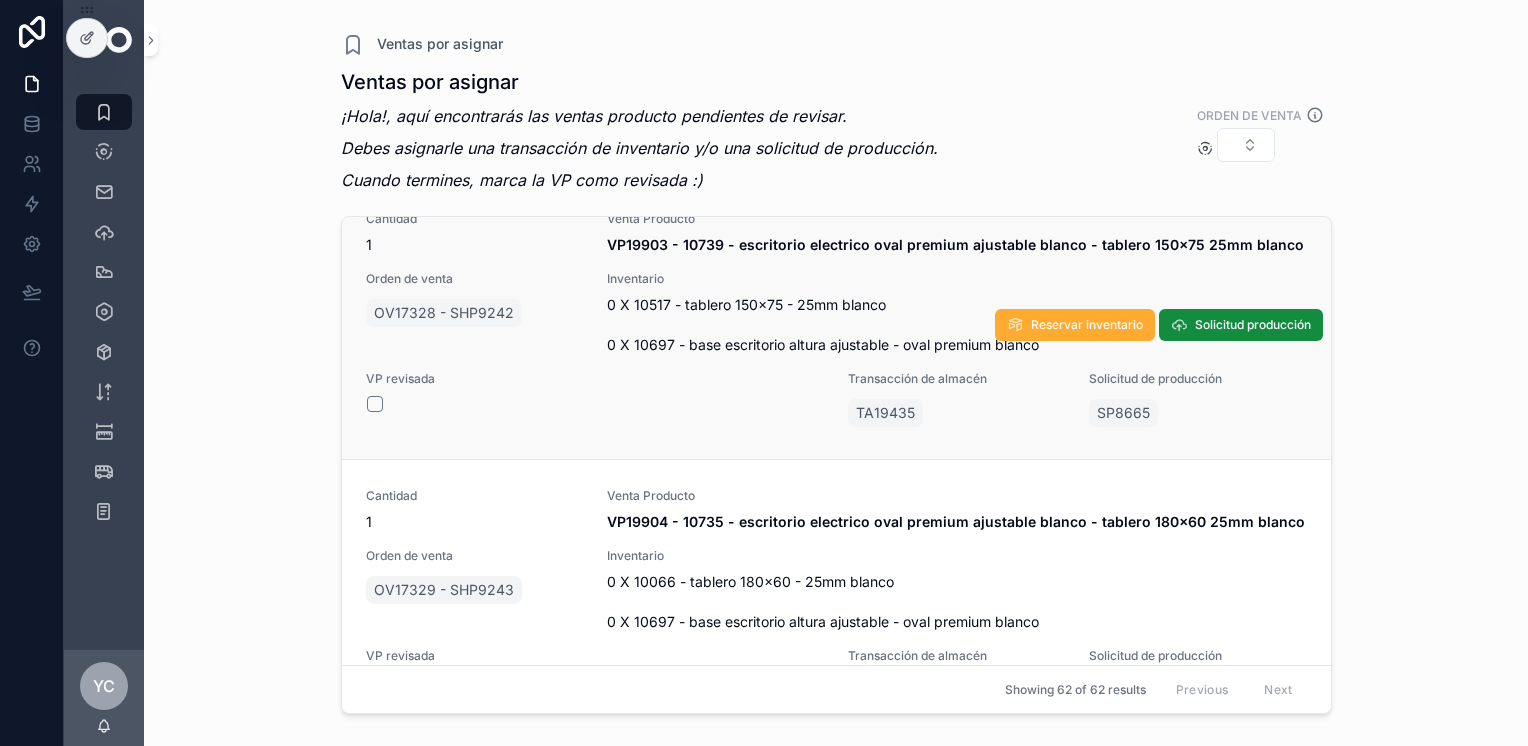scroll, scrollTop: 13310, scrollLeft: 0, axis: vertical 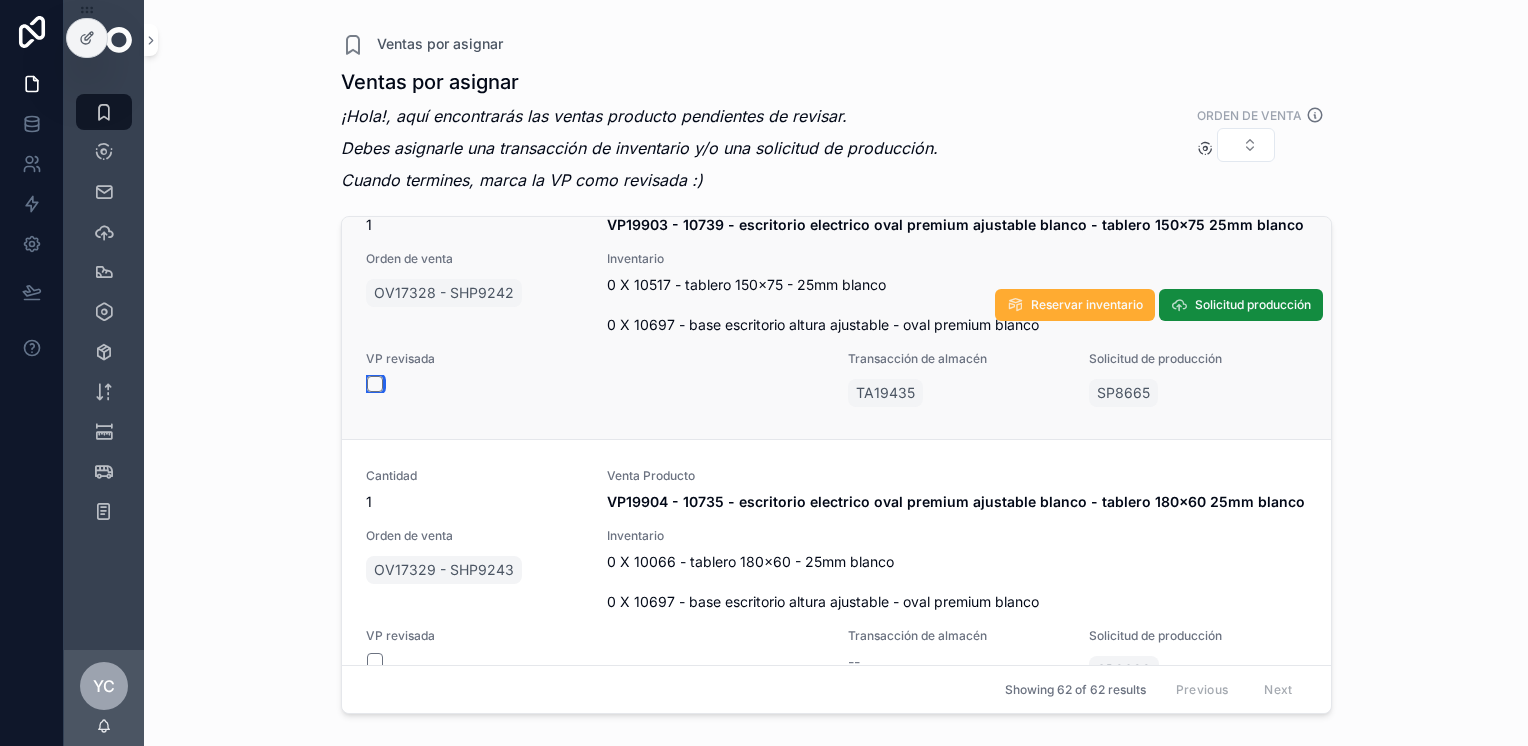 click at bounding box center [375, 384] 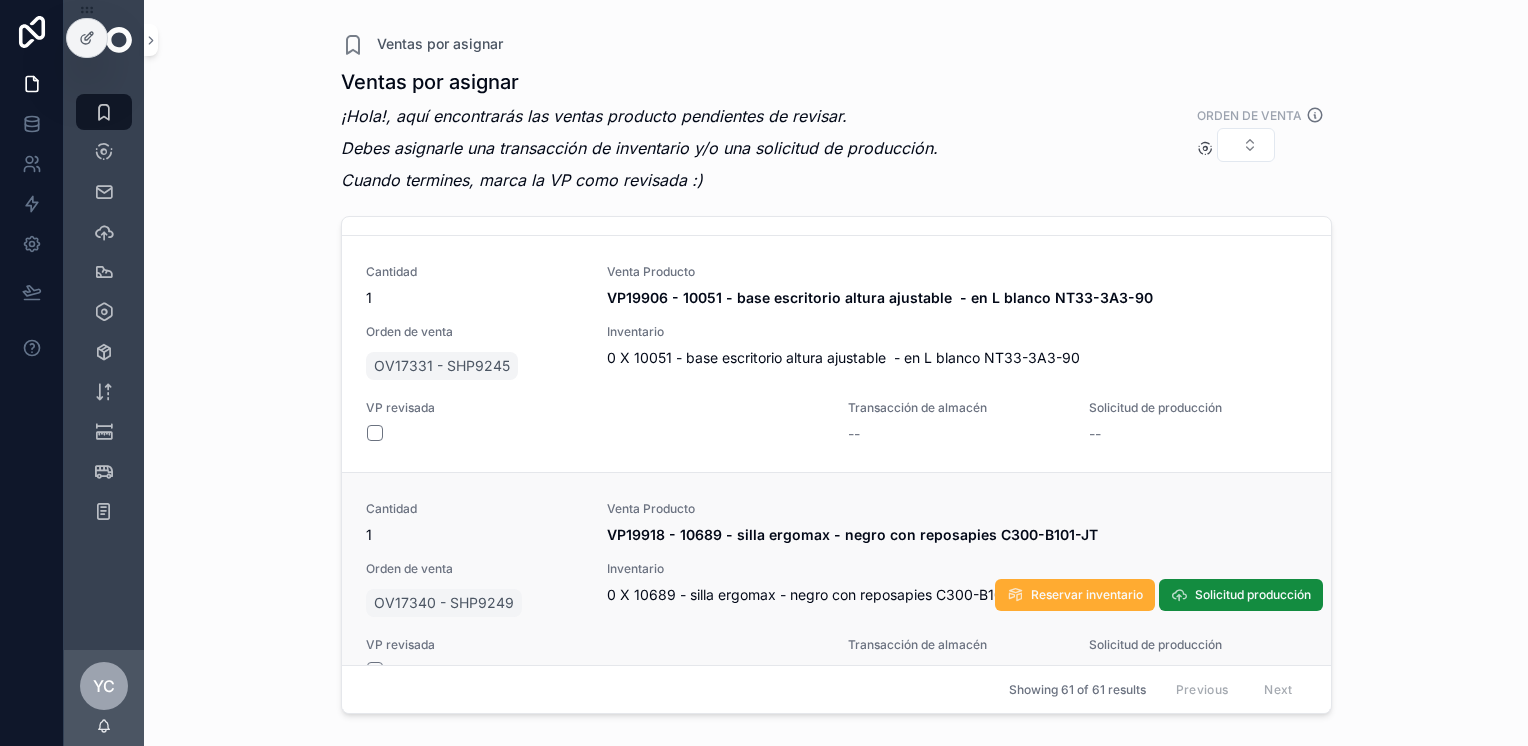 scroll, scrollTop: 13651, scrollLeft: 0, axis: vertical 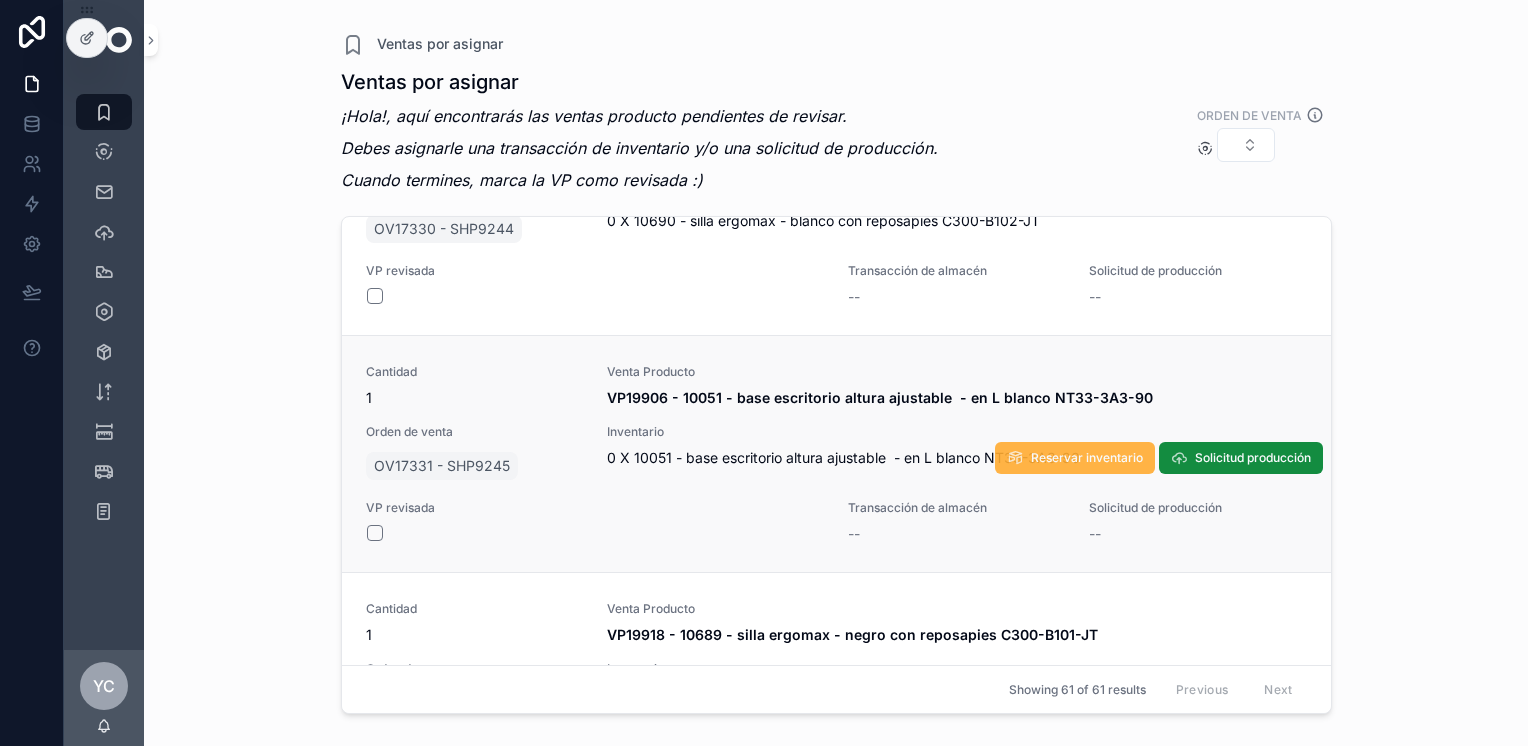 click on "Reservar inventario" at bounding box center [1087, 458] 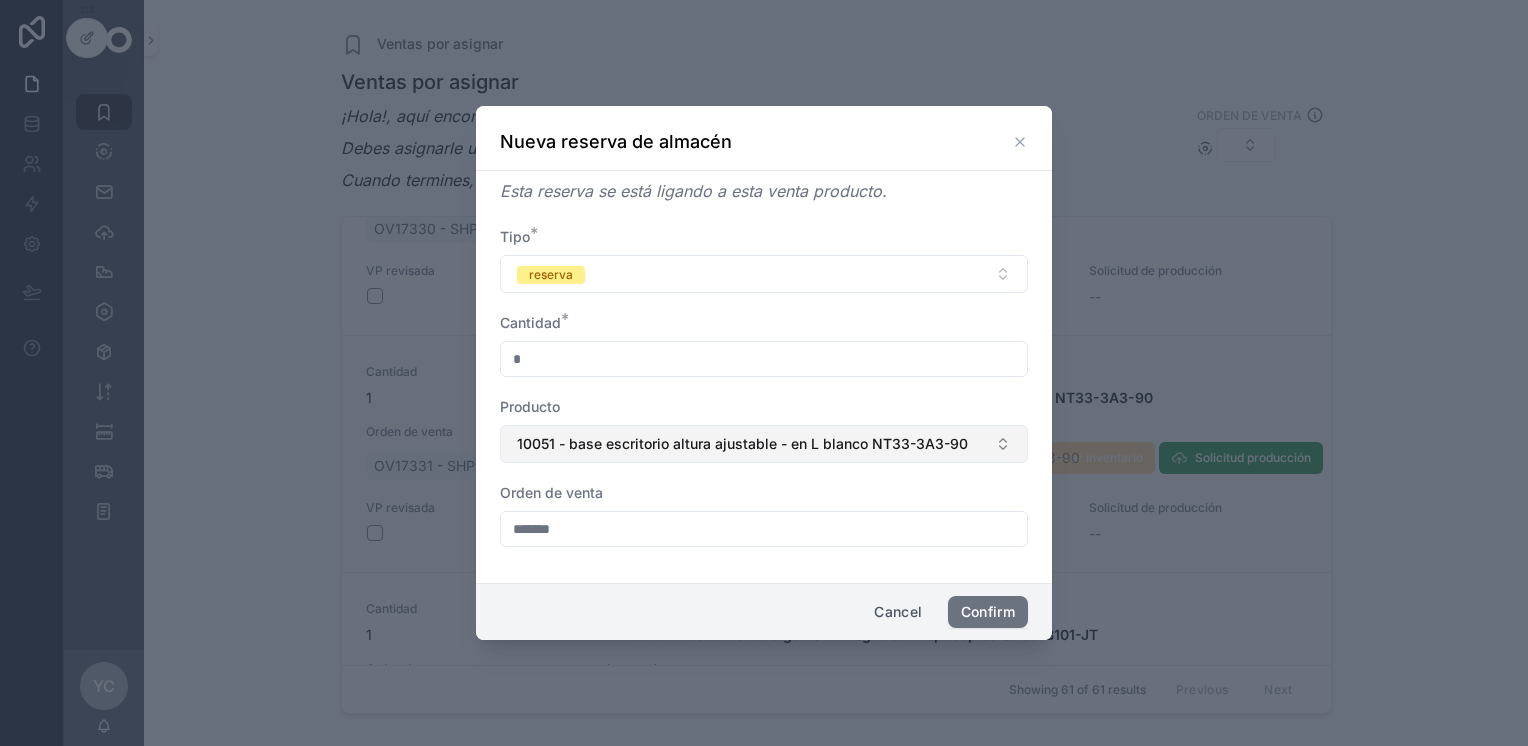 click on "10051 - base escritorio altura ajustable  - en L blanco NT33-3A3-90" at bounding box center (742, 444) 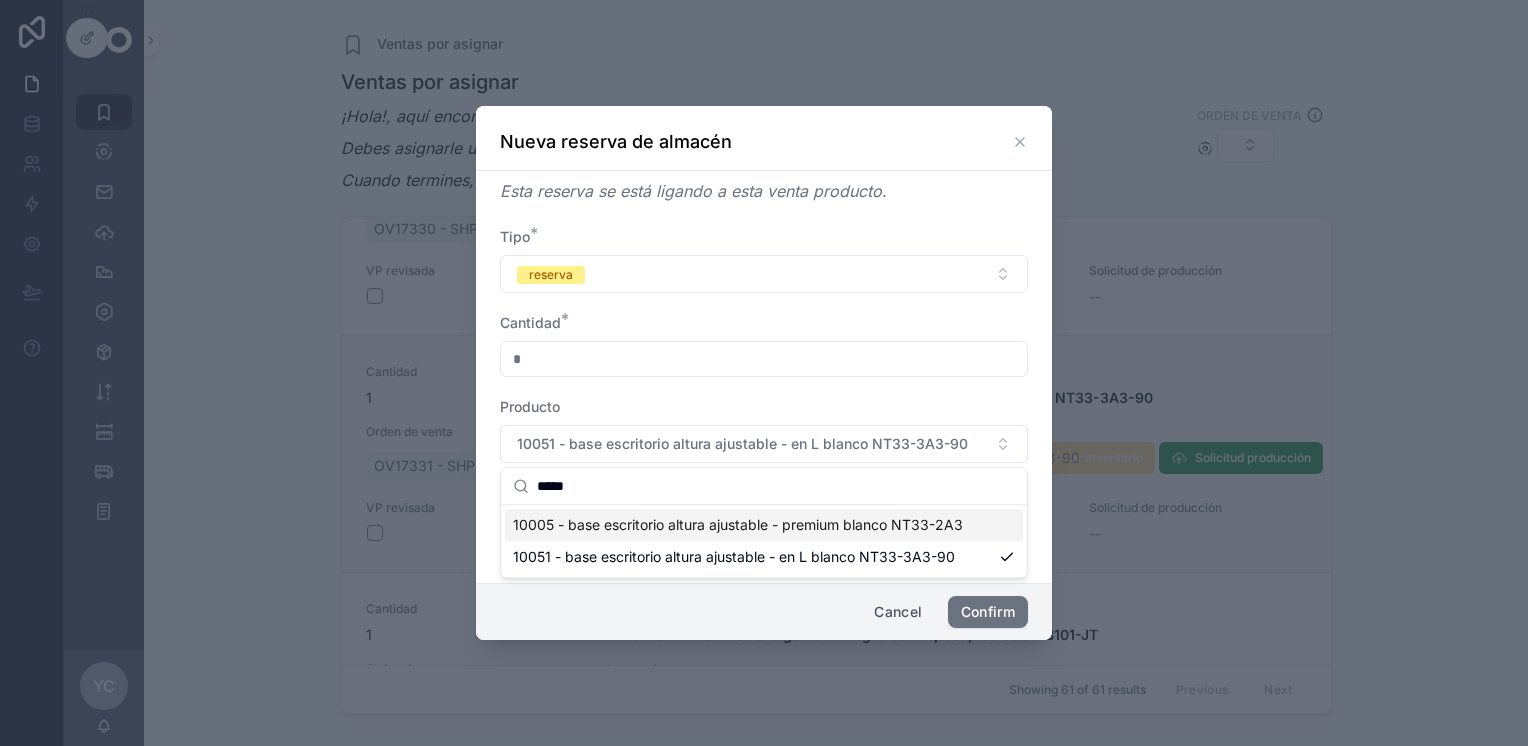type on "*****" 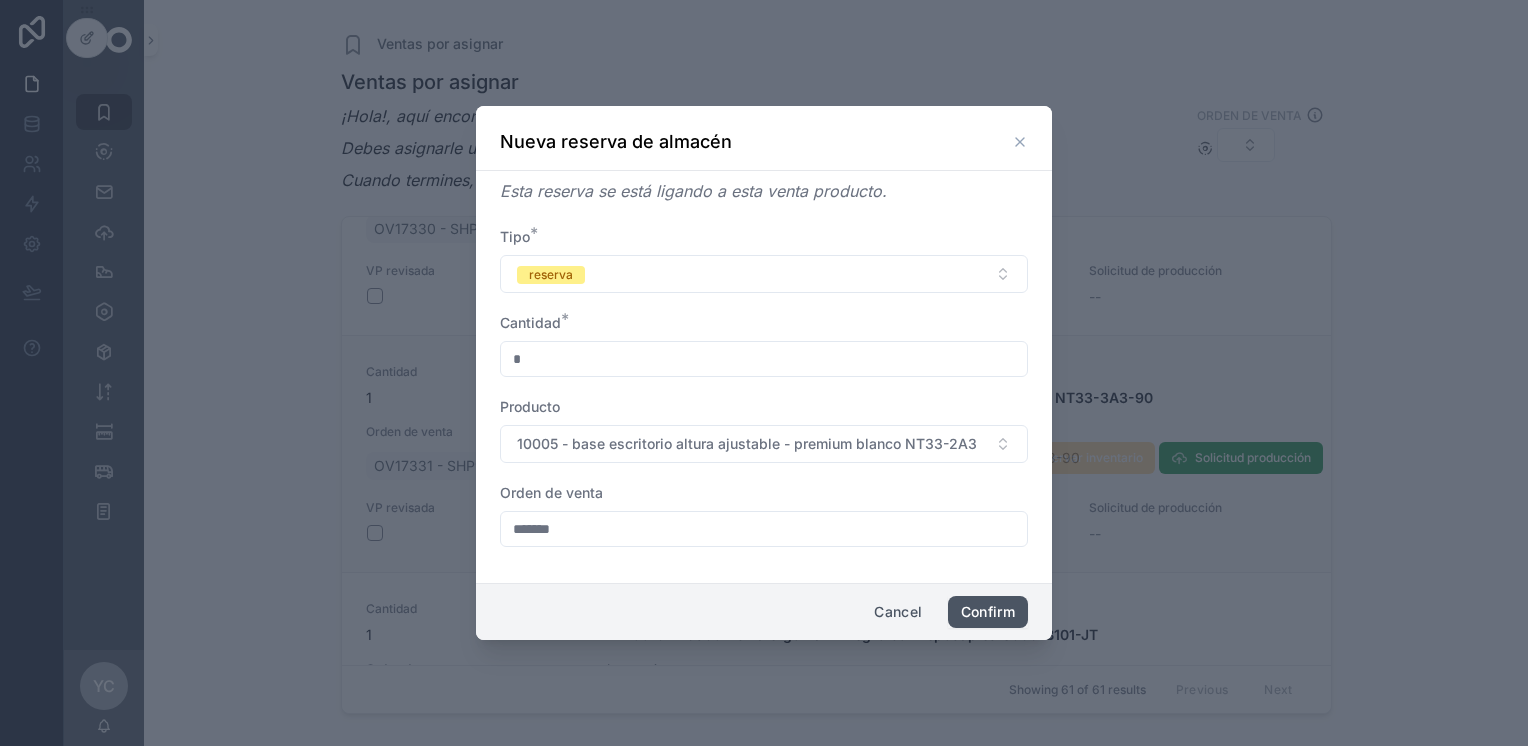 click on "Confirm" at bounding box center [988, 612] 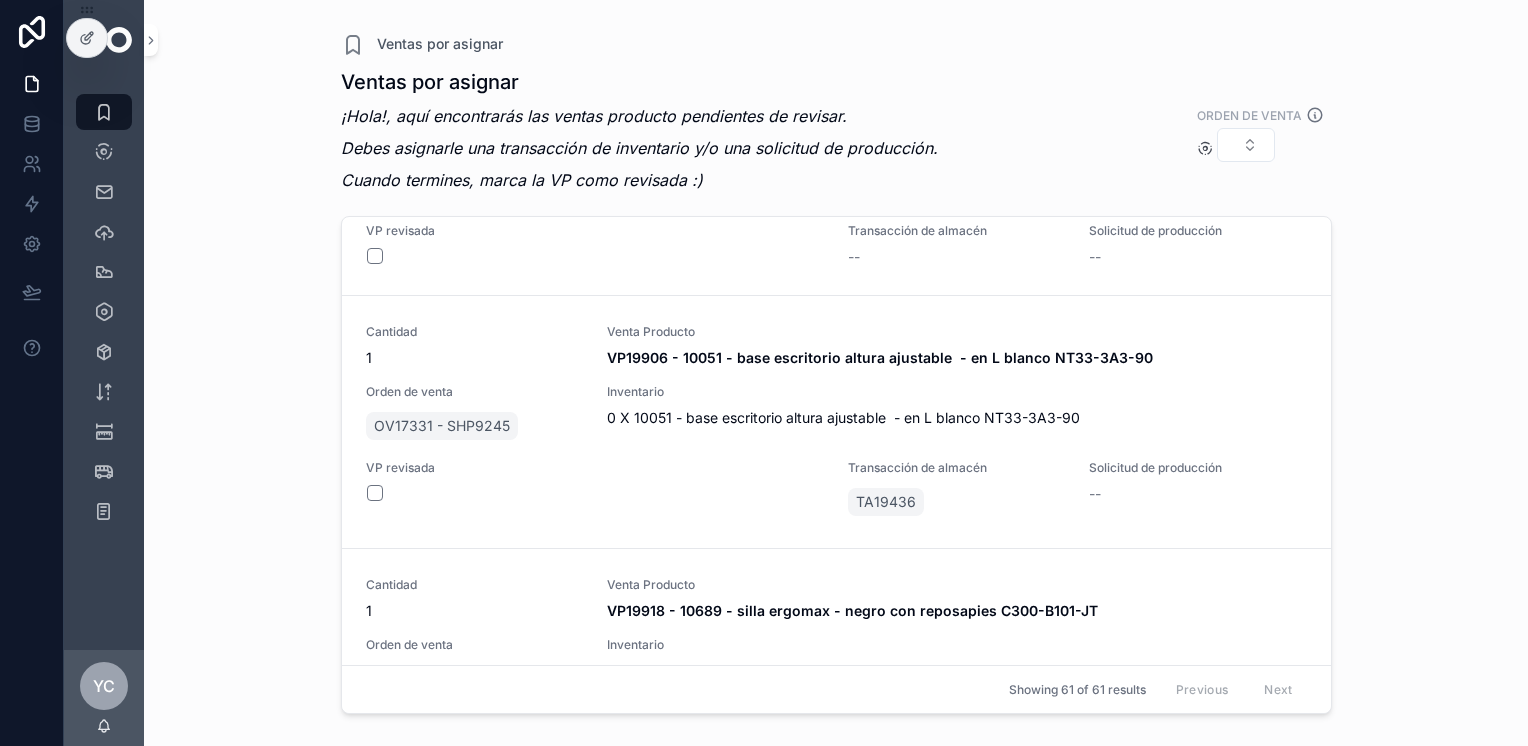 scroll, scrollTop: 13711, scrollLeft: 0, axis: vertical 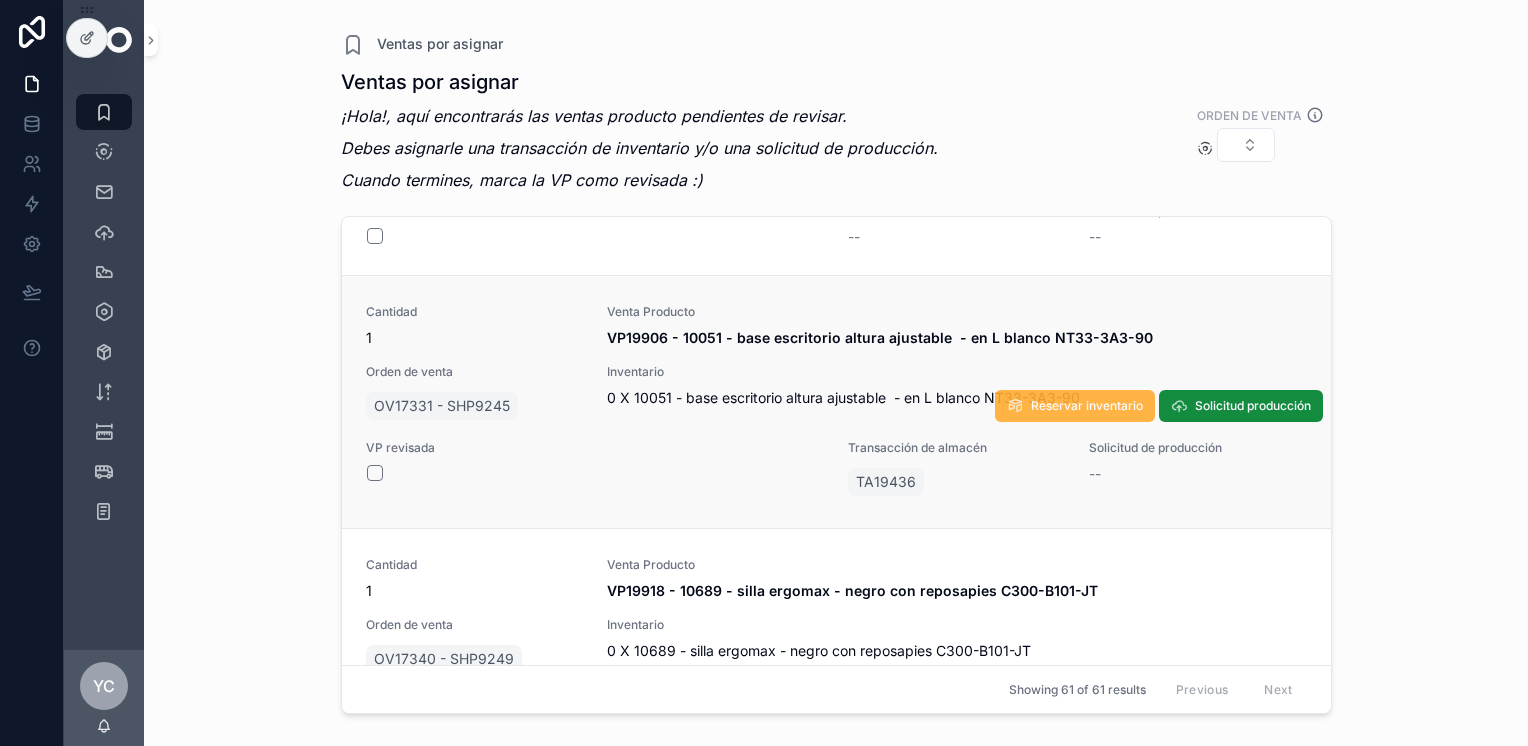 click on "Reservar inventario" at bounding box center [1087, 406] 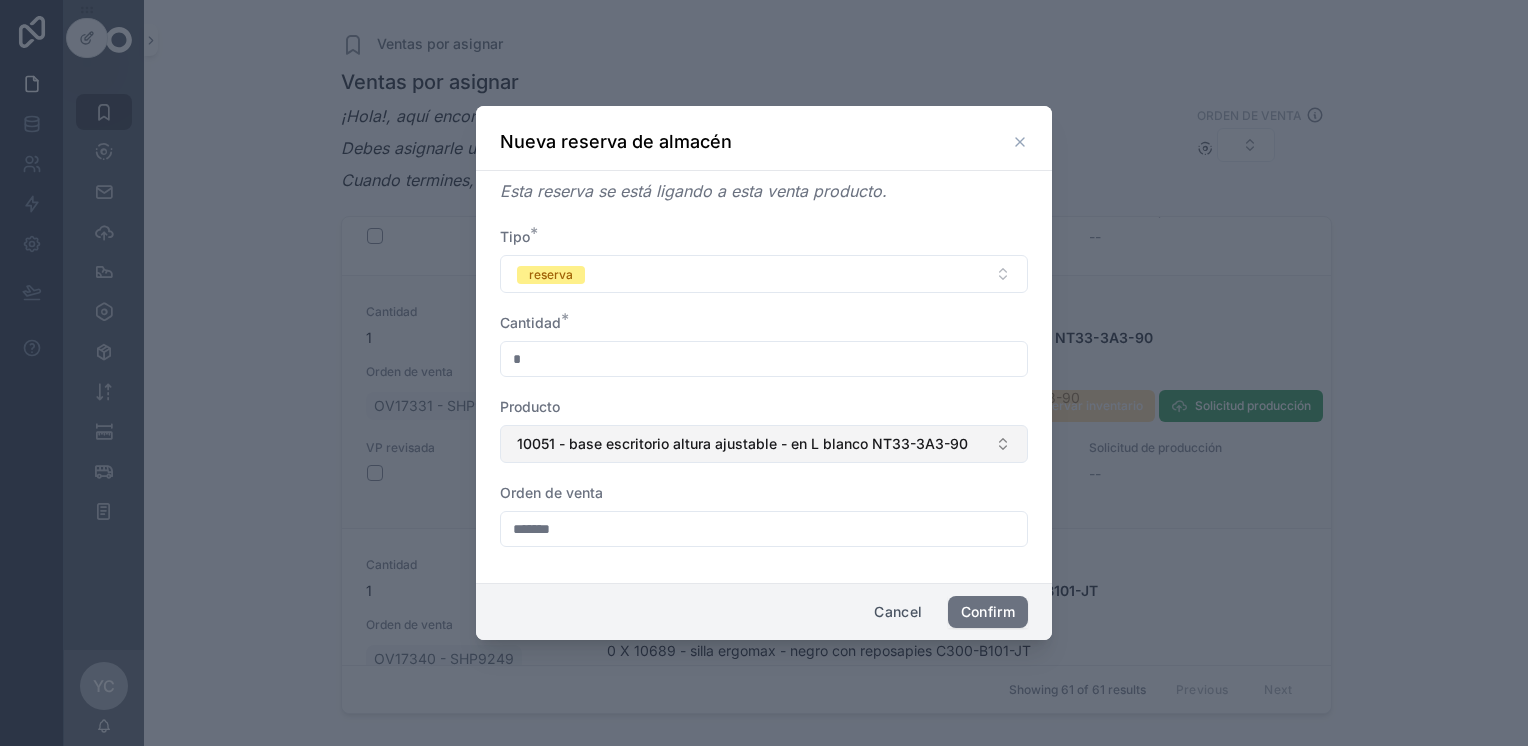 click on "10051 - base escritorio altura ajustable  - en L blanco NT33-3A3-90" at bounding box center (742, 444) 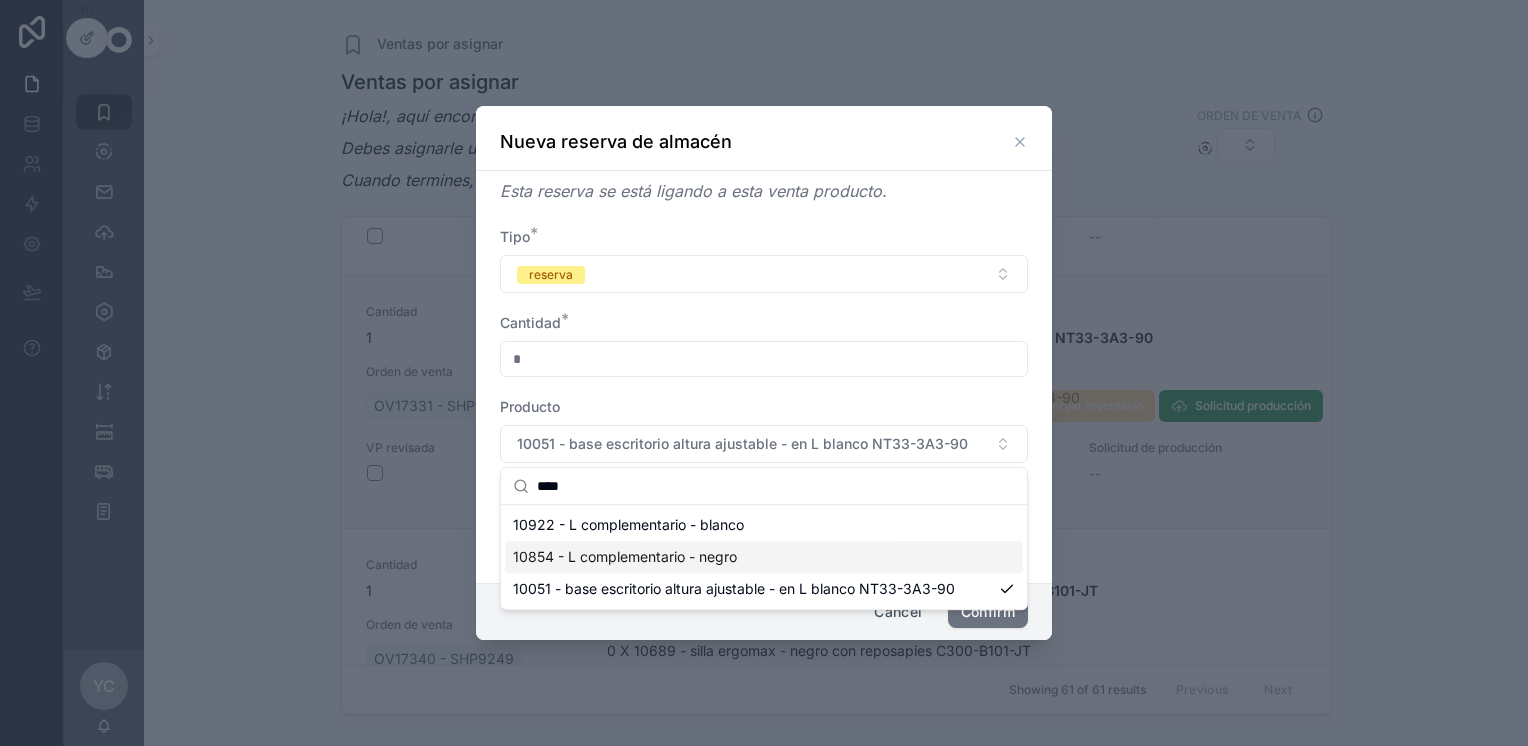 type on "****" 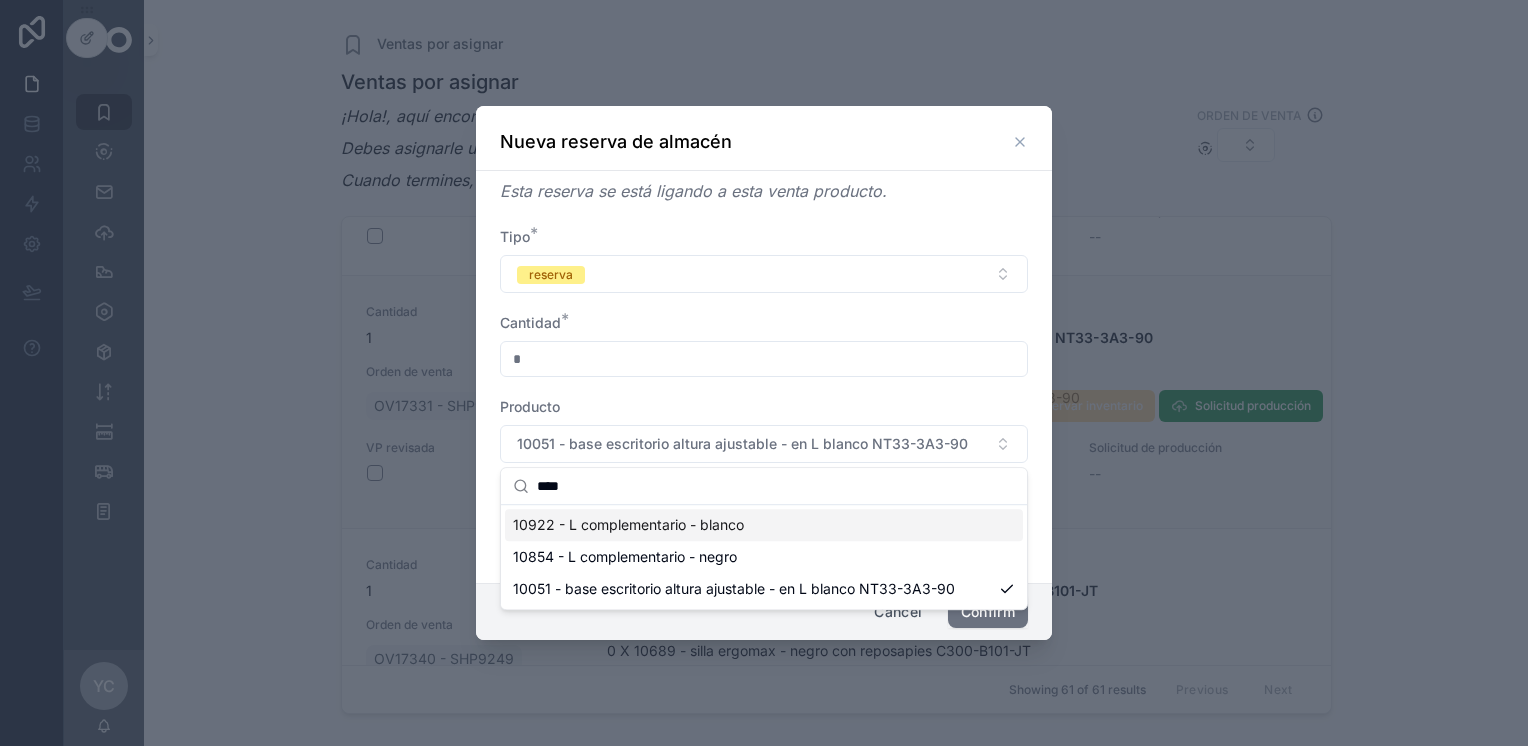 click on "10922 - L complementario - blanco" at bounding box center (764, 525) 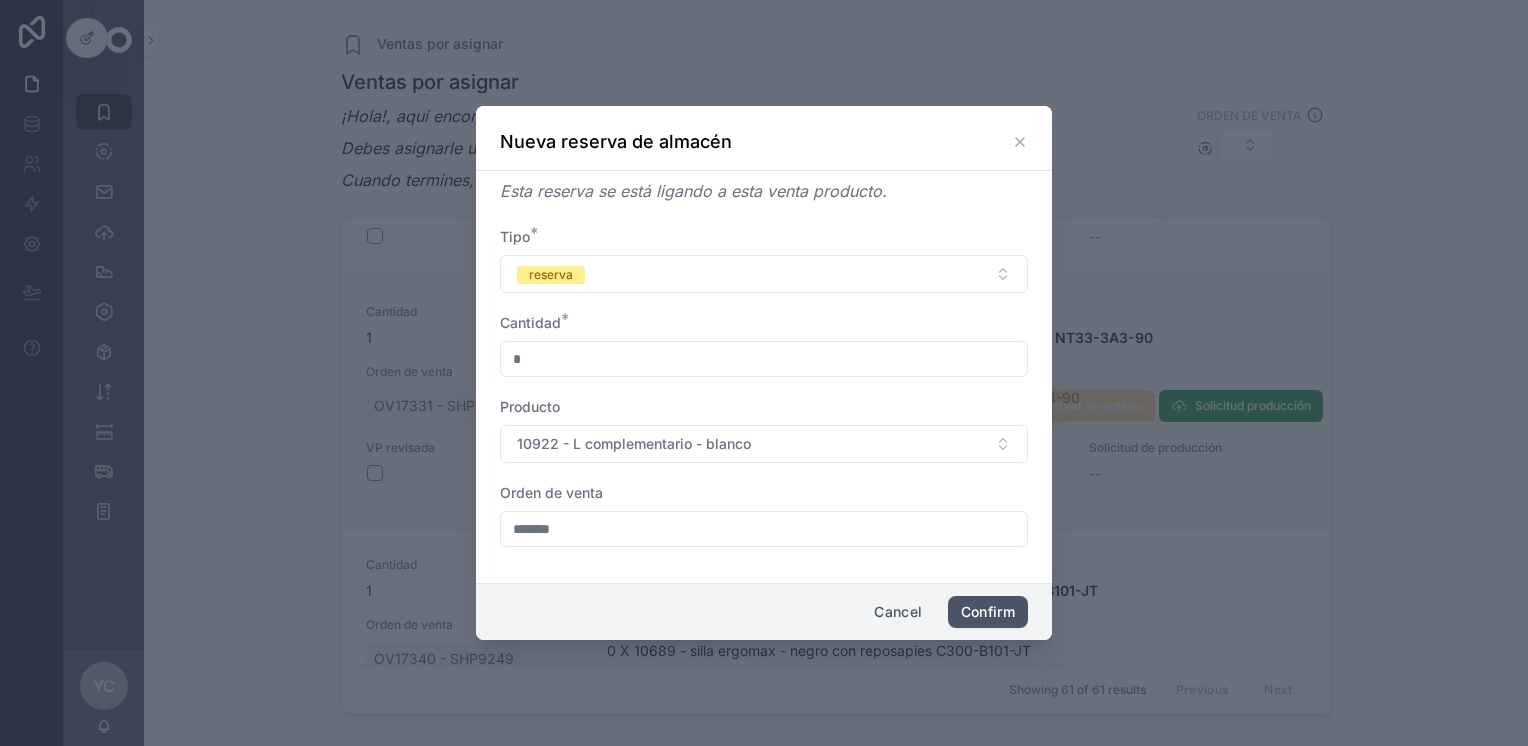 click on "Confirm" at bounding box center (988, 612) 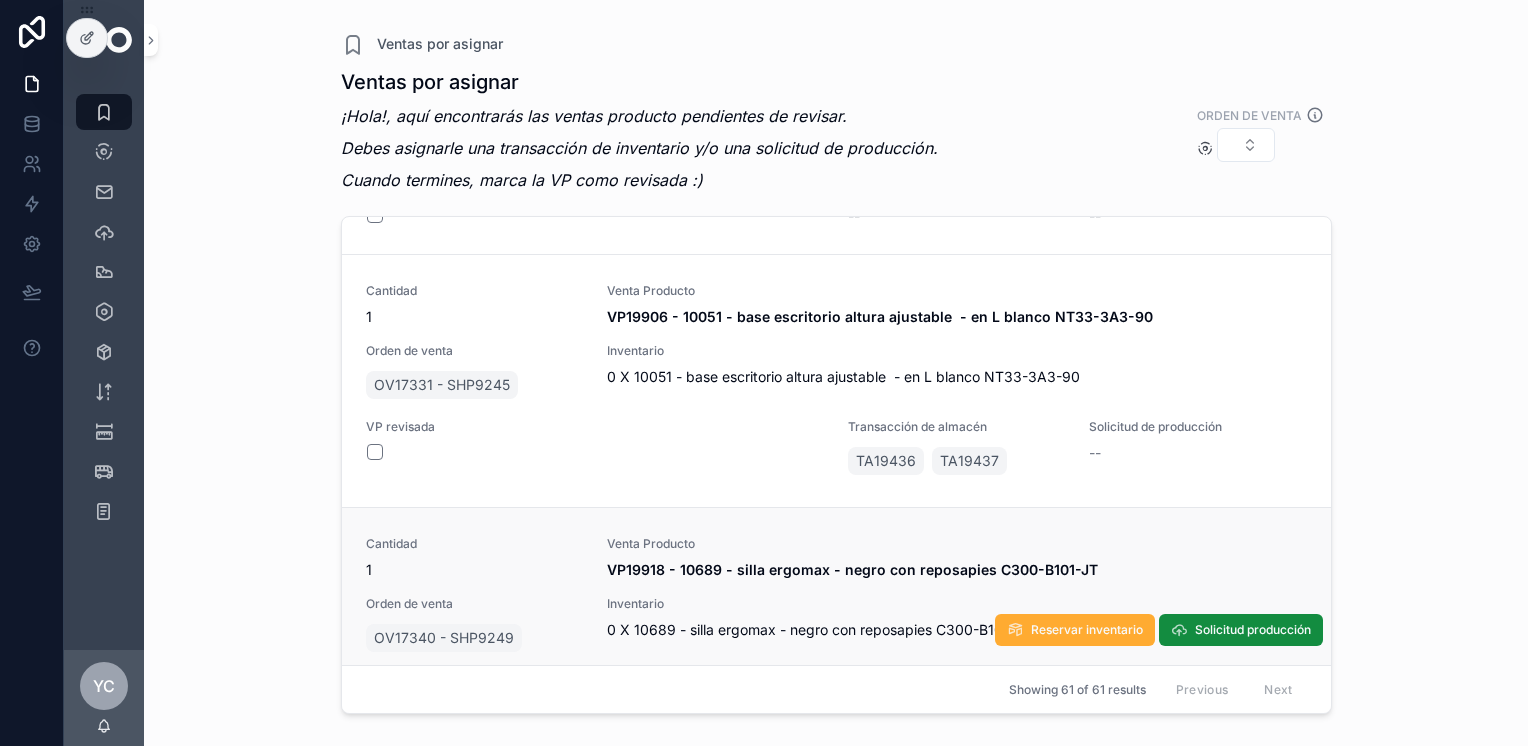 scroll, scrollTop: 13752, scrollLeft: 0, axis: vertical 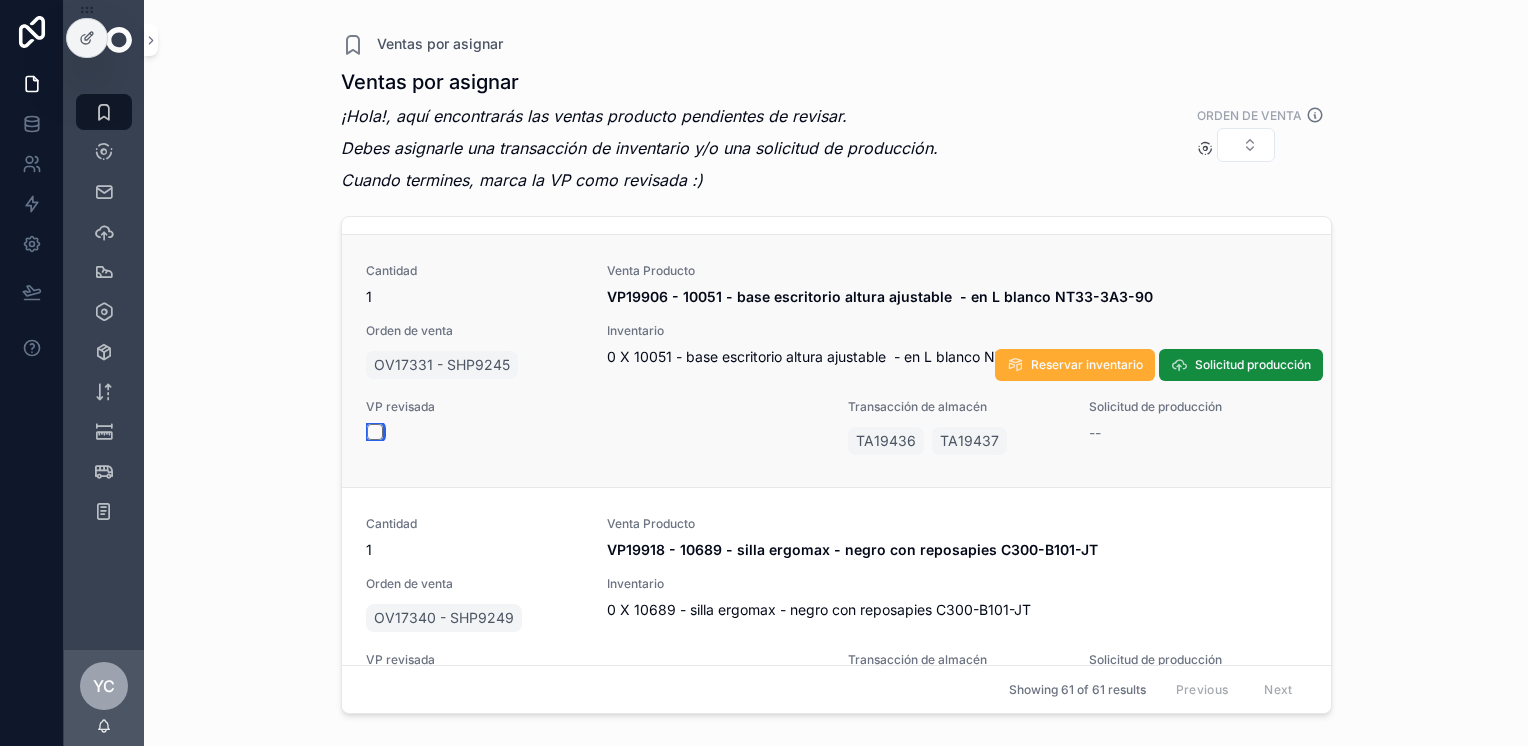 click at bounding box center [375, 432] 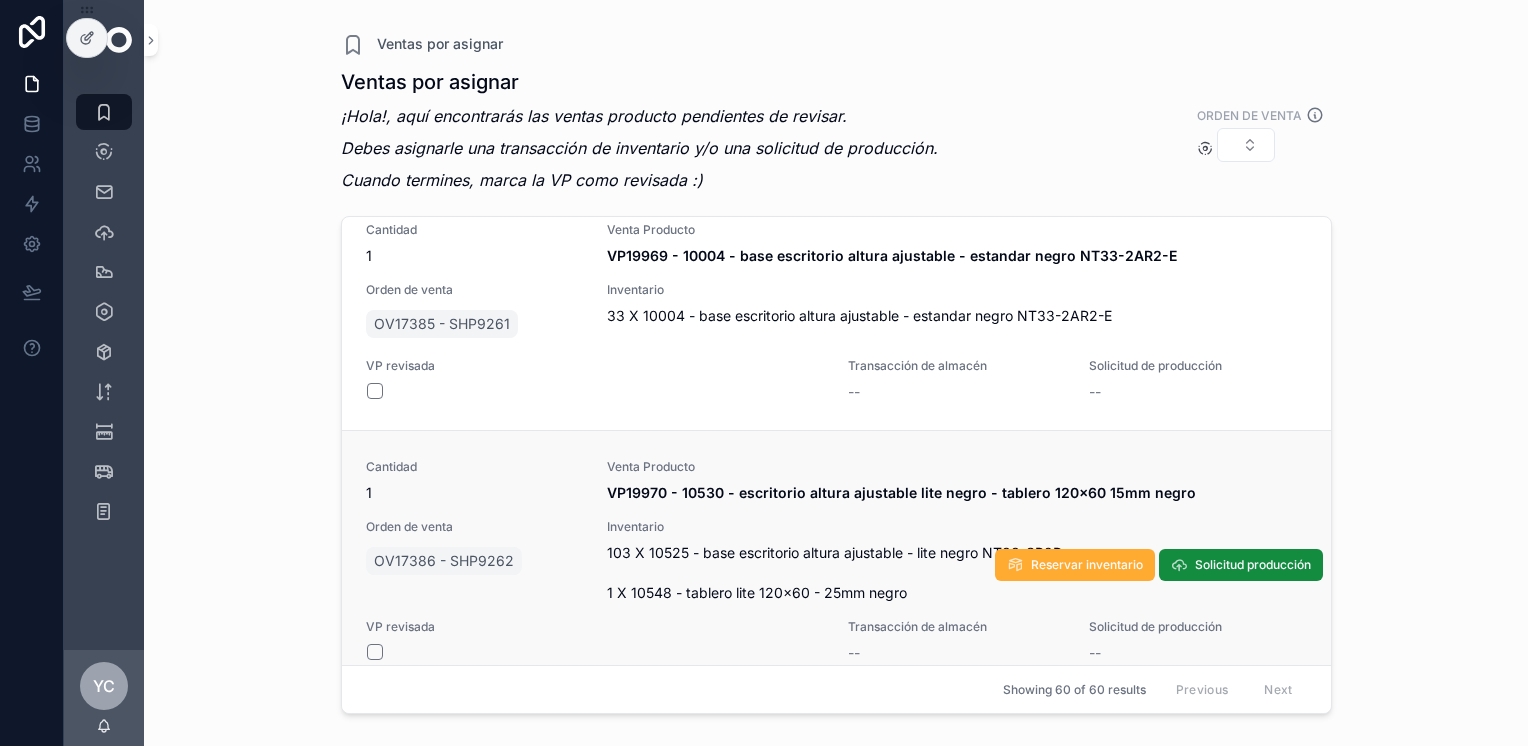 scroll, scrollTop: 15876, scrollLeft: 0, axis: vertical 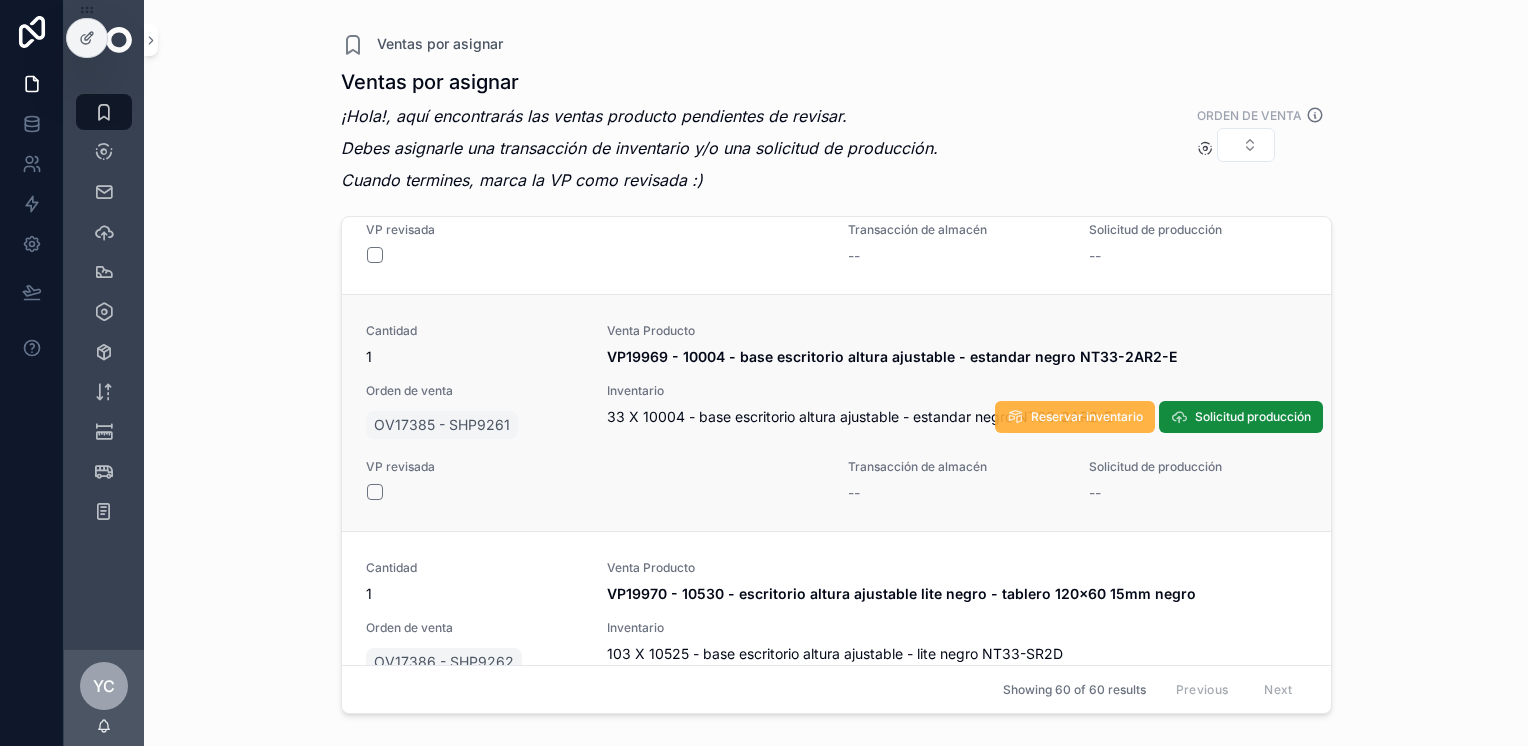 click on "Reservar inventario" at bounding box center [1087, 417] 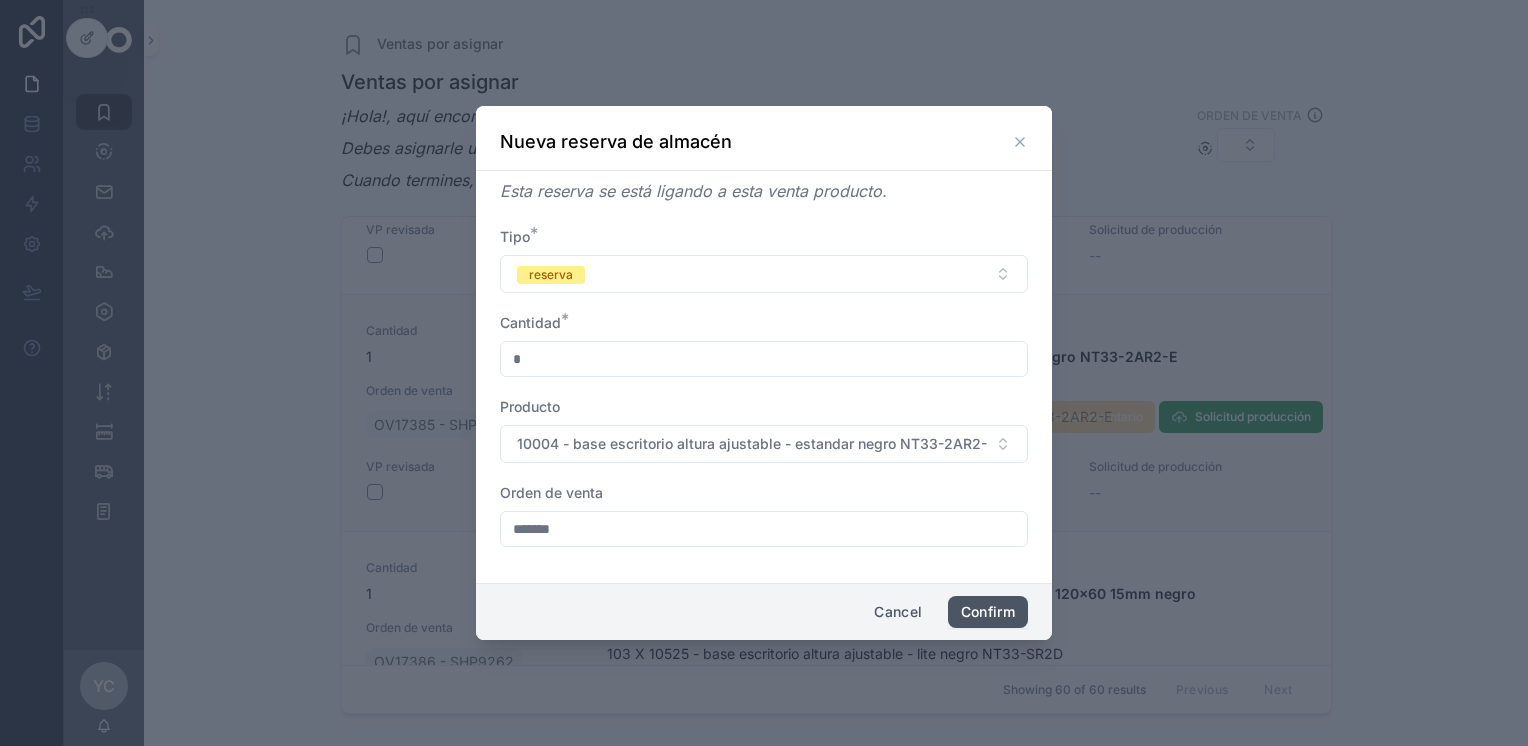 click on "Confirm" at bounding box center (988, 612) 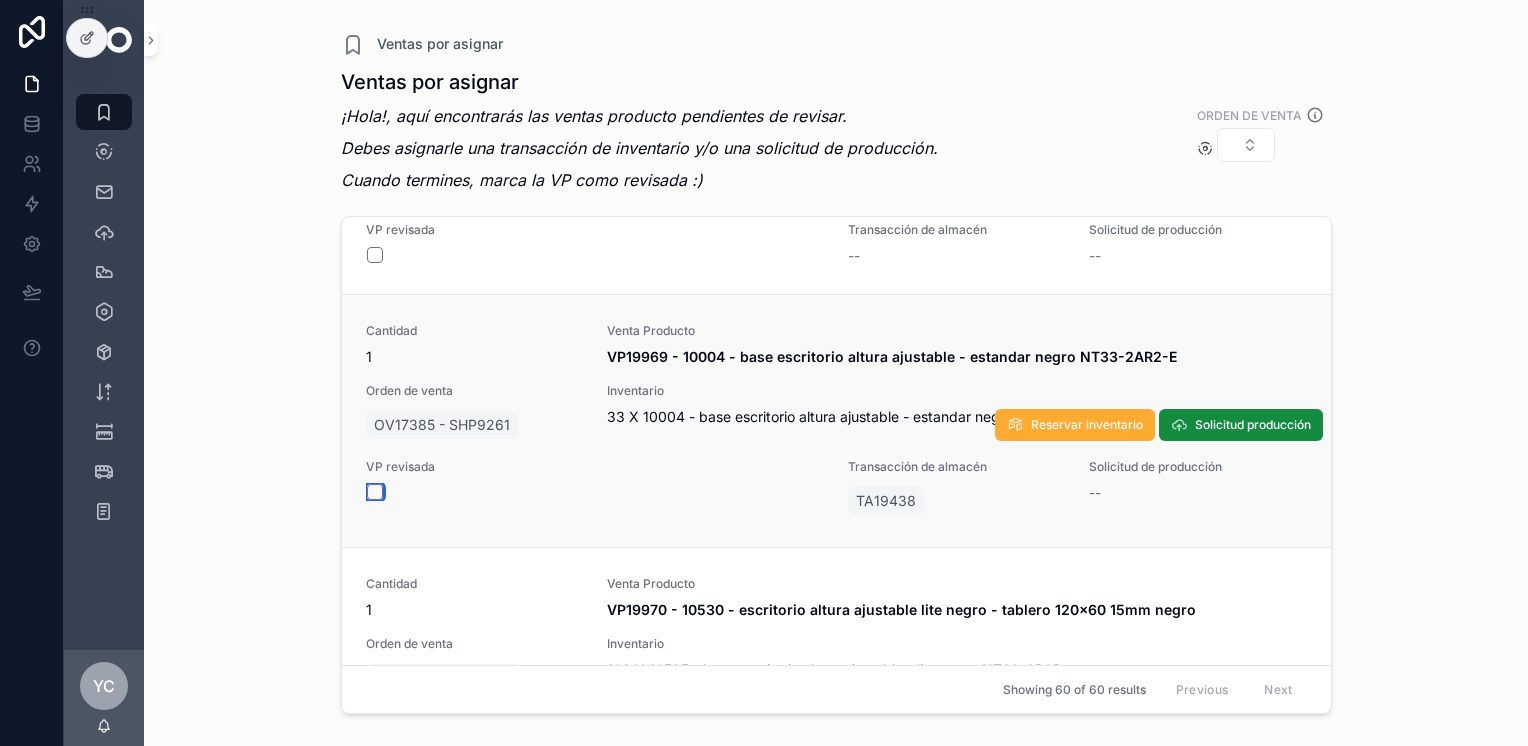 click at bounding box center (375, 492) 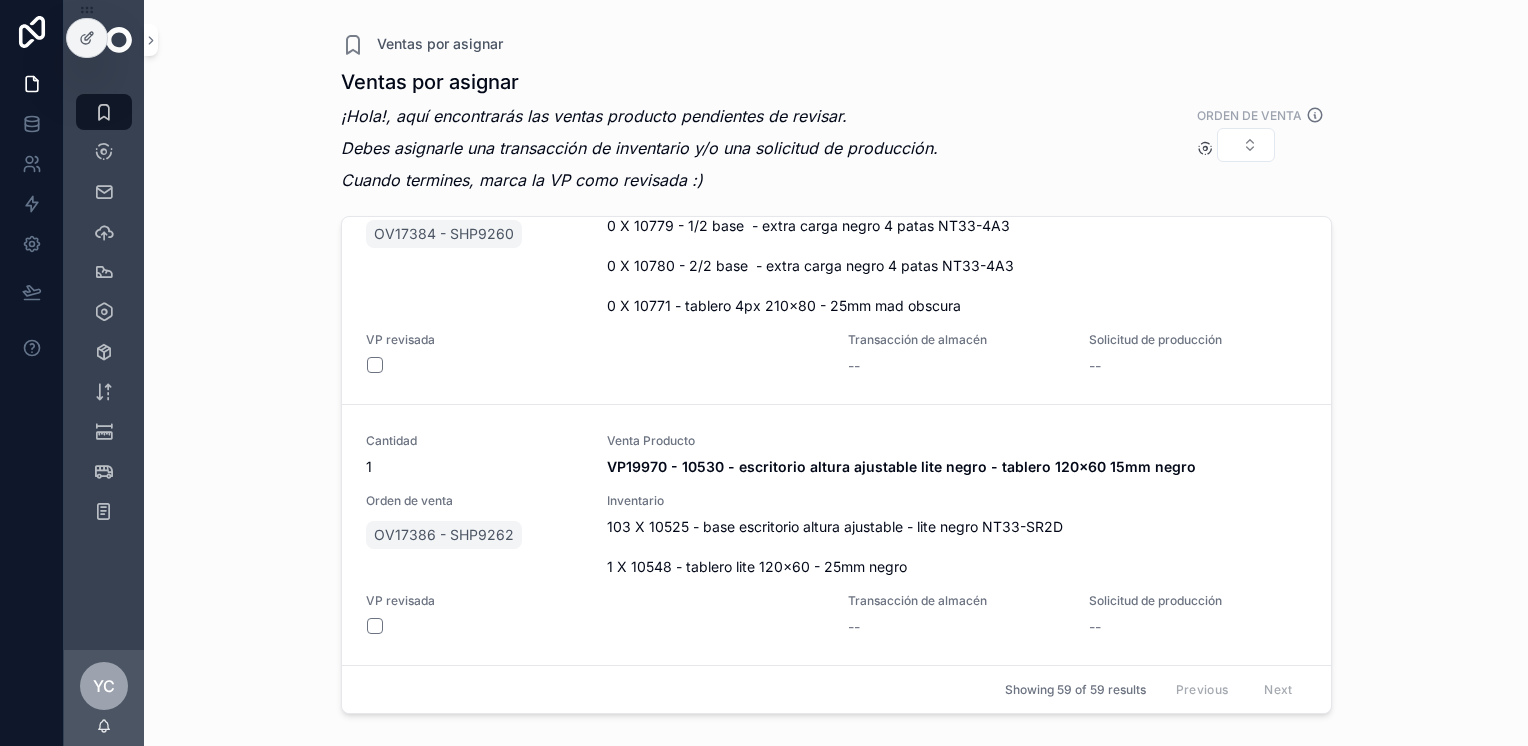 scroll, scrollTop: 15740, scrollLeft: 0, axis: vertical 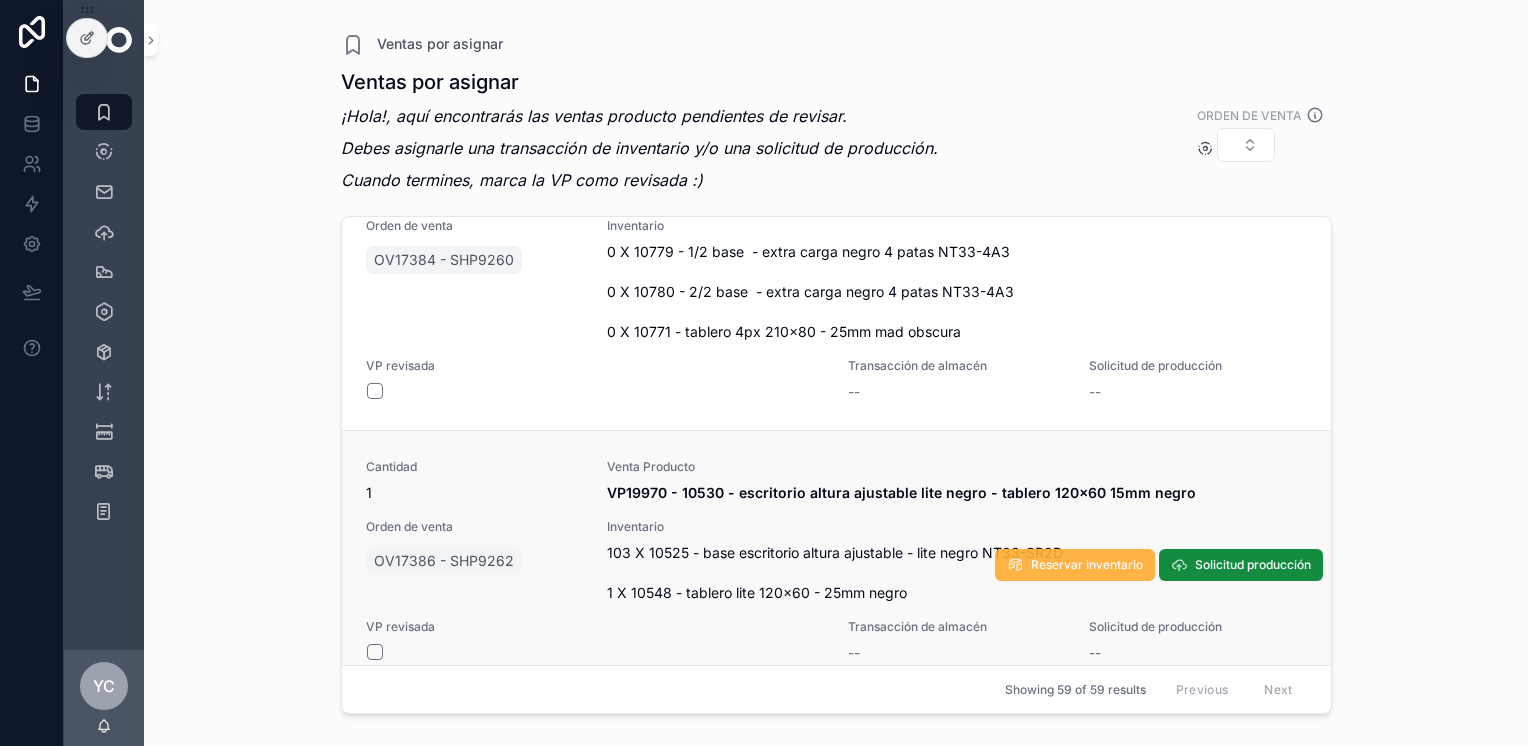 click on "Reservar inventario" at bounding box center (1087, 565) 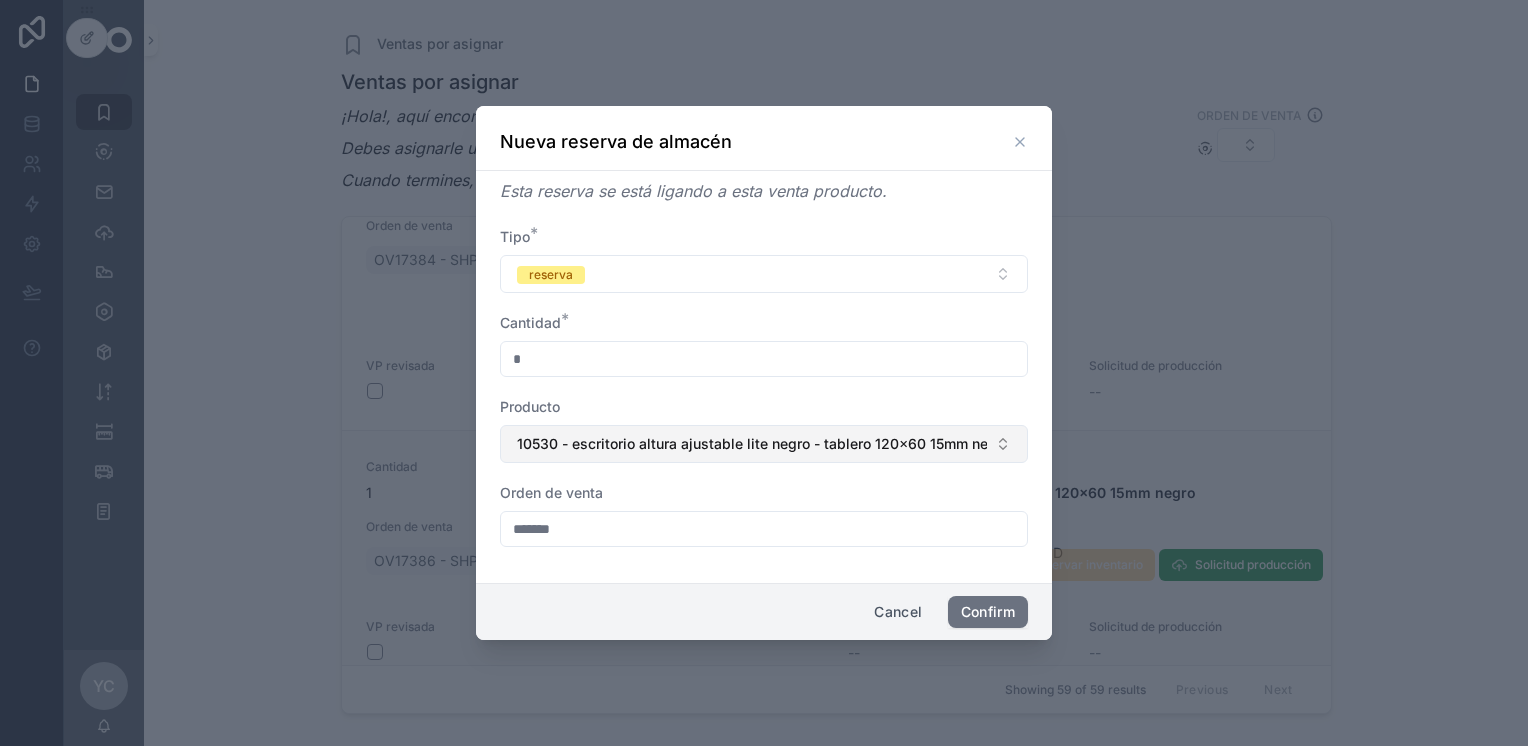 click on "10530 - escritorio altura ajustable lite negro - tablero 120x60 15mm negro" at bounding box center (764, 444) 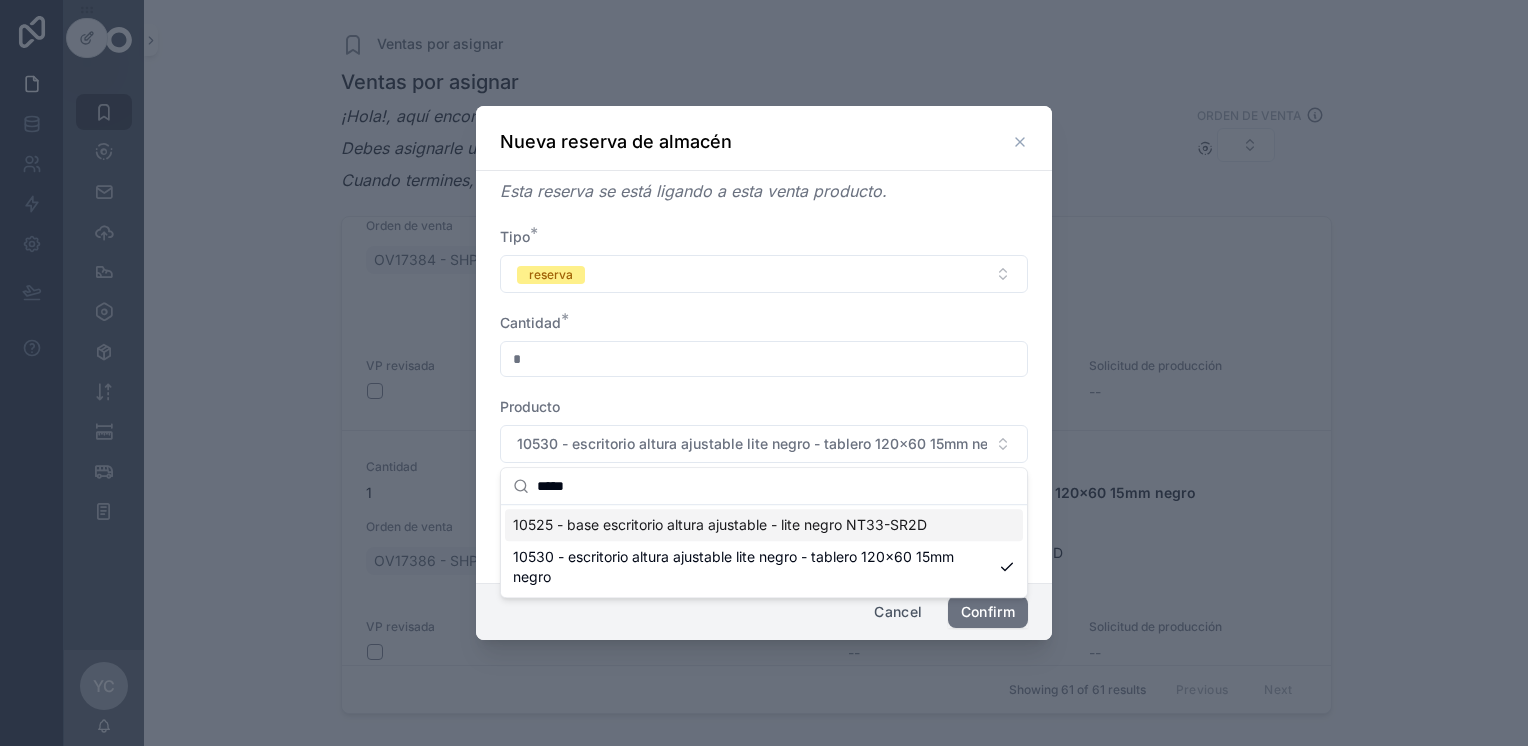 type on "*****" 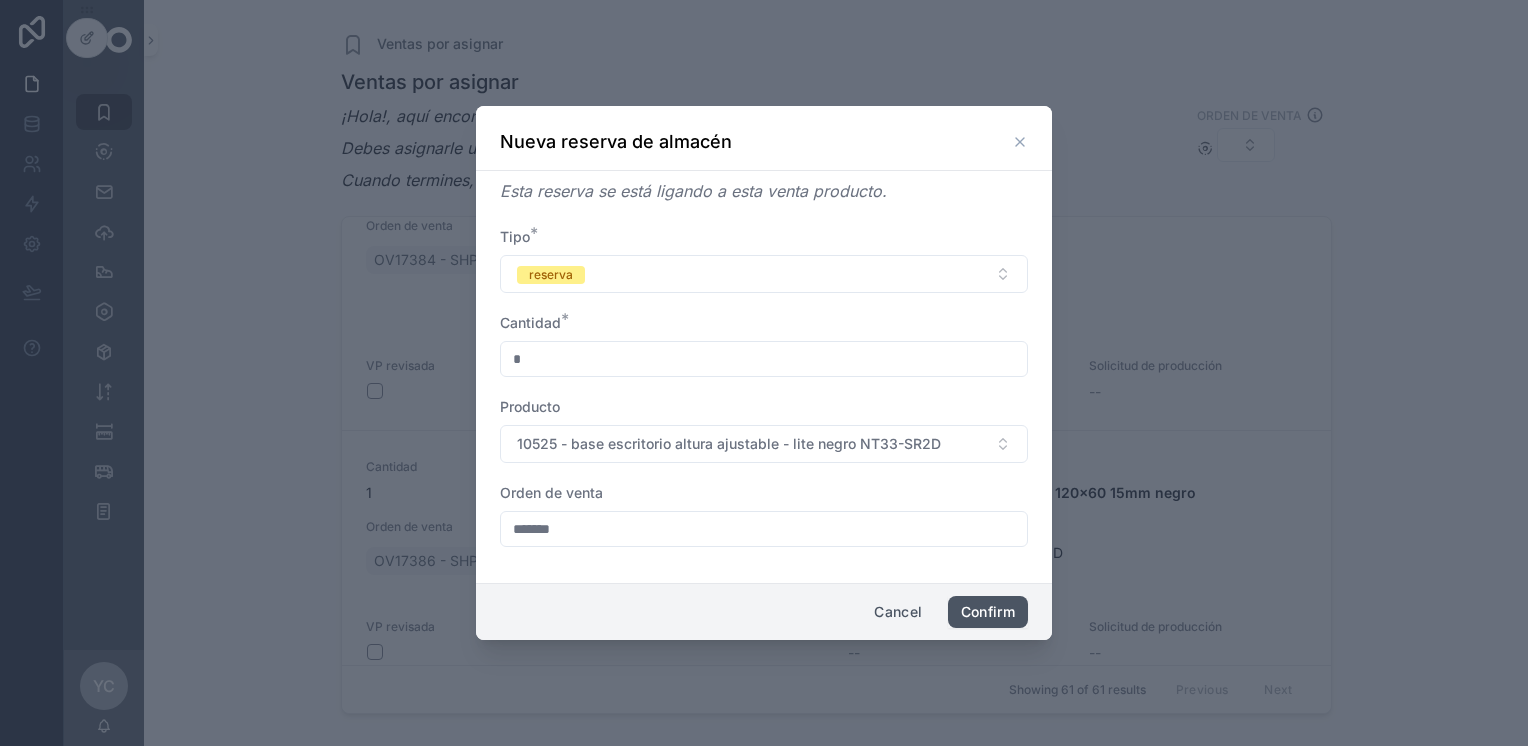click on "Confirm" at bounding box center [988, 612] 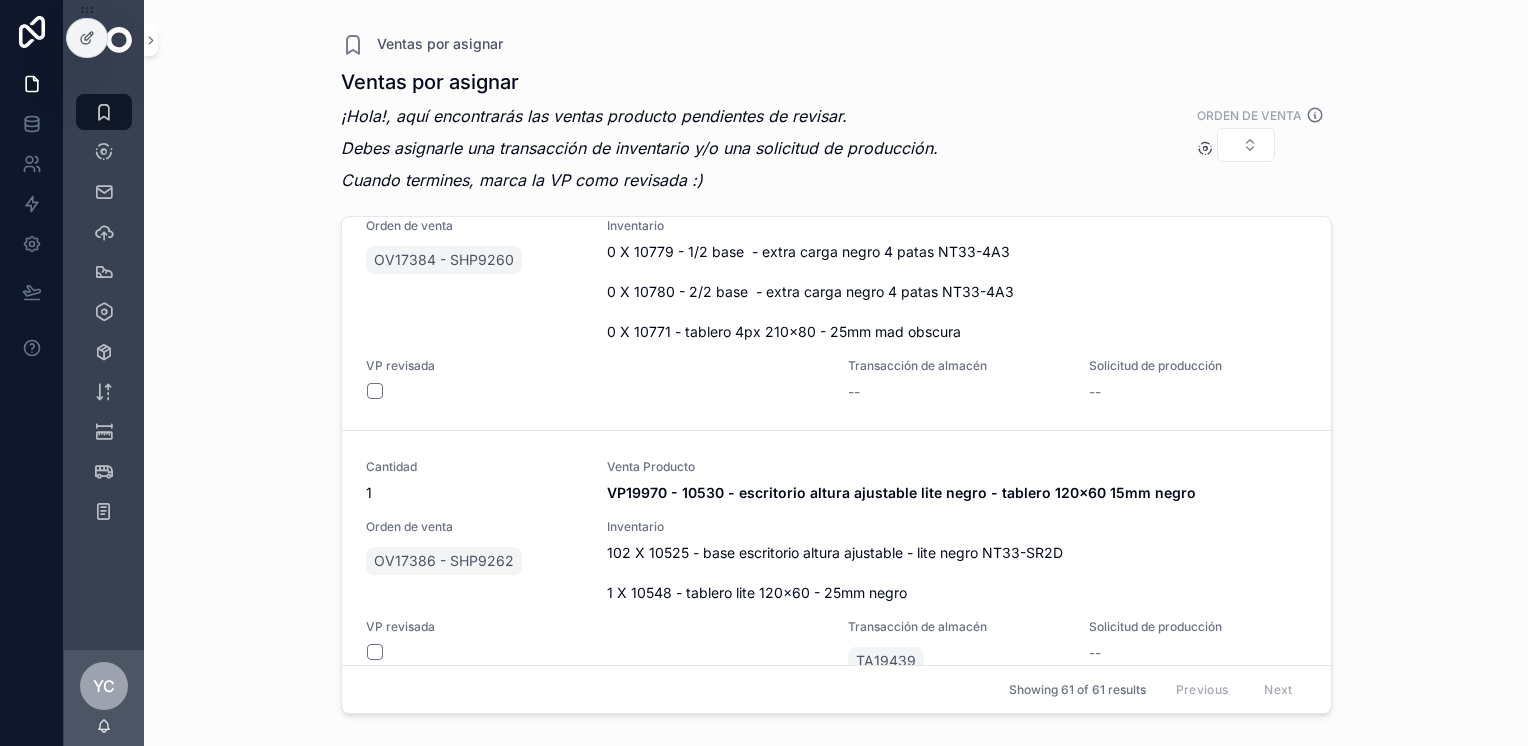 click on "Reservar inventario" at bounding box center [0, 0] 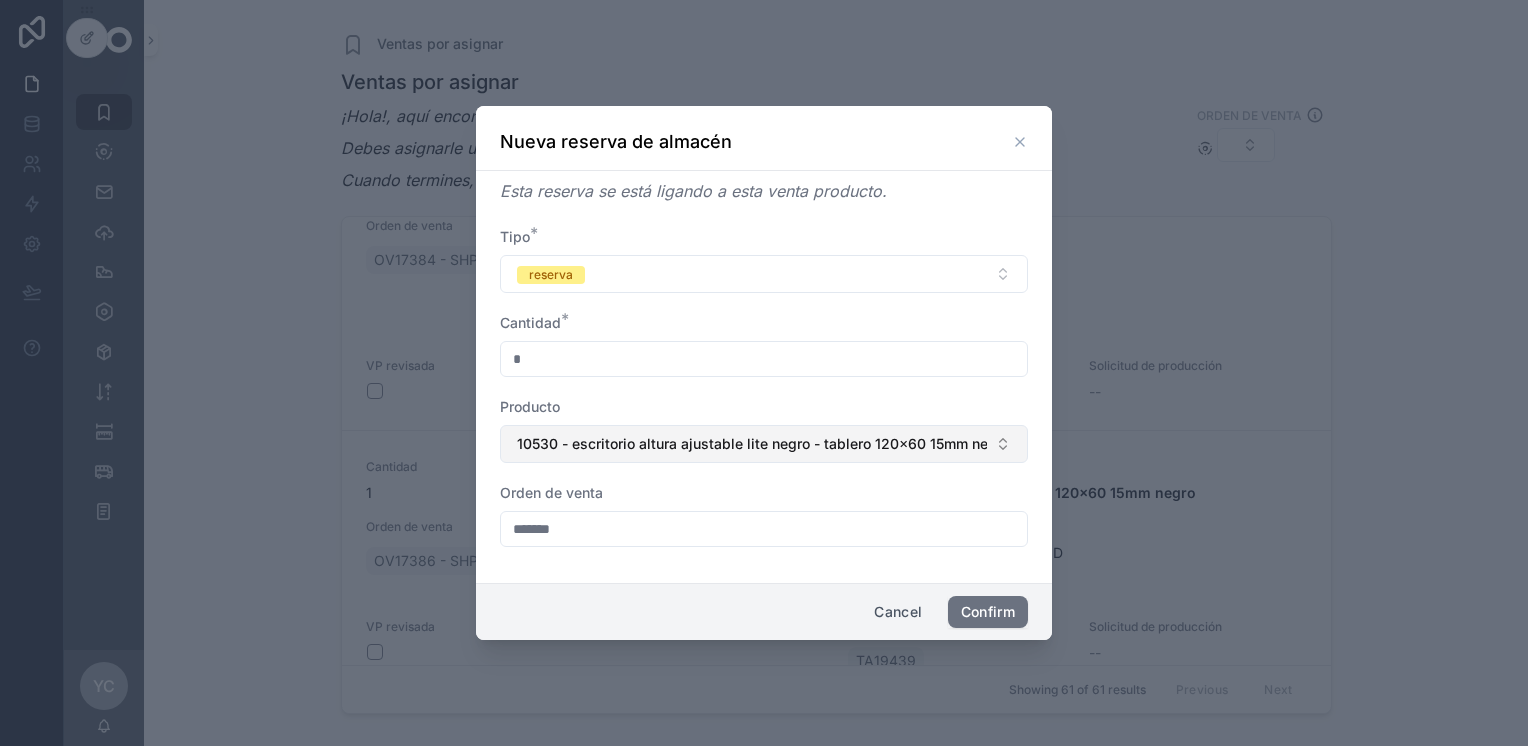 click on "10530 - escritorio altura ajustable lite negro - tablero 120x60 15mm negro" at bounding box center [752, 444] 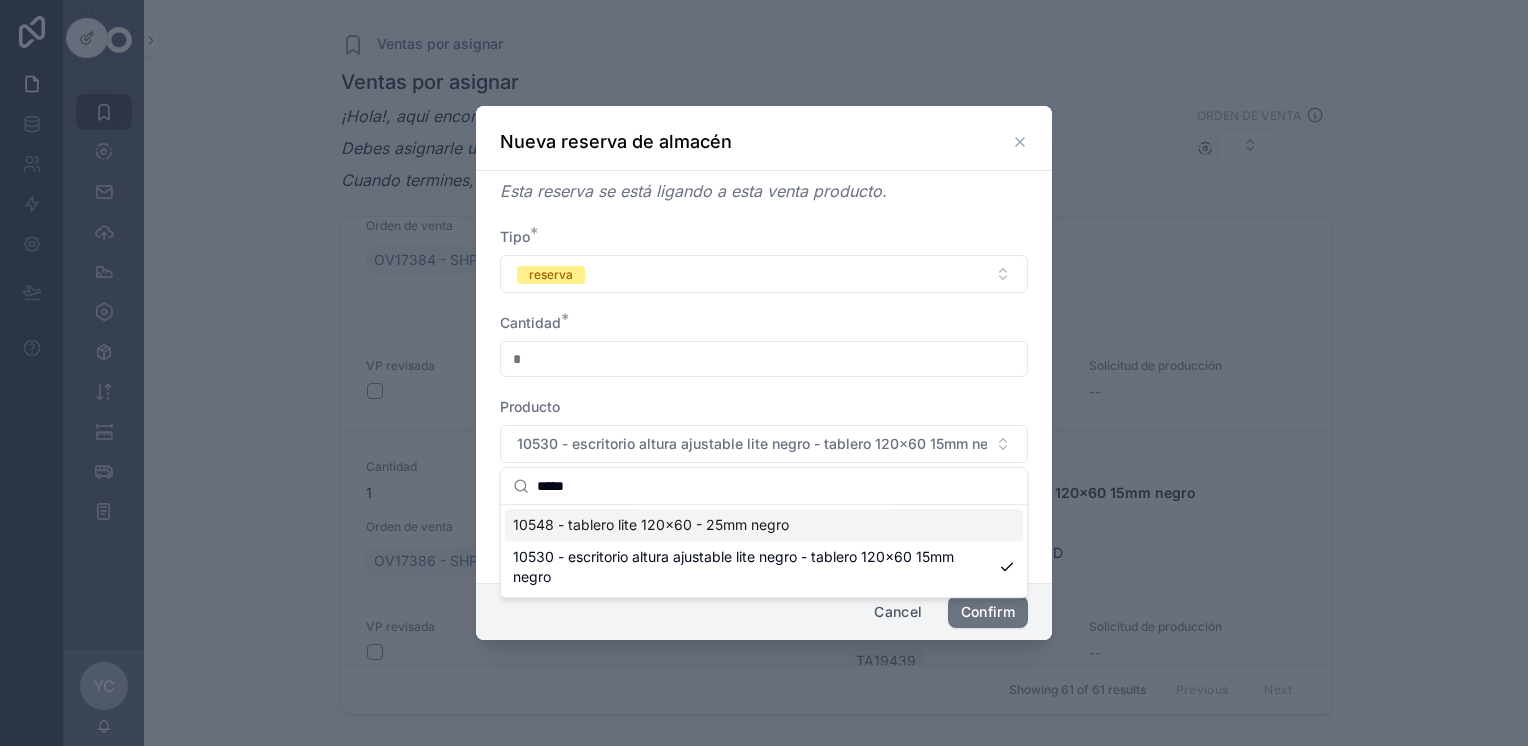 type on "*****" 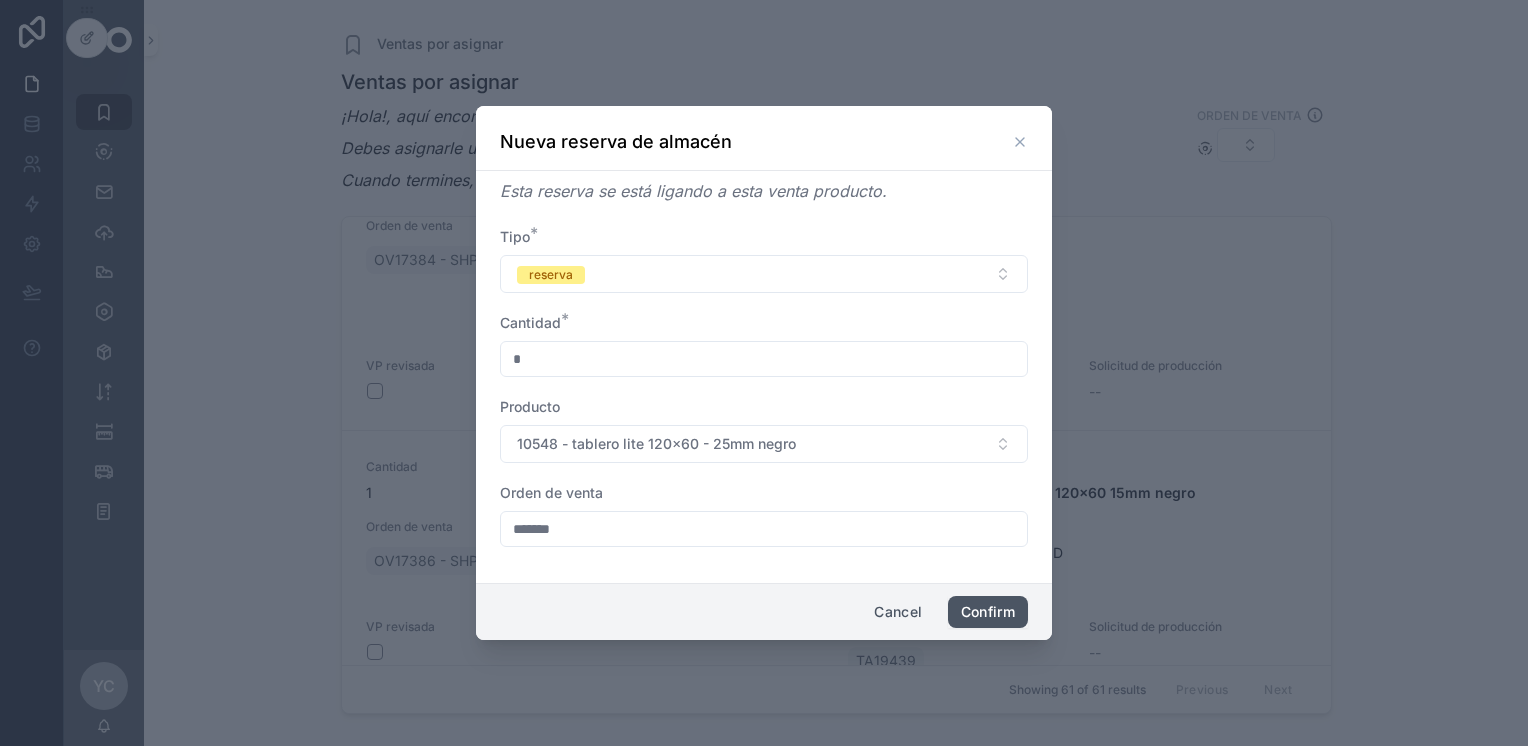 click on "Confirm" at bounding box center [988, 612] 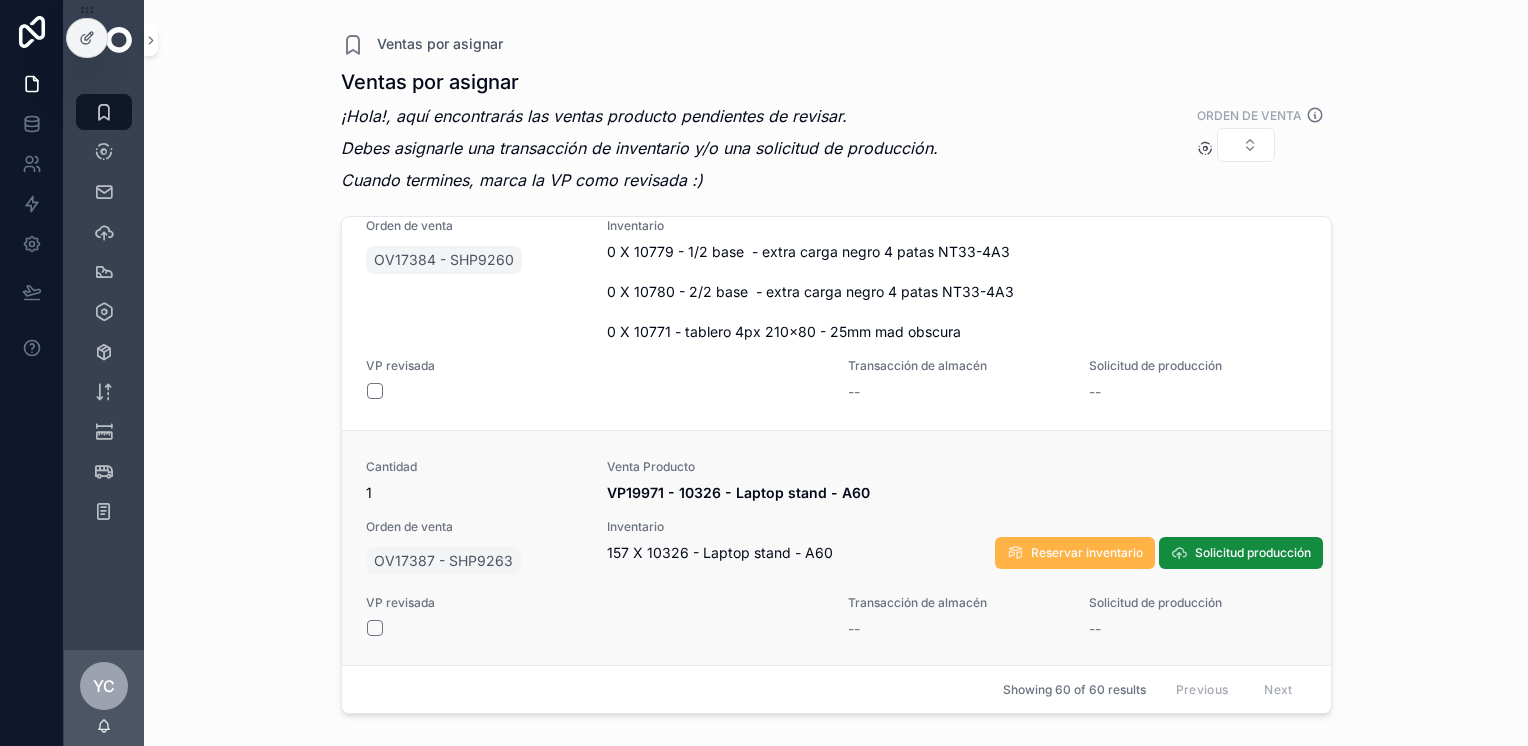 click on "Reservar inventario" at bounding box center (1087, 553) 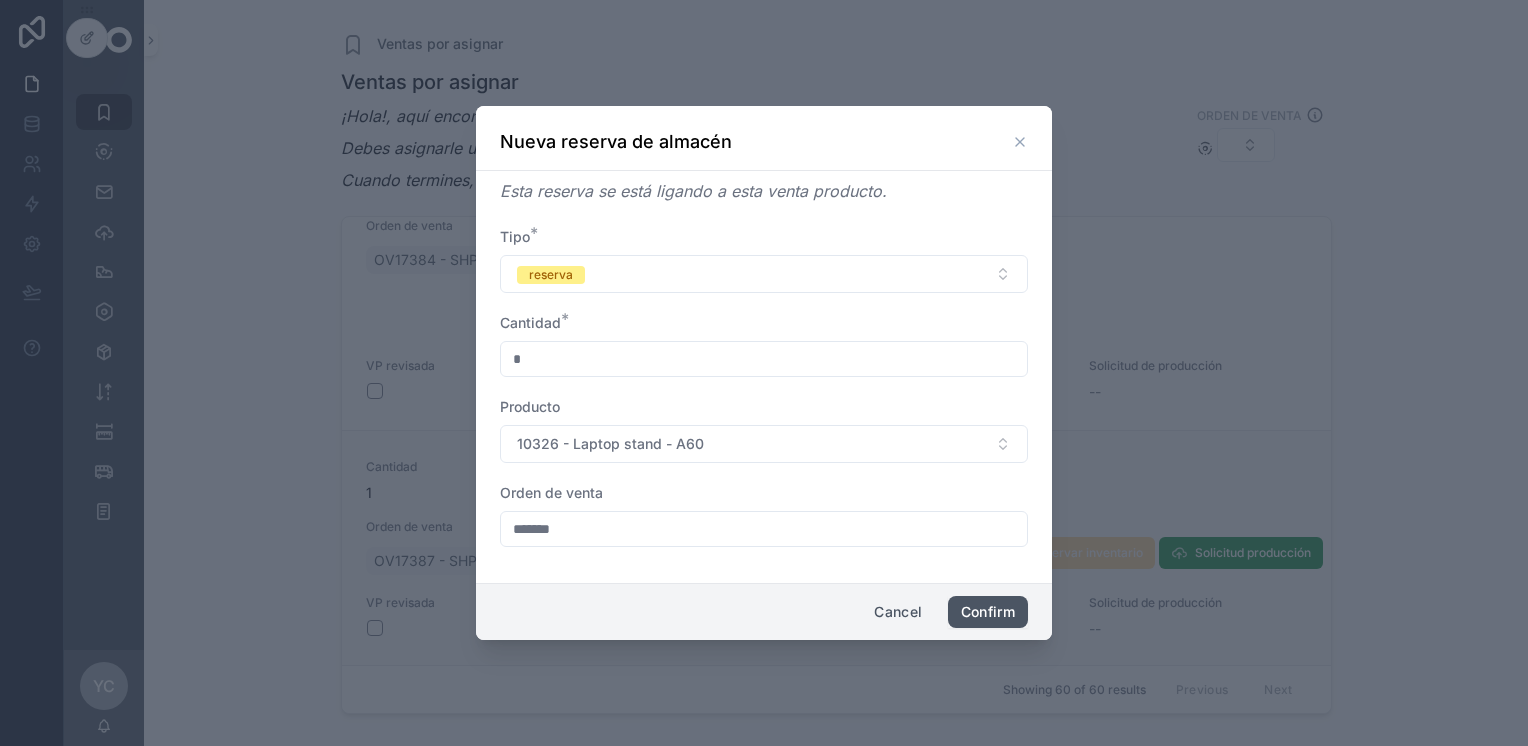 click on "Confirm" at bounding box center [988, 612] 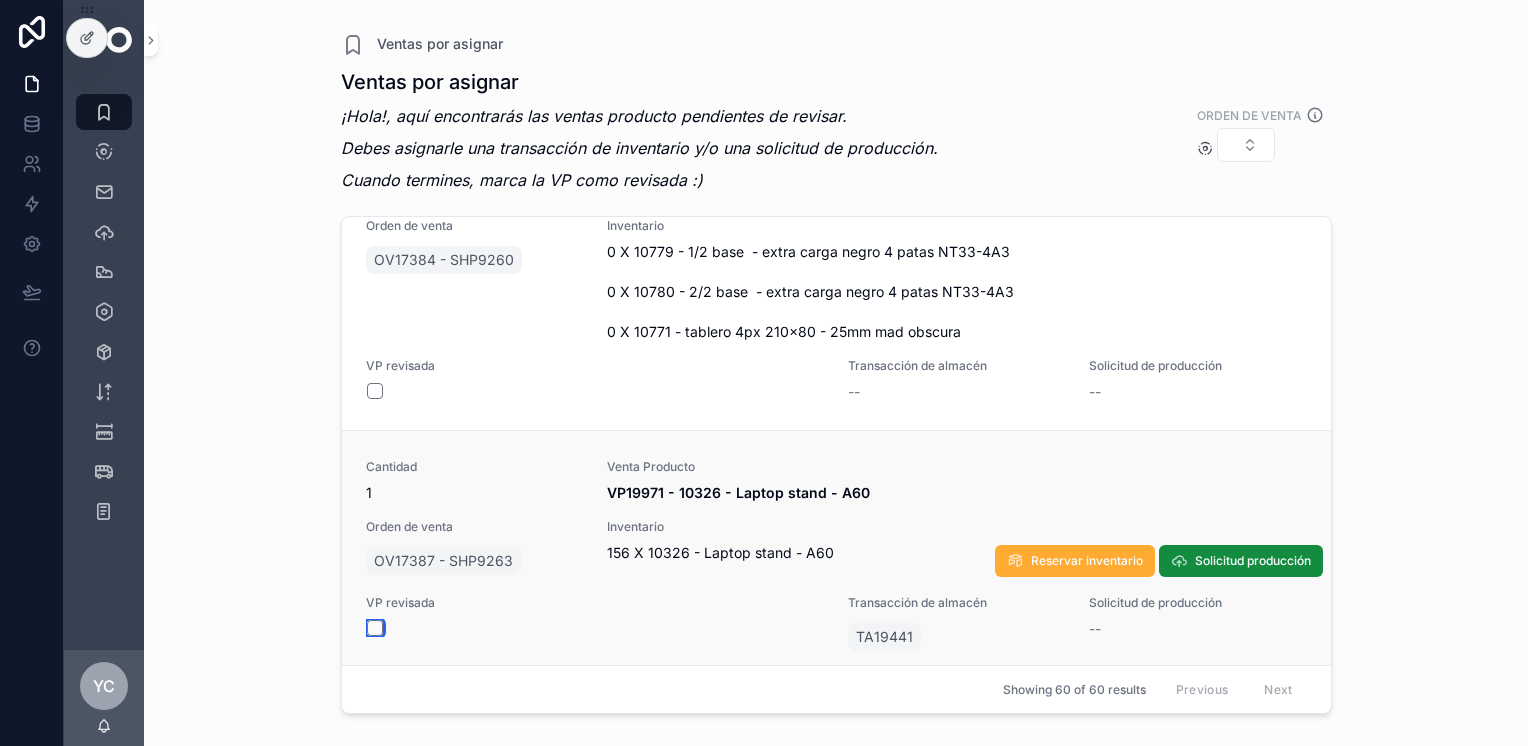 click at bounding box center [375, 628] 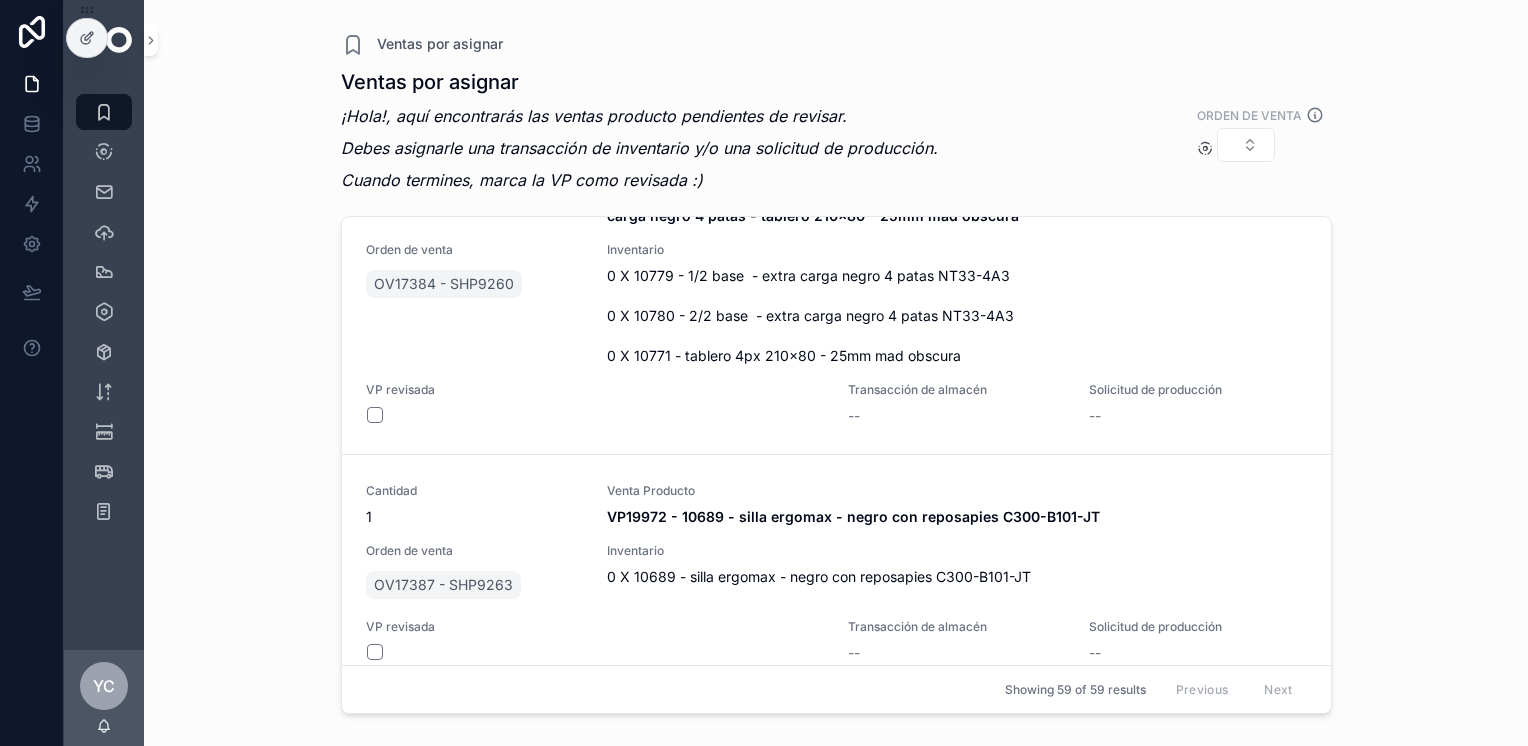 scroll, scrollTop: 15716, scrollLeft: 0, axis: vertical 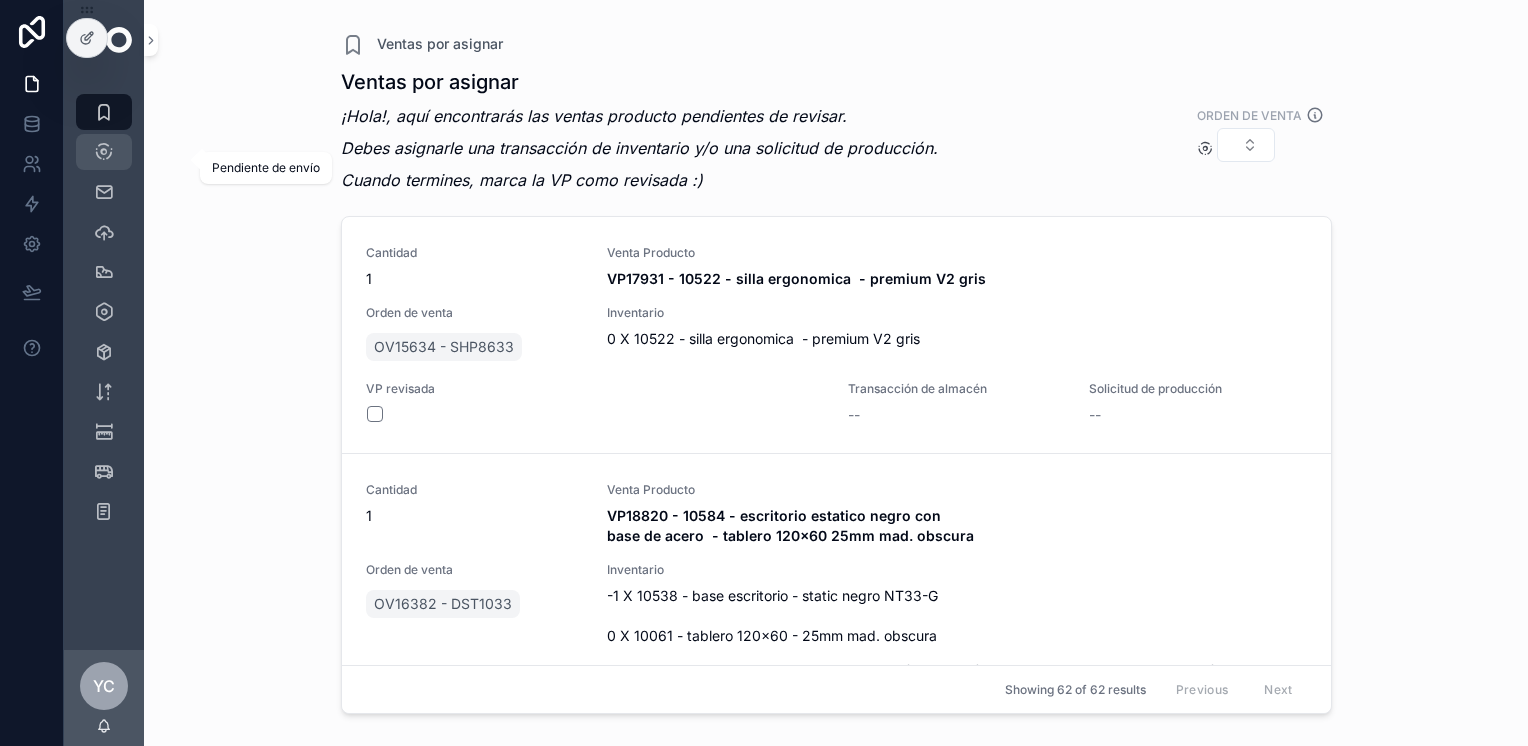 click at bounding box center [104, 152] 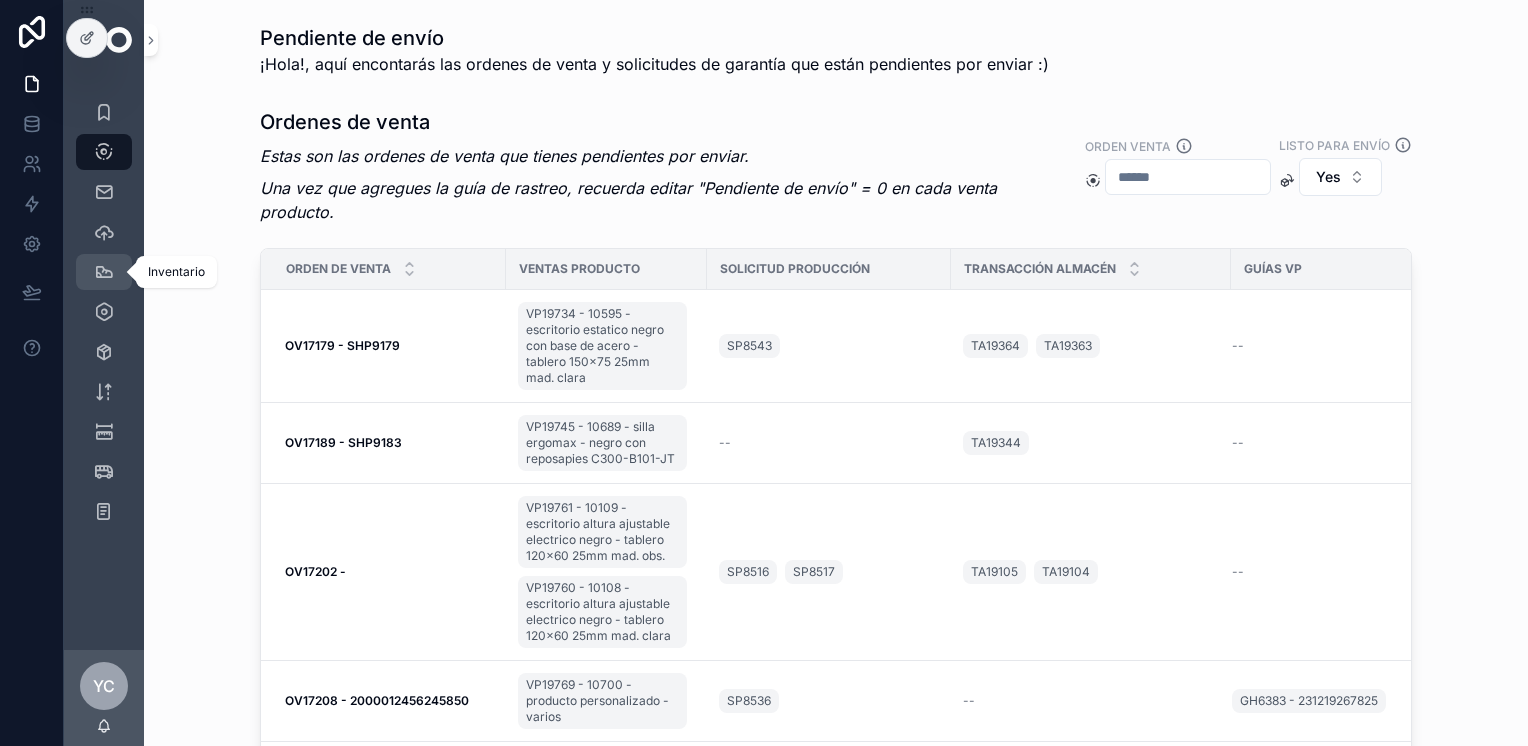 drag, startPoint x: 104, startPoint y: 269, endPoint x: 160, endPoint y: 253, distance: 58.24088 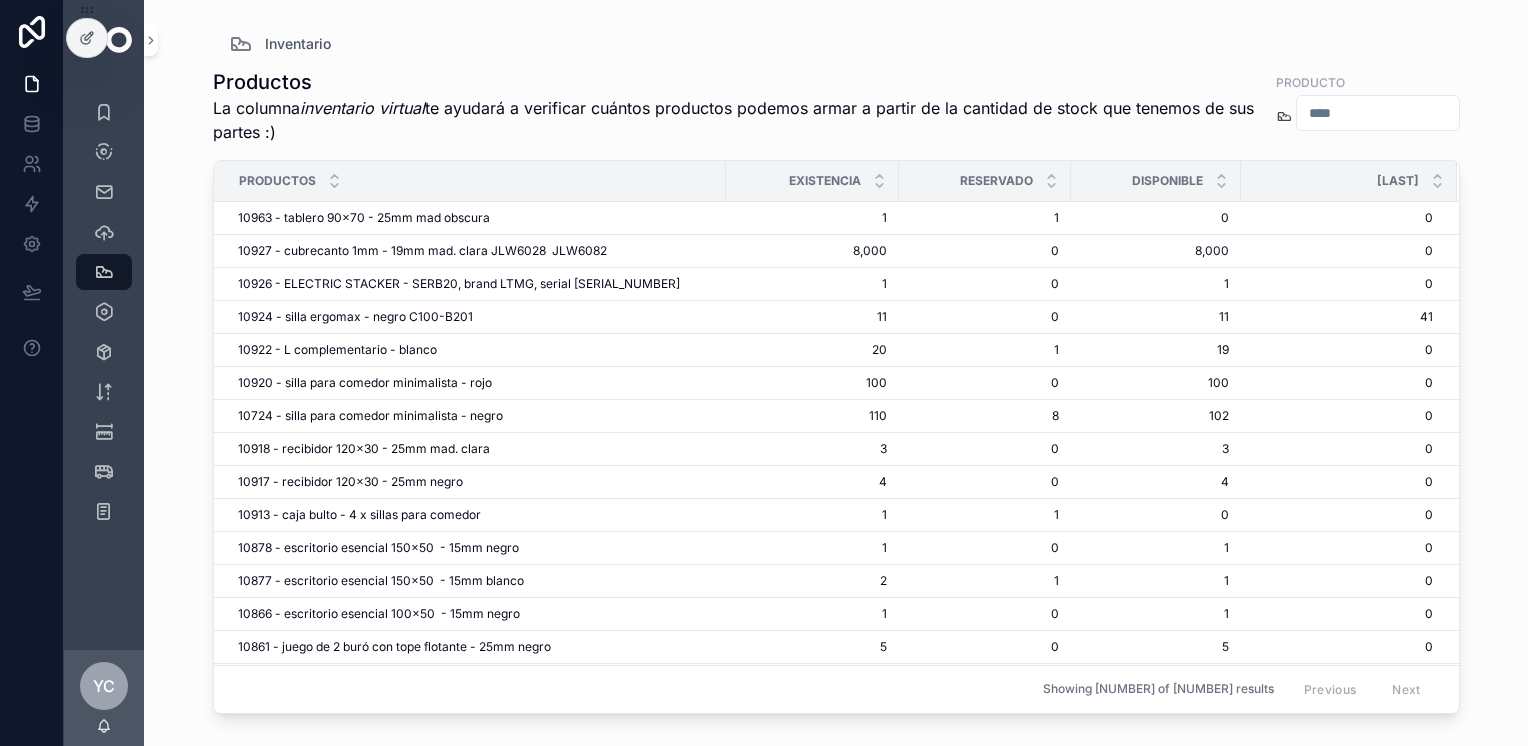click at bounding box center [1377, 113] 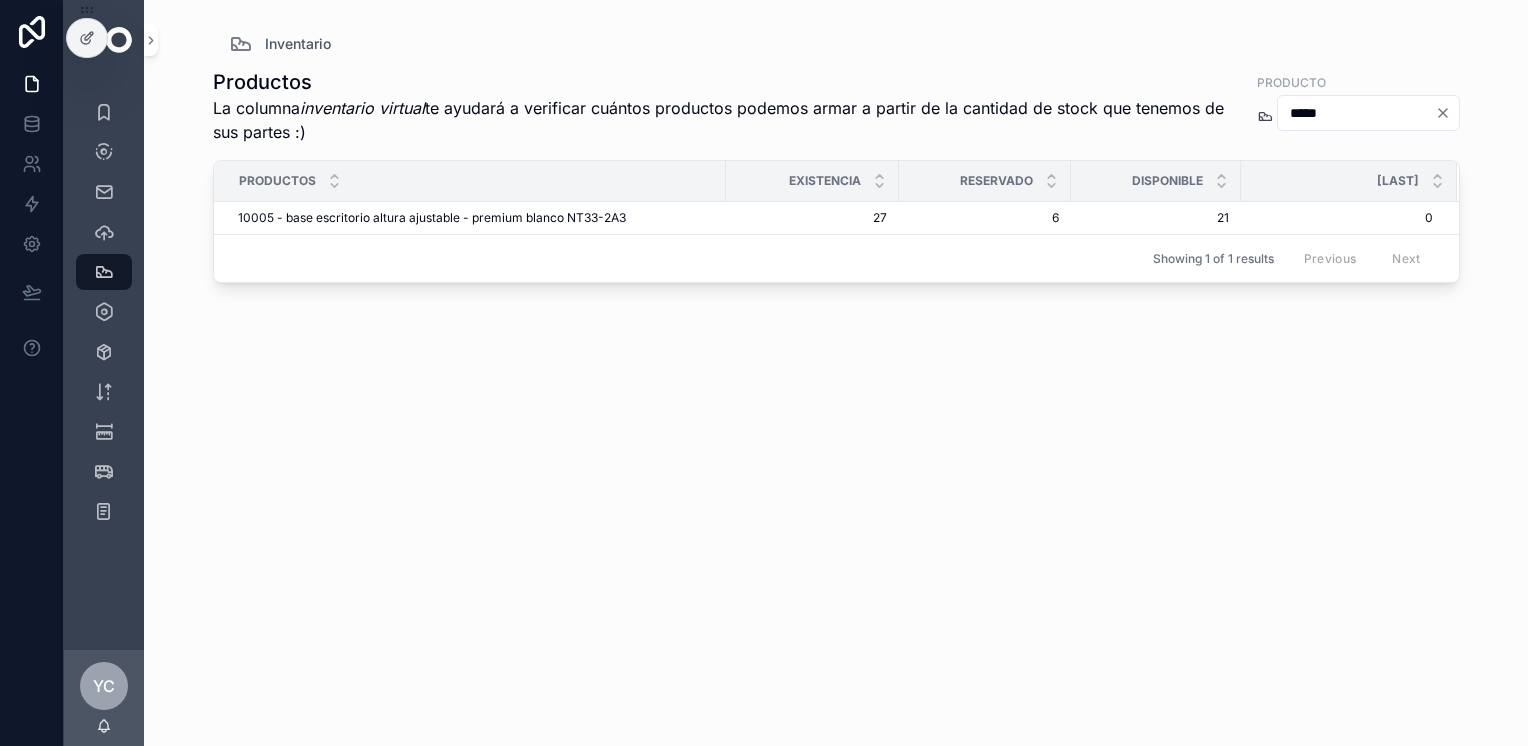 click on "*****" at bounding box center (1356, 113) 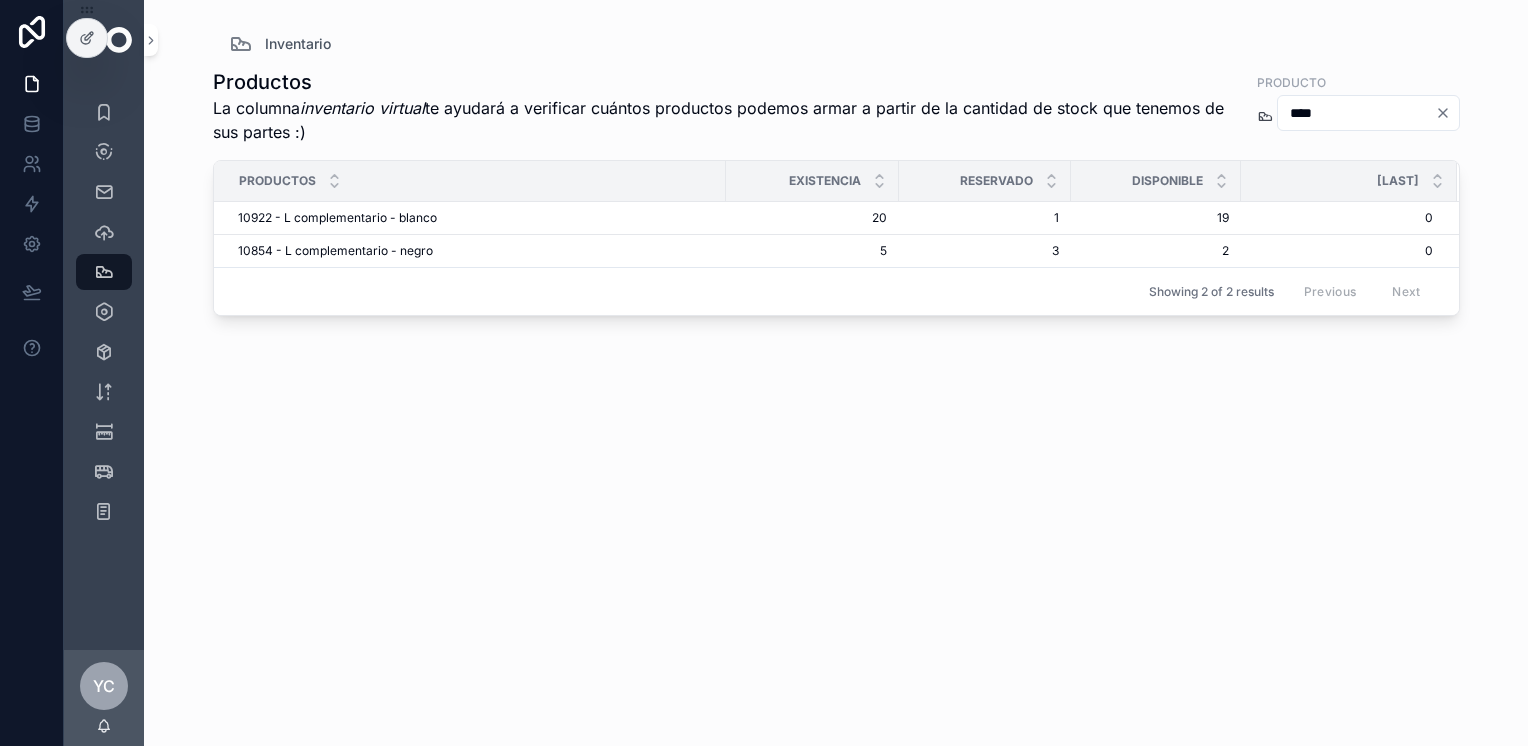 type on "****" 